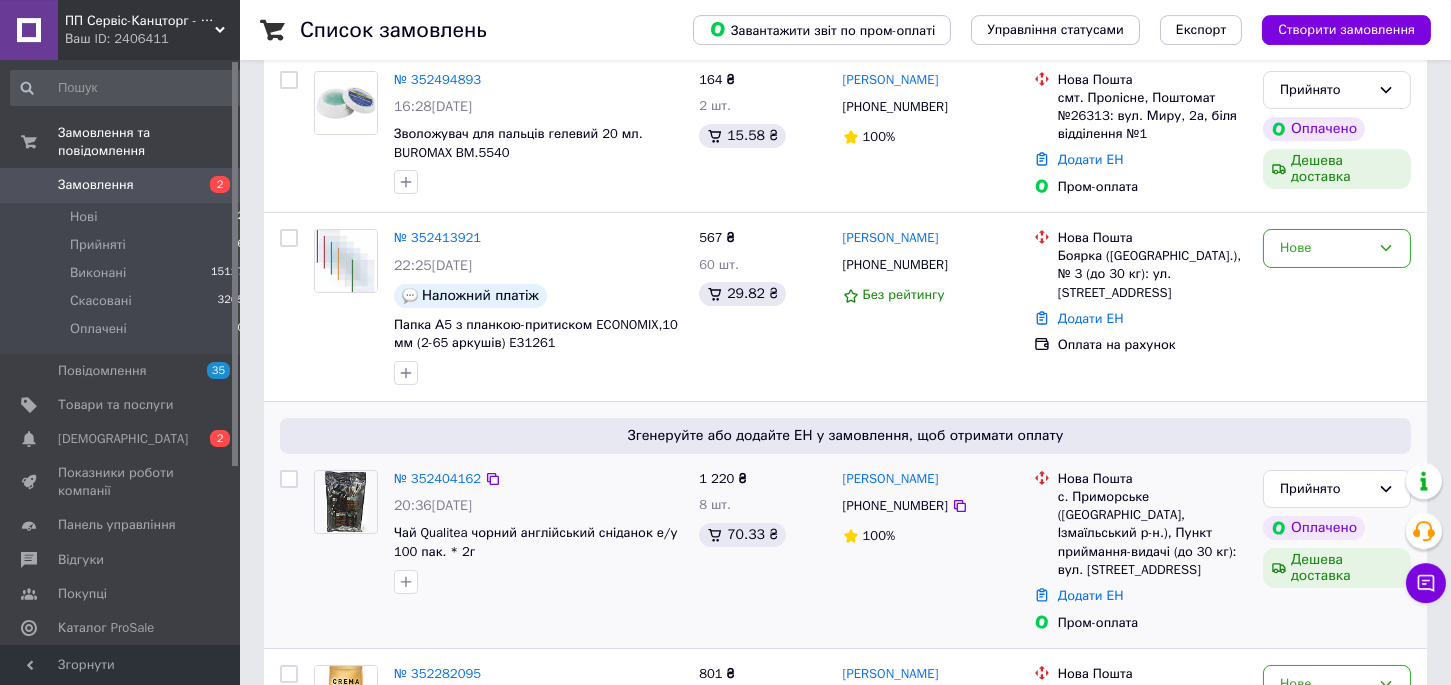 scroll, scrollTop: 220, scrollLeft: 0, axis: vertical 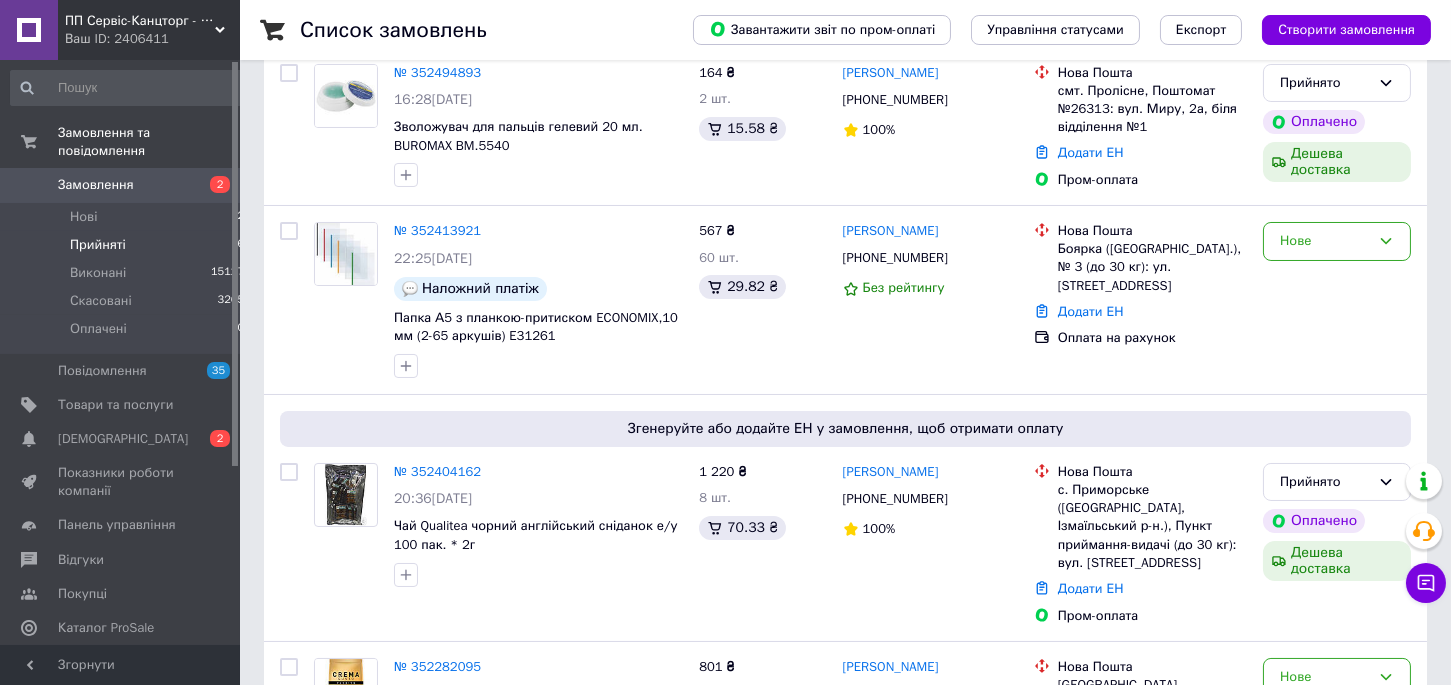 click on "Прийняті" at bounding box center [98, 245] 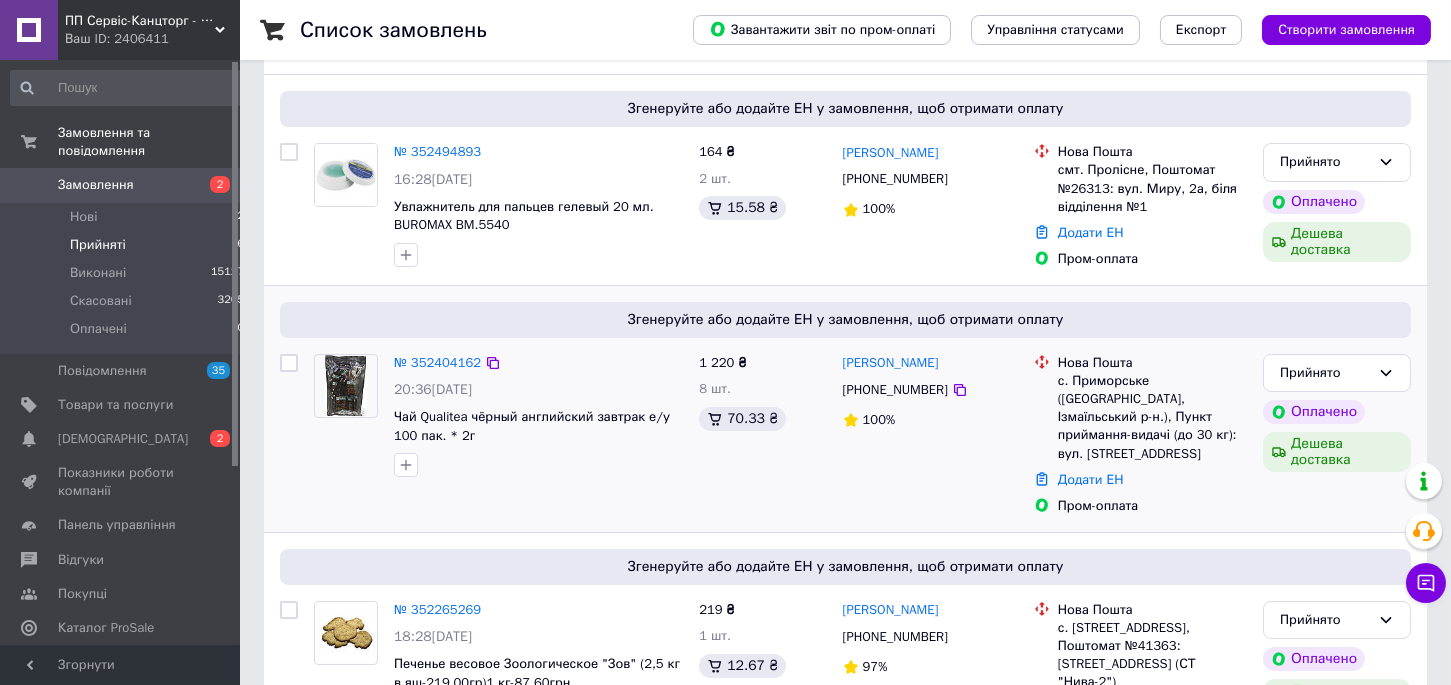 scroll, scrollTop: 220, scrollLeft: 0, axis: vertical 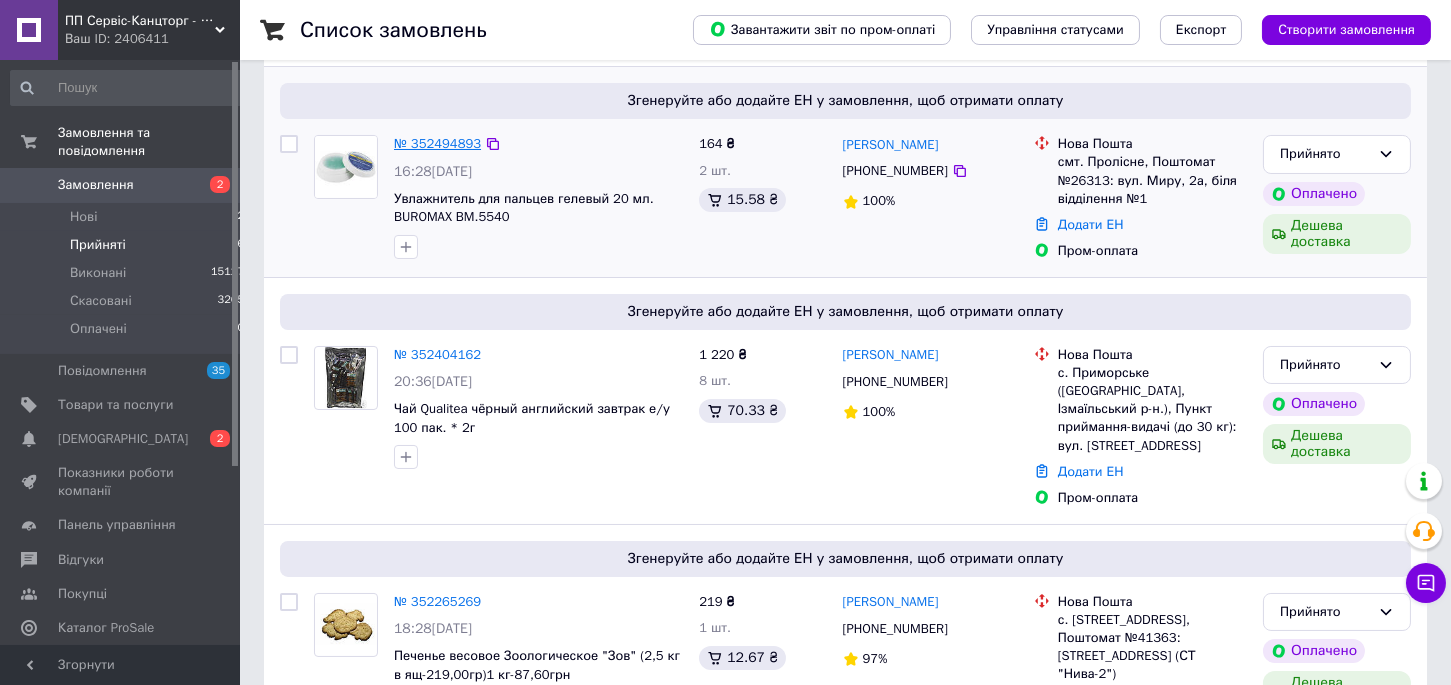click on "№ 352494893" at bounding box center (437, 143) 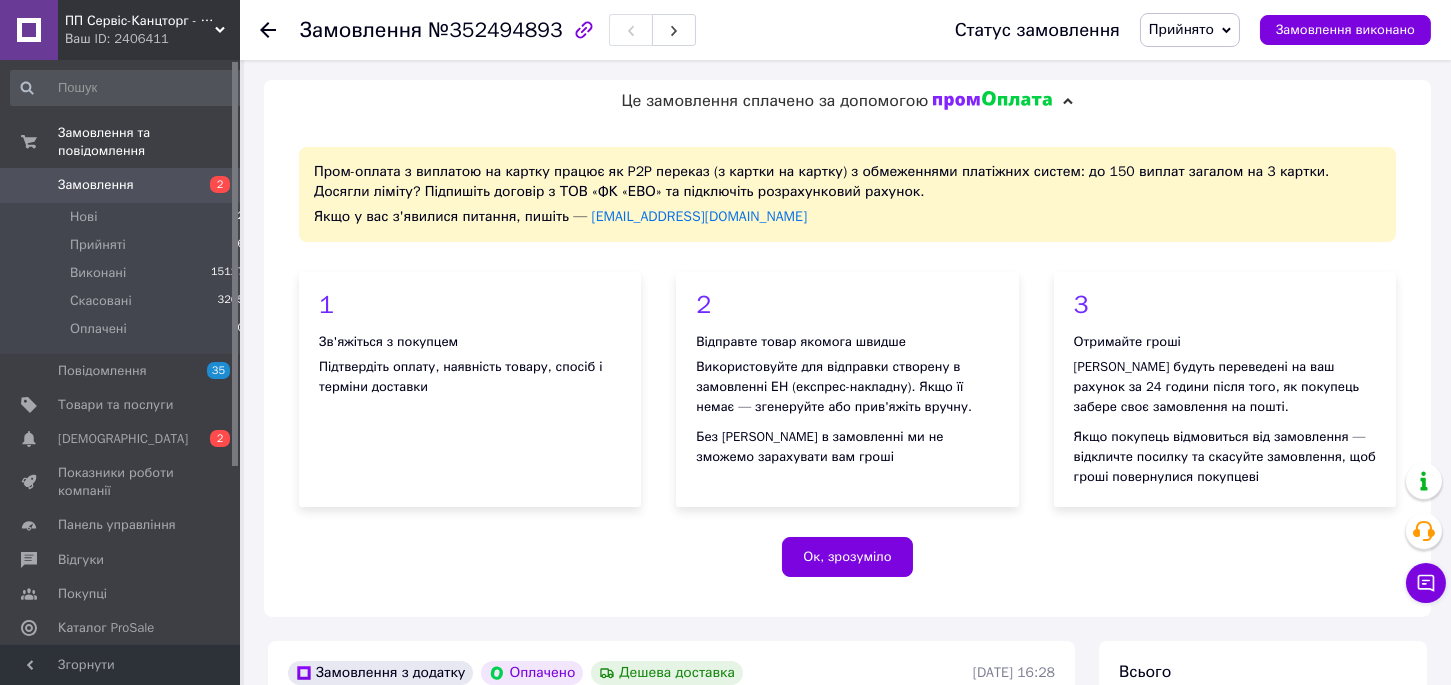 scroll, scrollTop: 220, scrollLeft: 0, axis: vertical 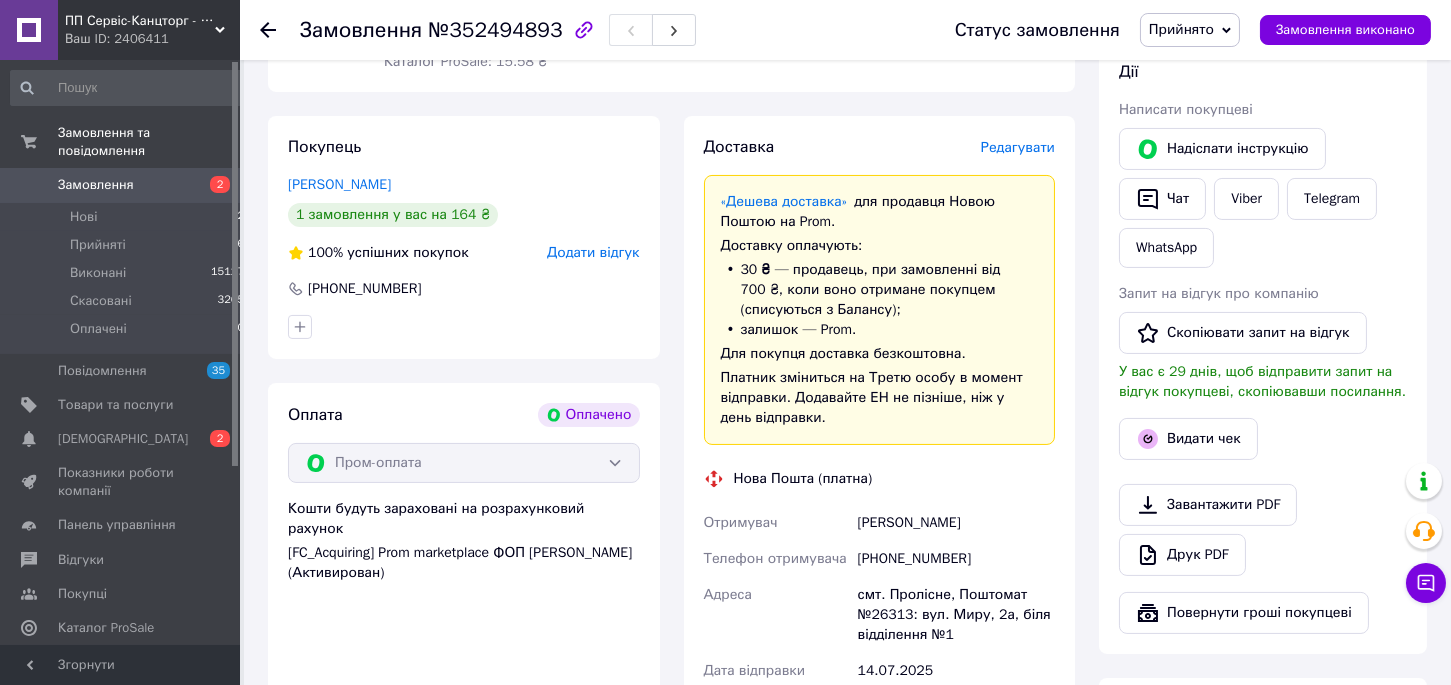 click on "Редагувати" at bounding box center (1018, 147) 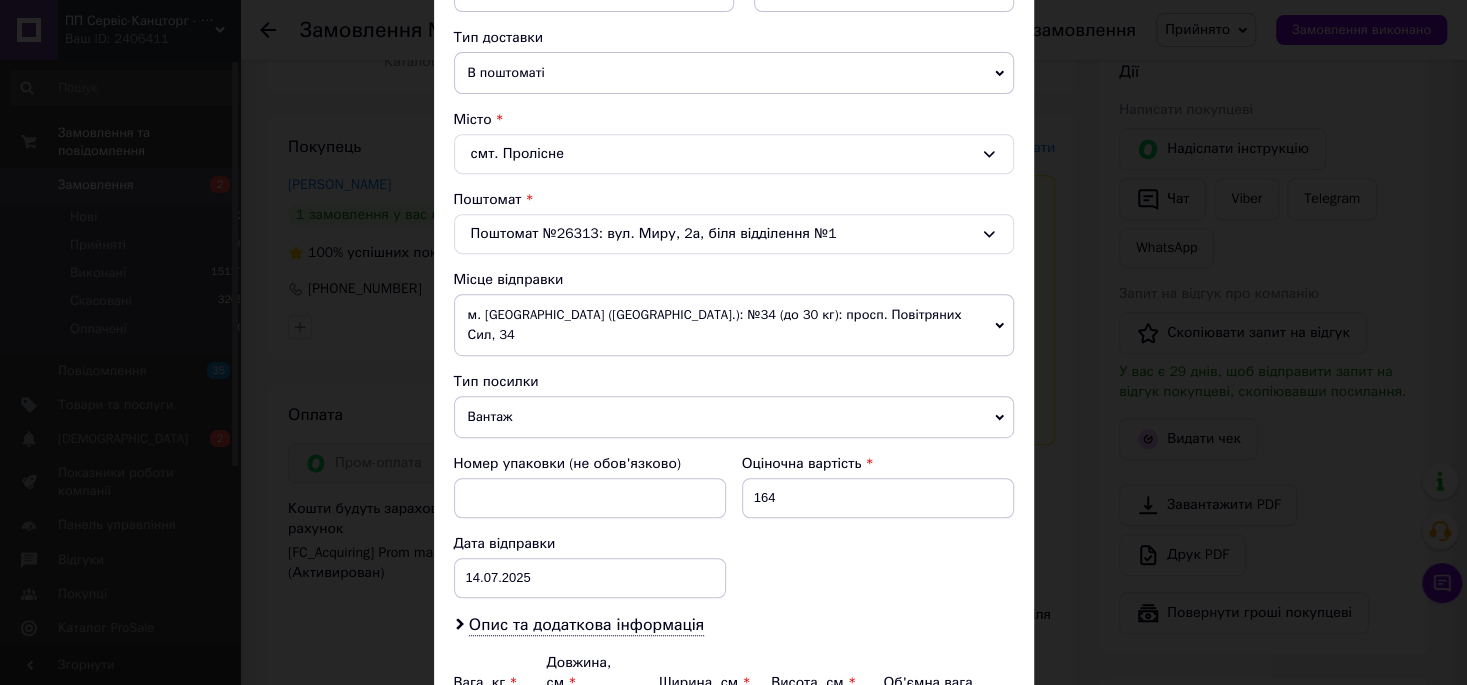 scroll, scrollTop: 641, scrollLeft: 0, axis: vertical 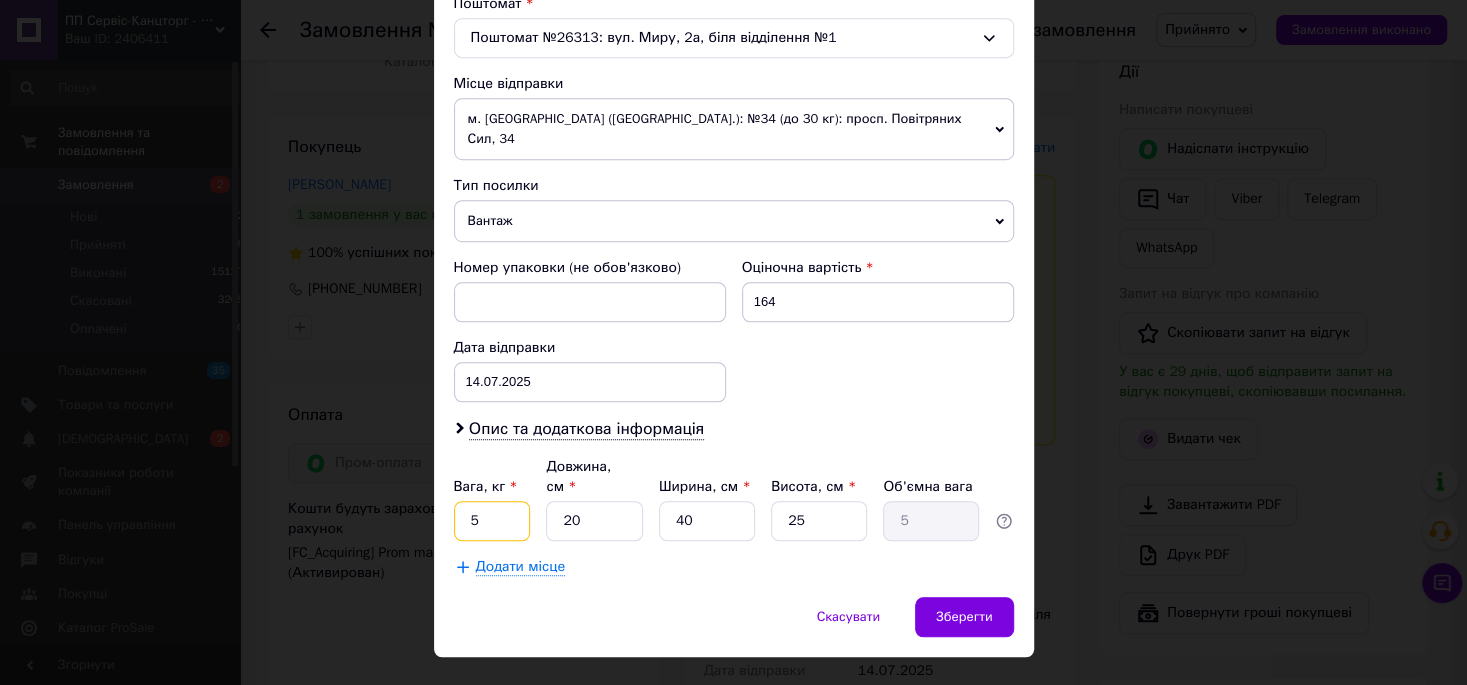 click on "5" at bounding box center (492, 521) 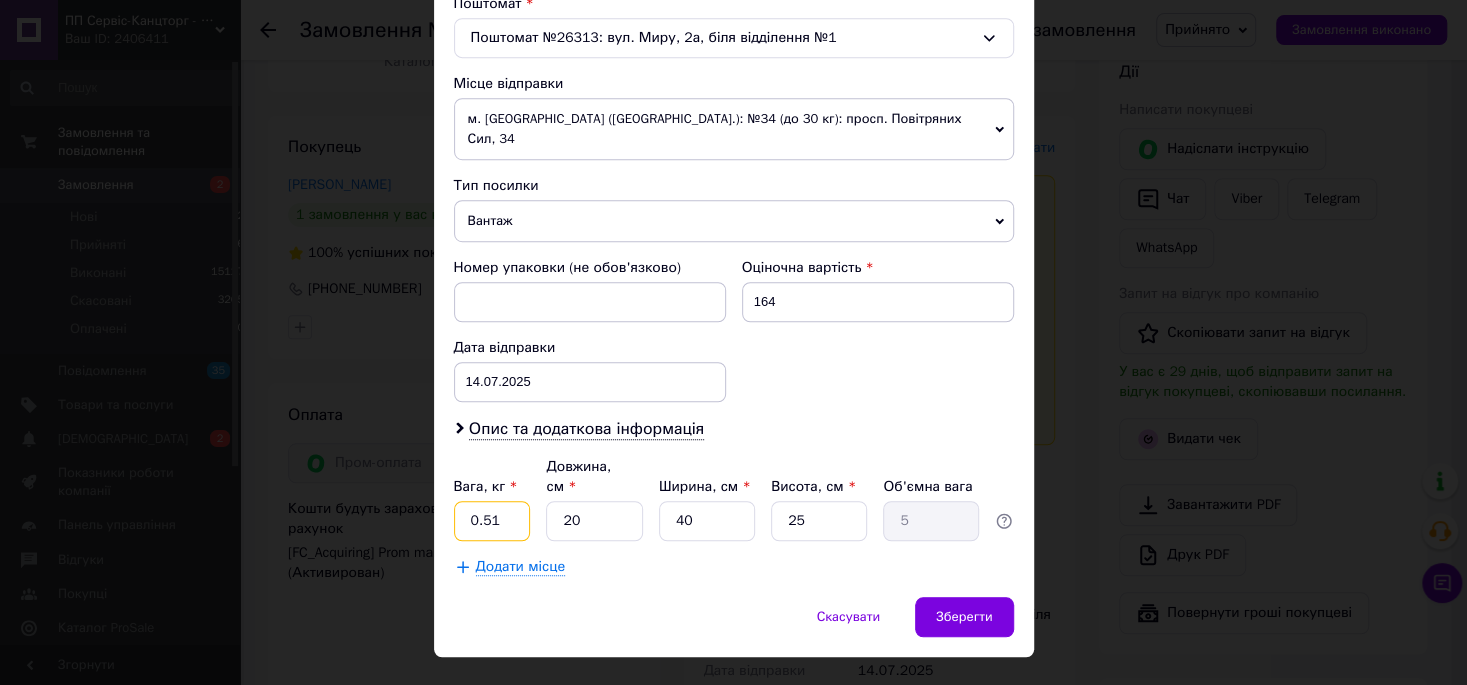 type on "0.5" 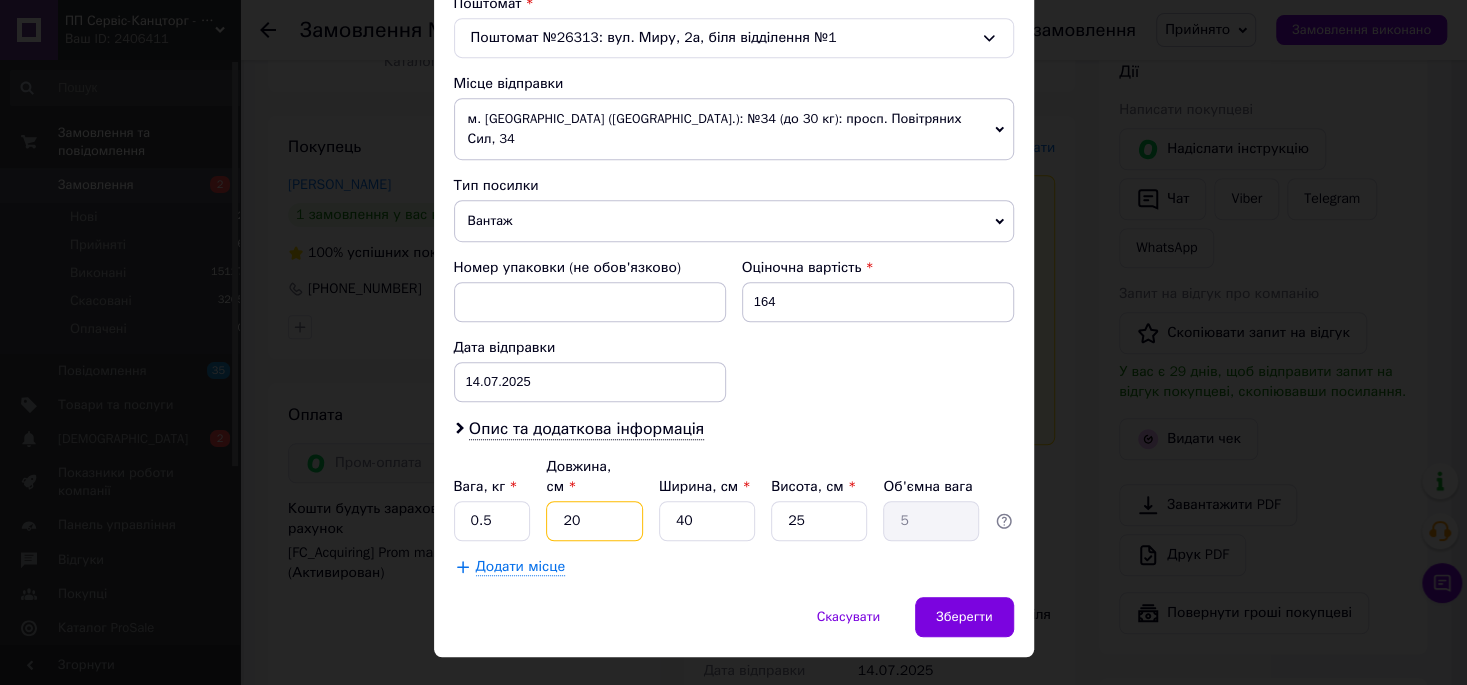 click on "20" at bounding box center [594, 521] 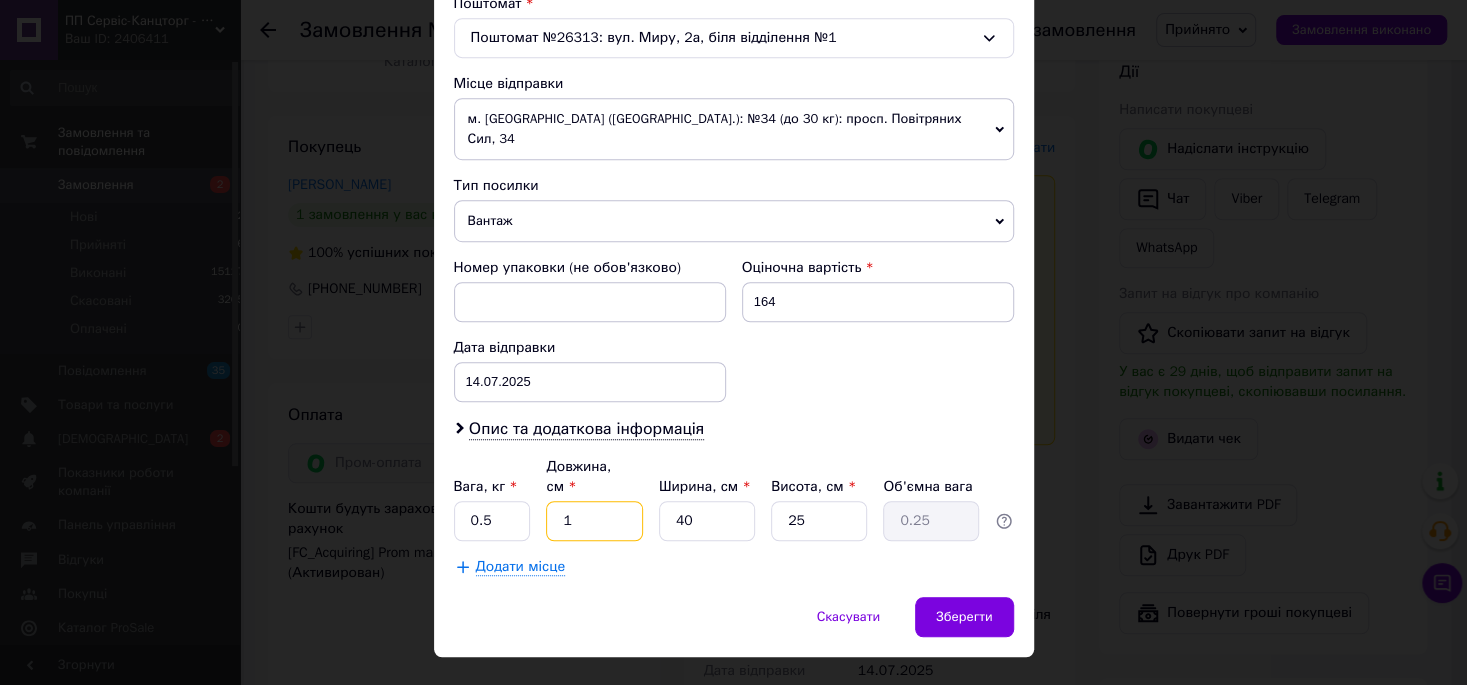 type on "14" 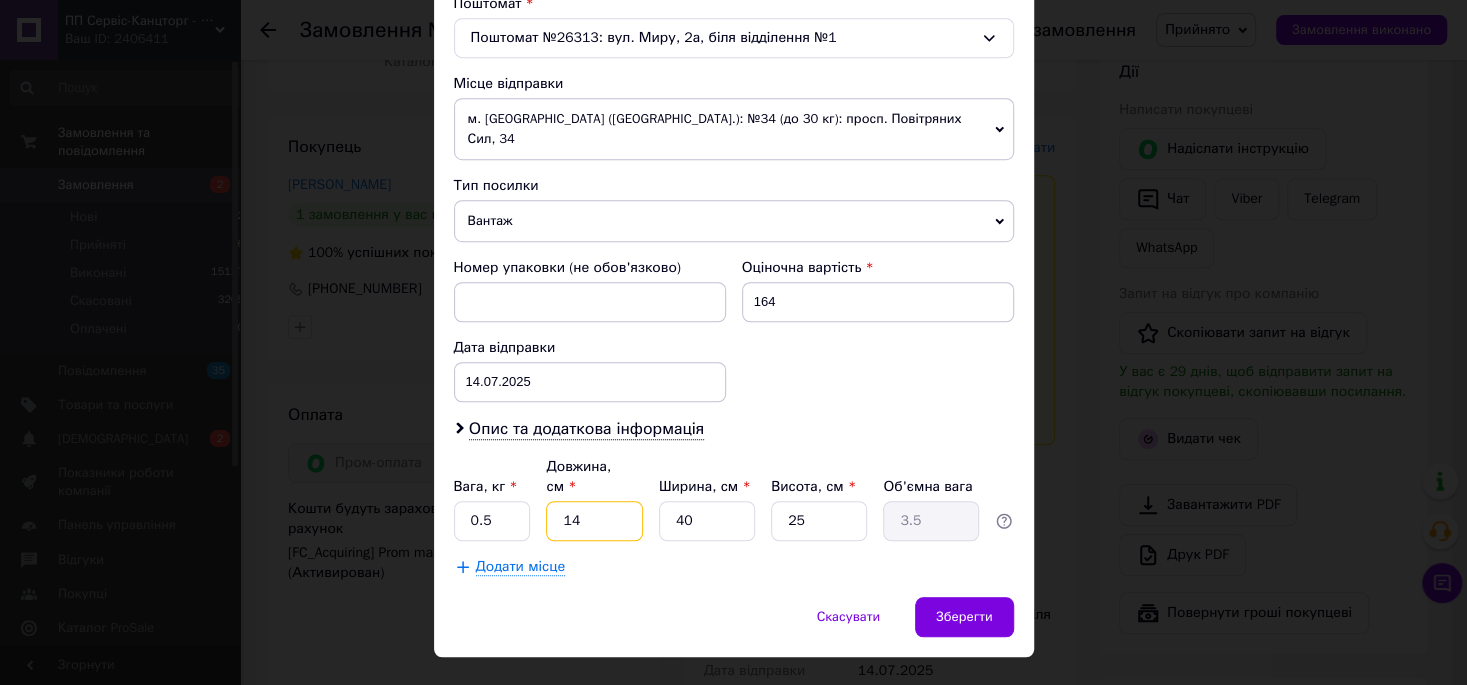 type on "14" 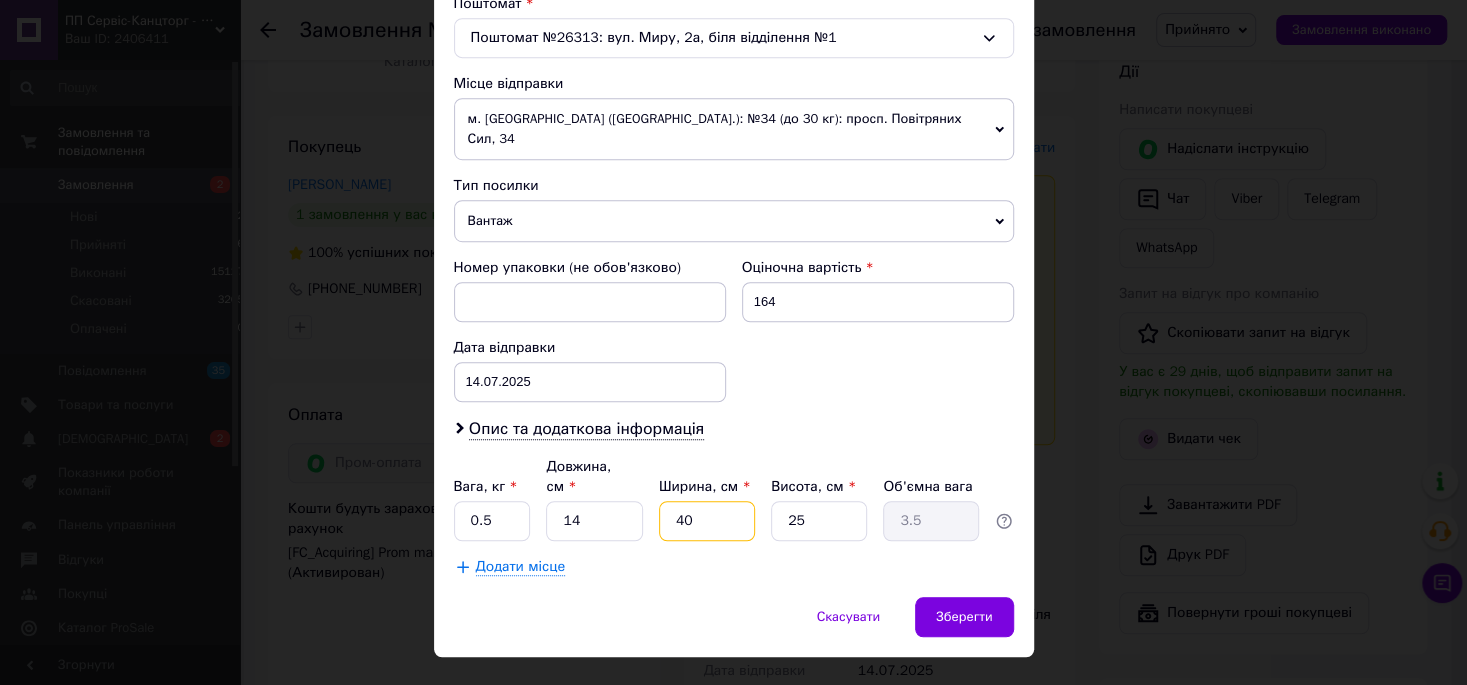 click on "40" at bounding box center (707, 521) 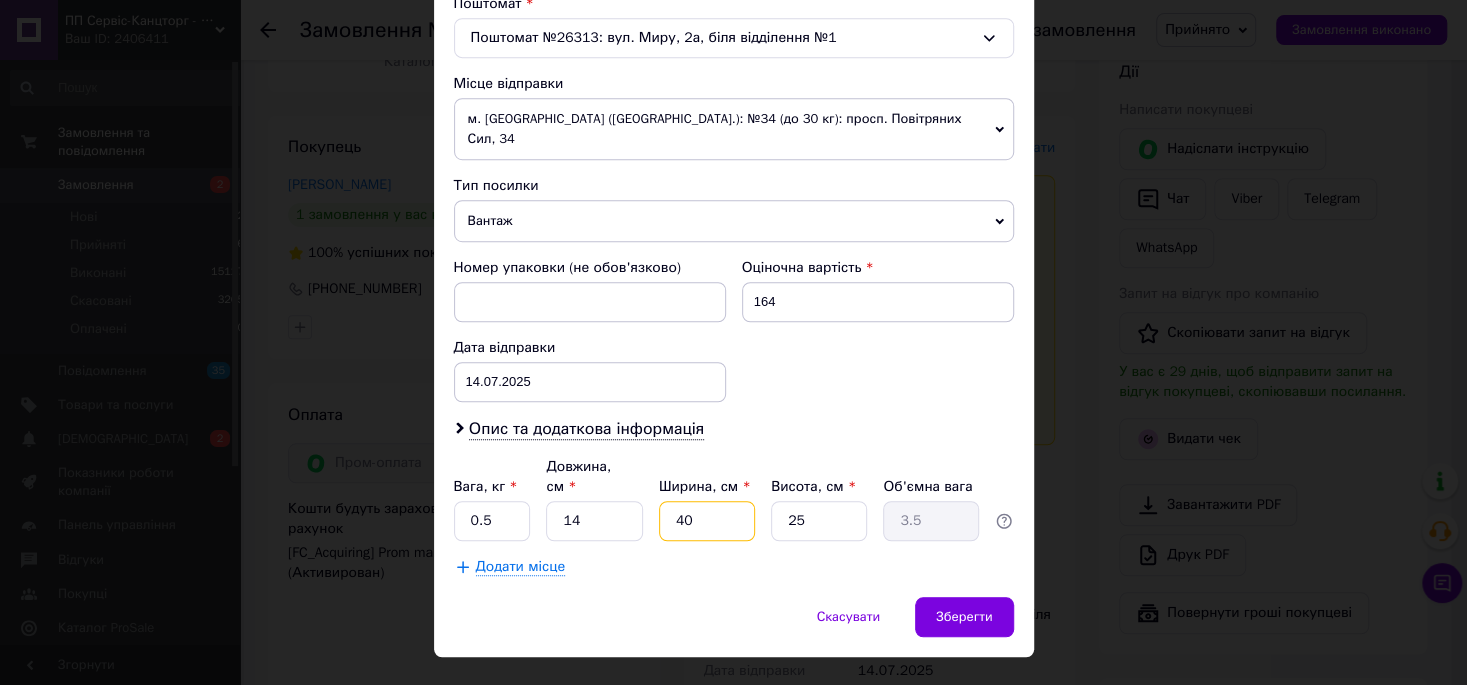 type on "9" 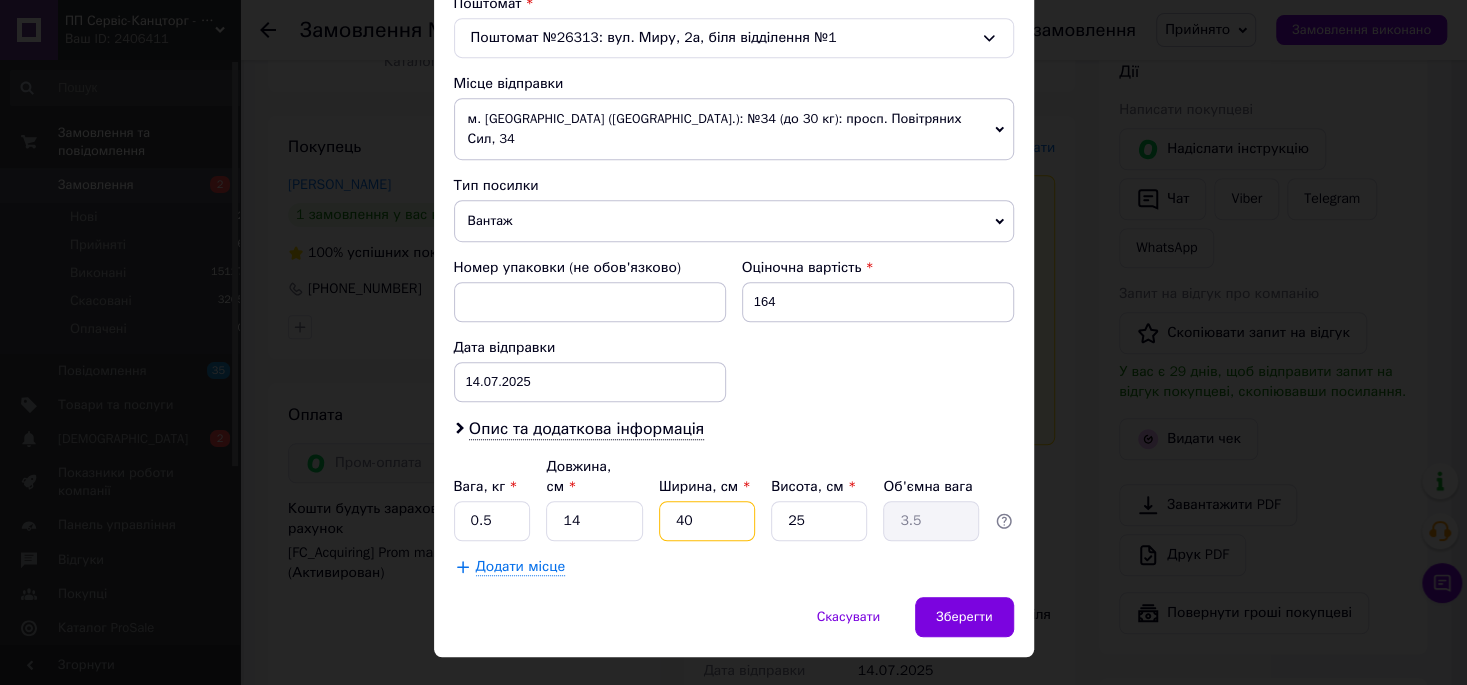 type on "0.79" 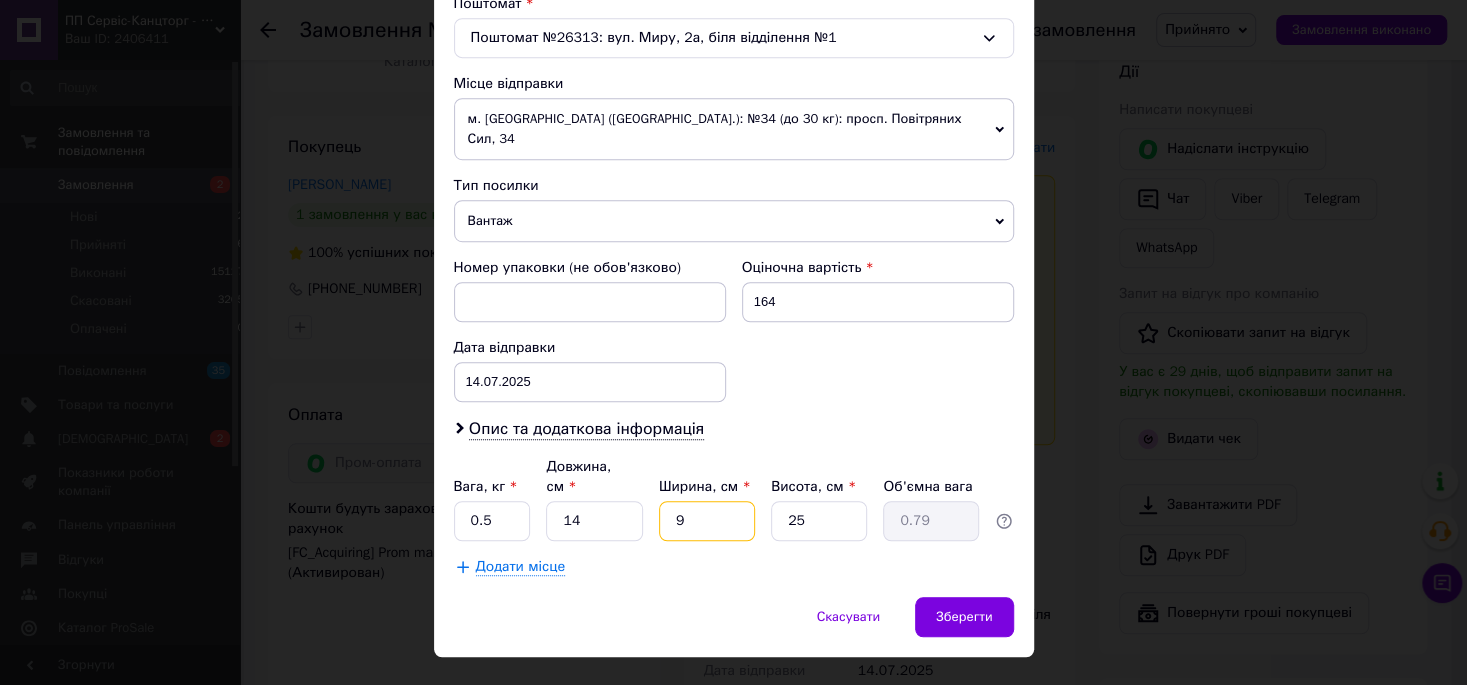 type on "9" 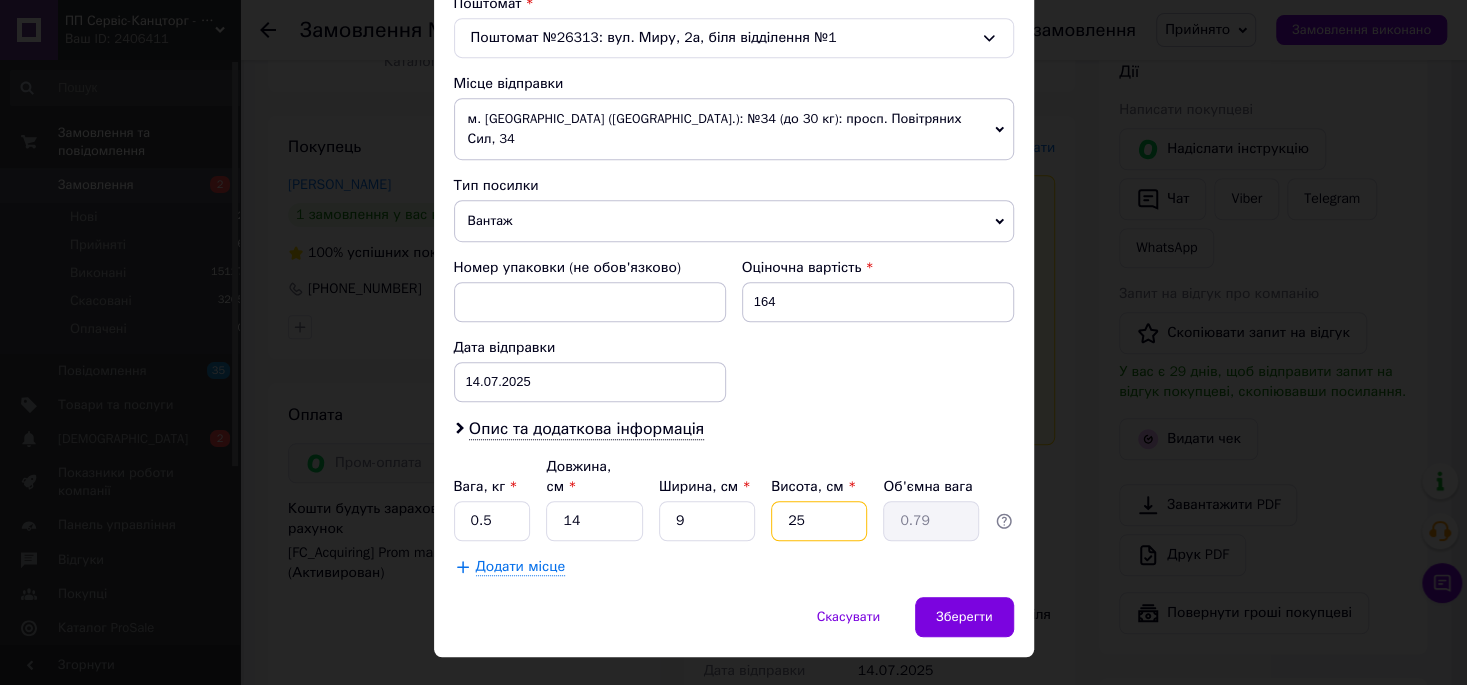 type on "7" 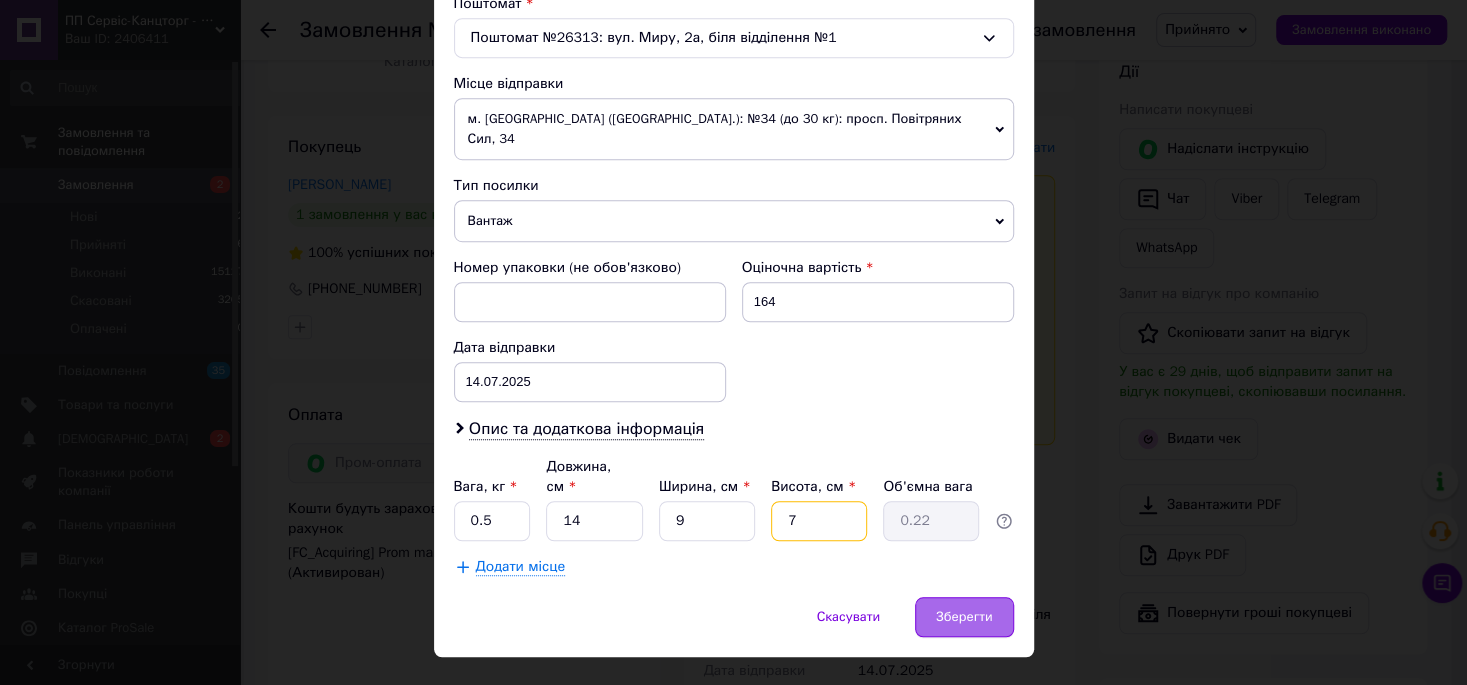 type on "7" 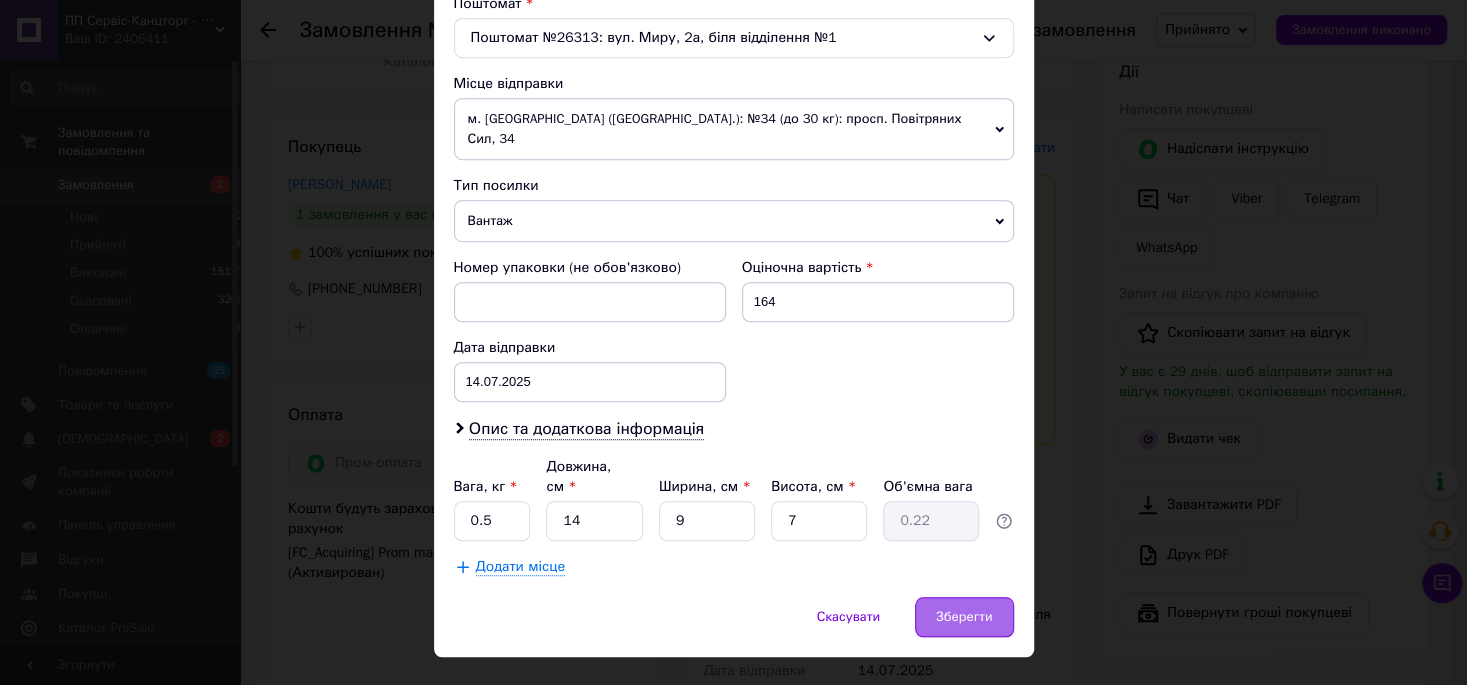 click on "Зберегти" at bounding box center [964, 617] 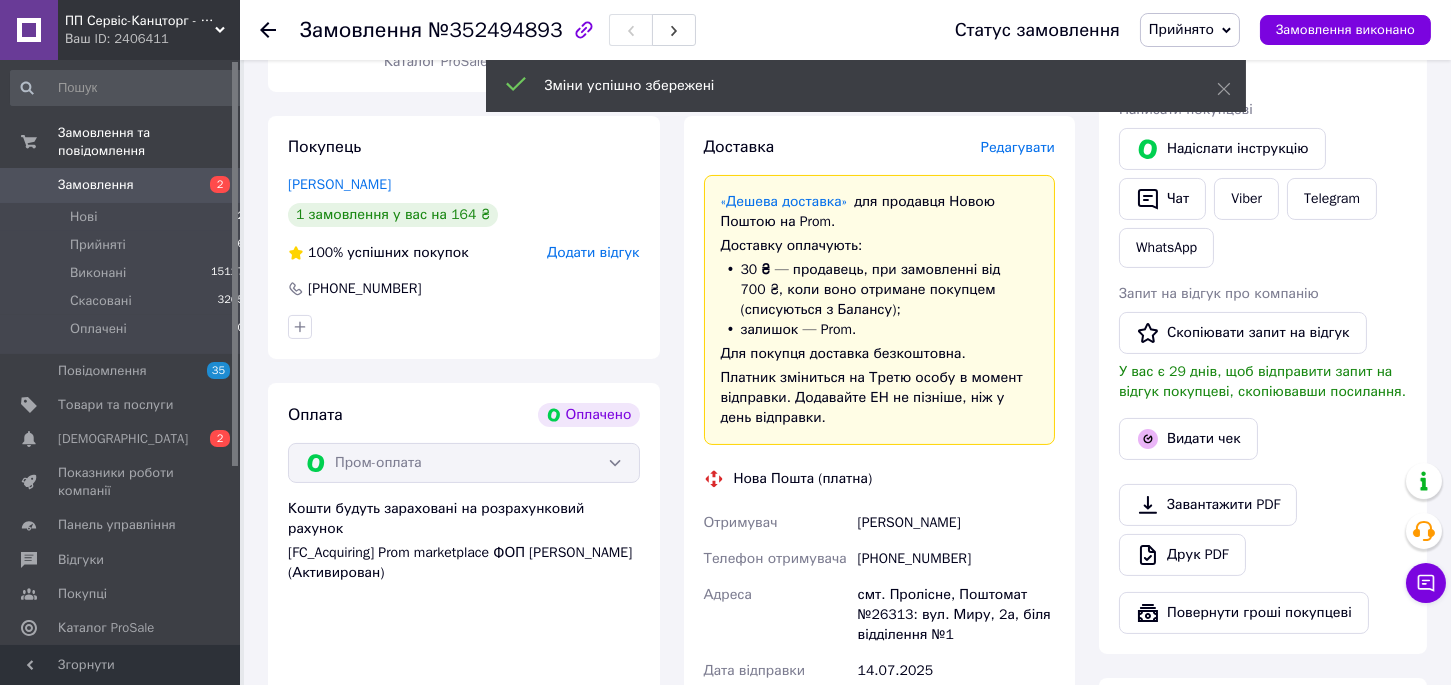 click on "Редагувати" at bounding box center [1018, 147] 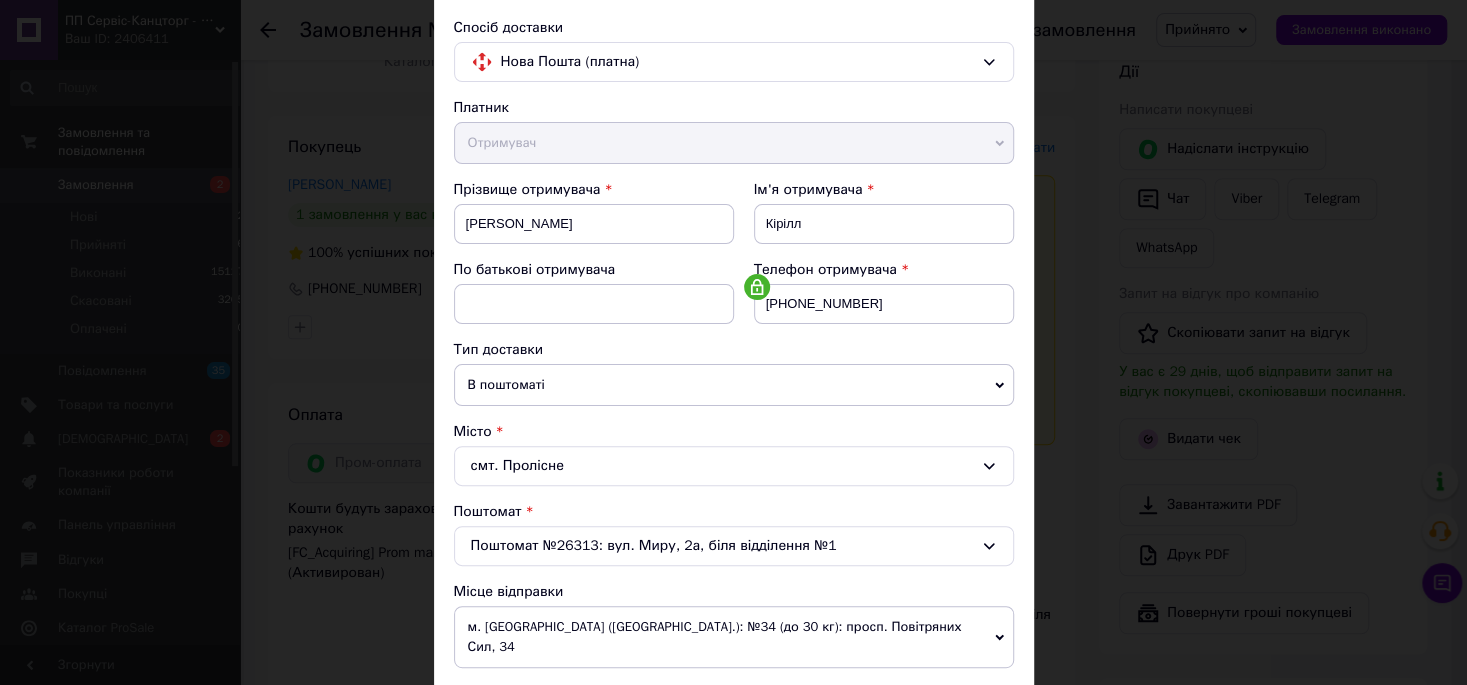 scroll, scrollTop: 220, scrollLeft: 0, axis: vertical 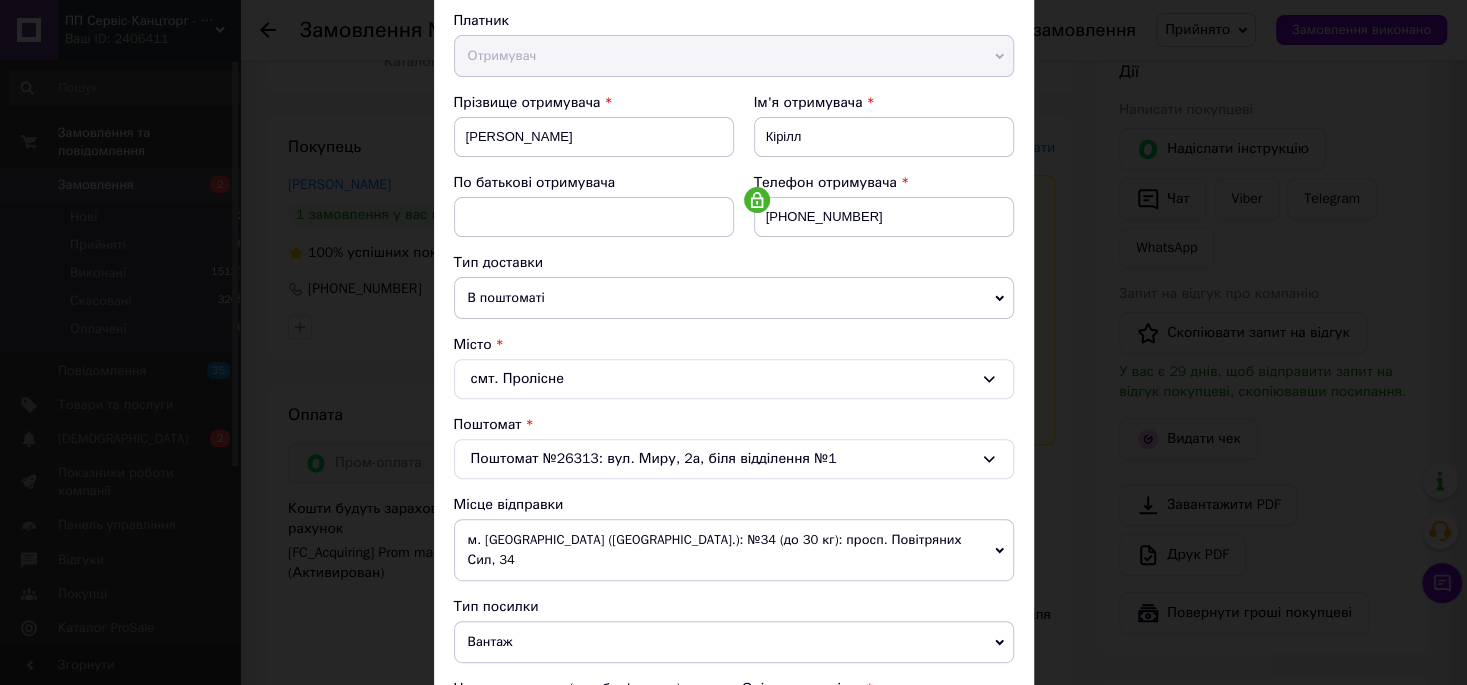 click 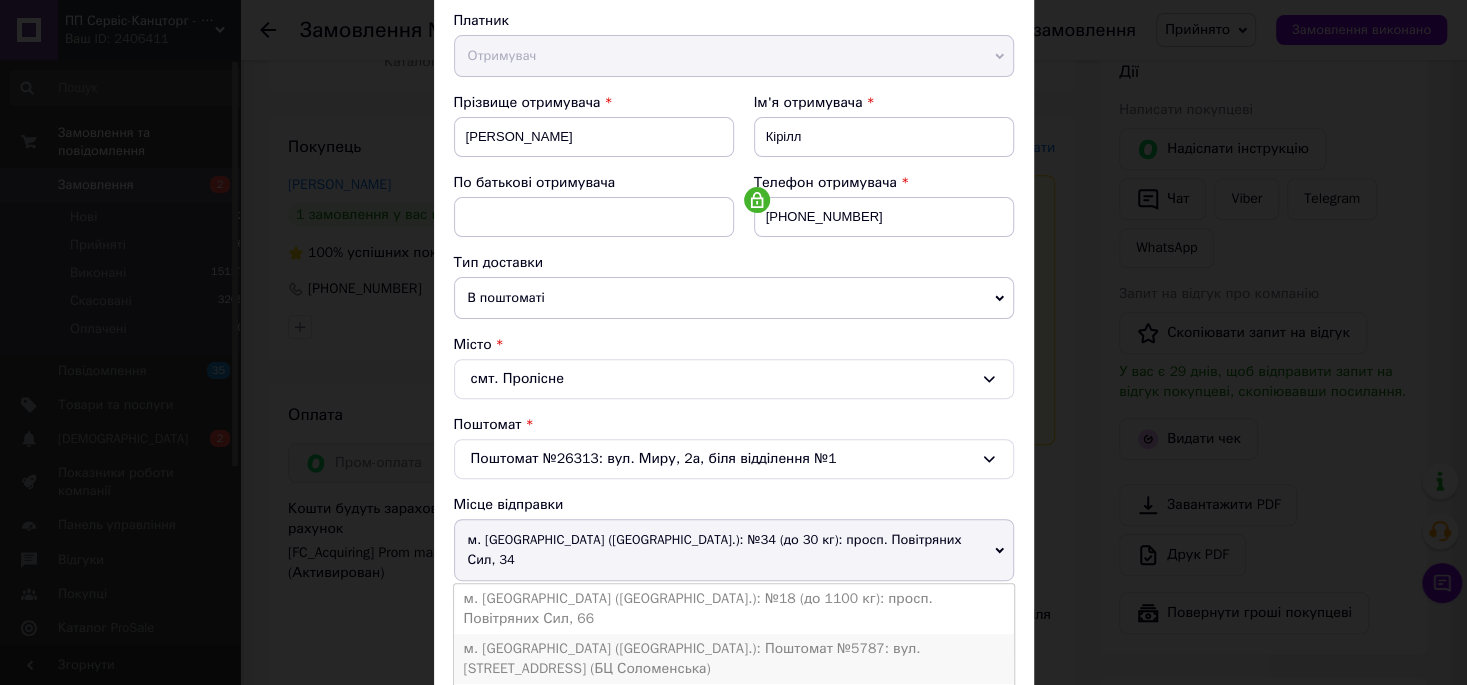 click on "м. [GEOGRAPHIC_DATA] ([GEOGRAPHIC_DATA].): Поштомат №5787: вул. [STREET_ADDRESS] (БЦ Соломенська)" at bounding box center [734, 659] 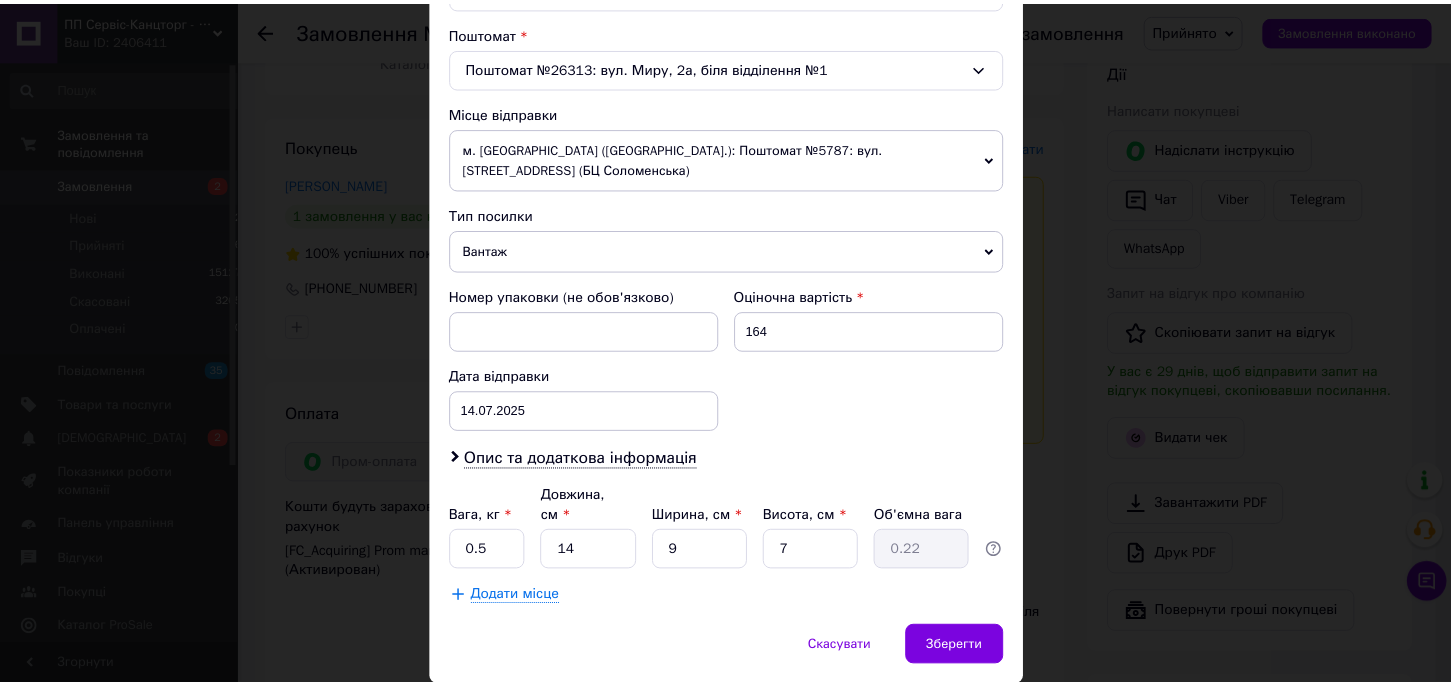 scroll, scrollTop: 641, scrollLeft: 0, axis: vertical 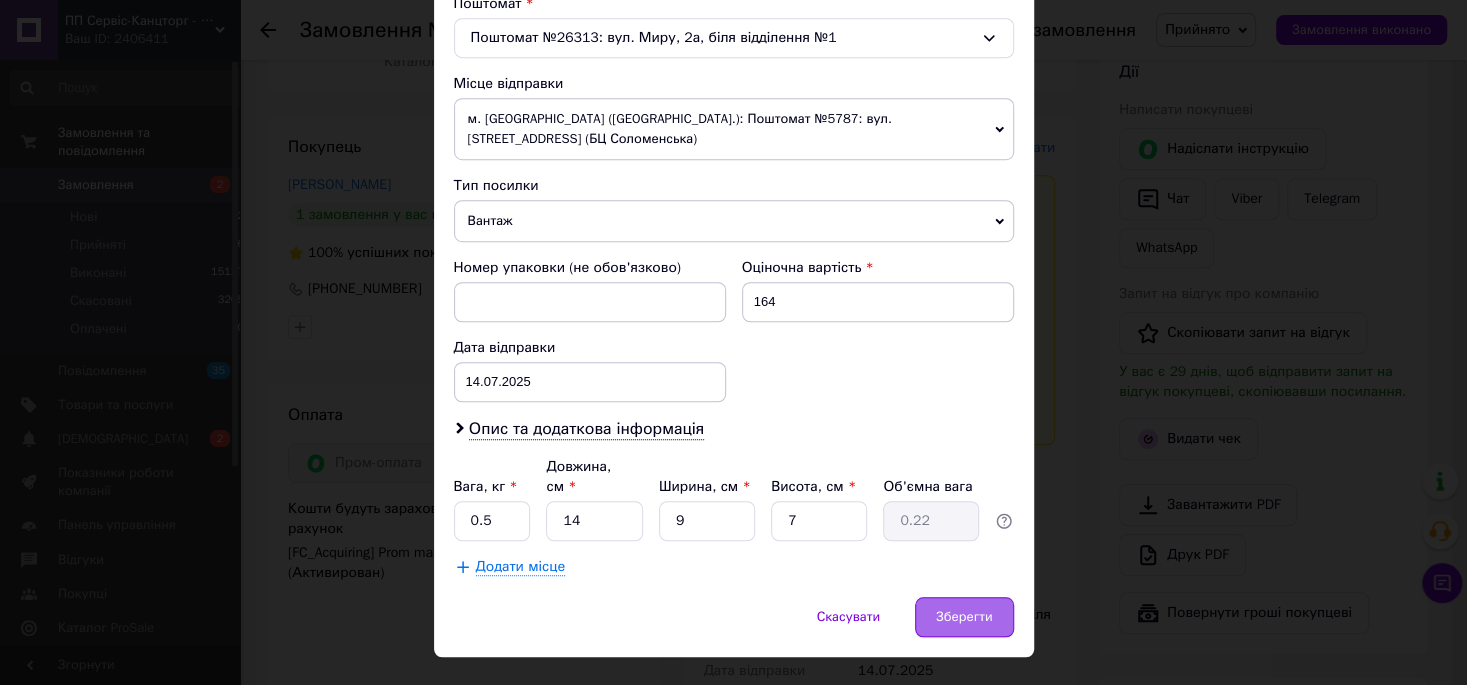 click on "Зберегти" at bounding box center [964, 617] 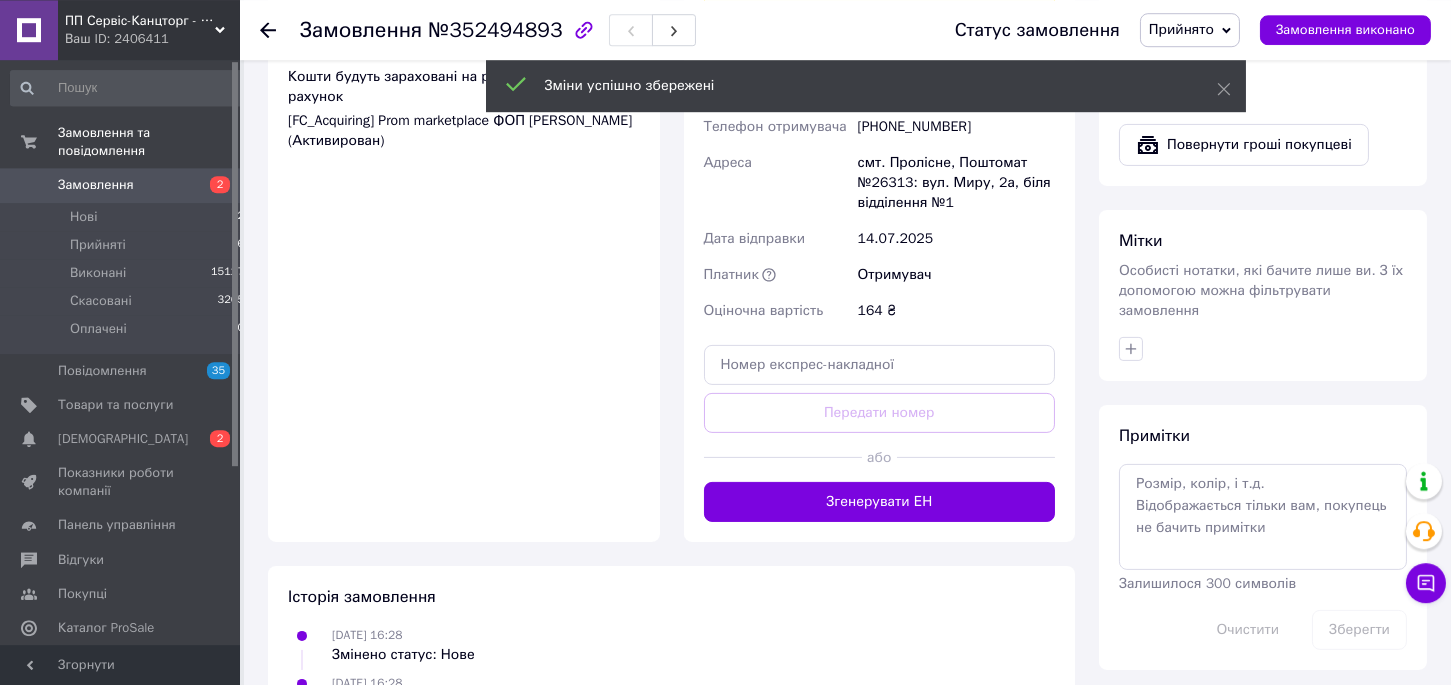 scroll, scrollTop: 1320, scrollLeft: 0, axis: vertical 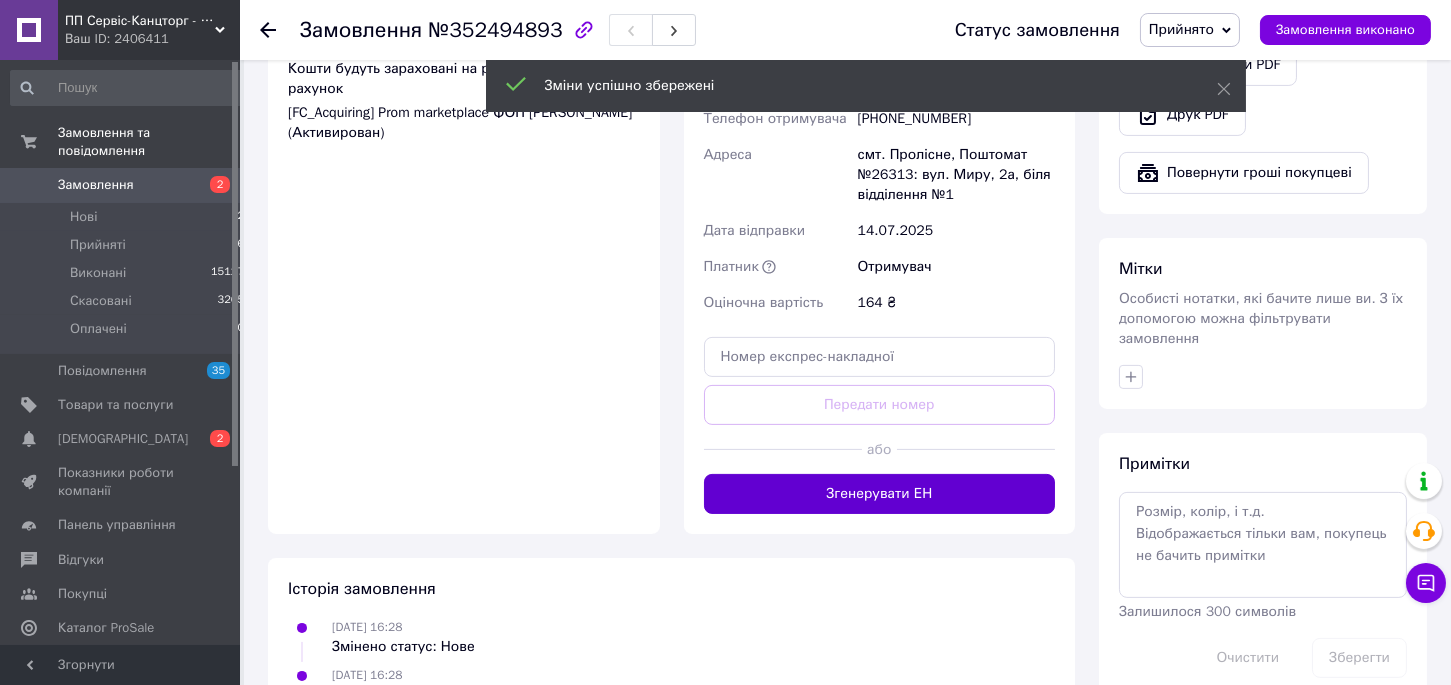 click on "Згенерувати ЕН" at bounding box center [880, 494] 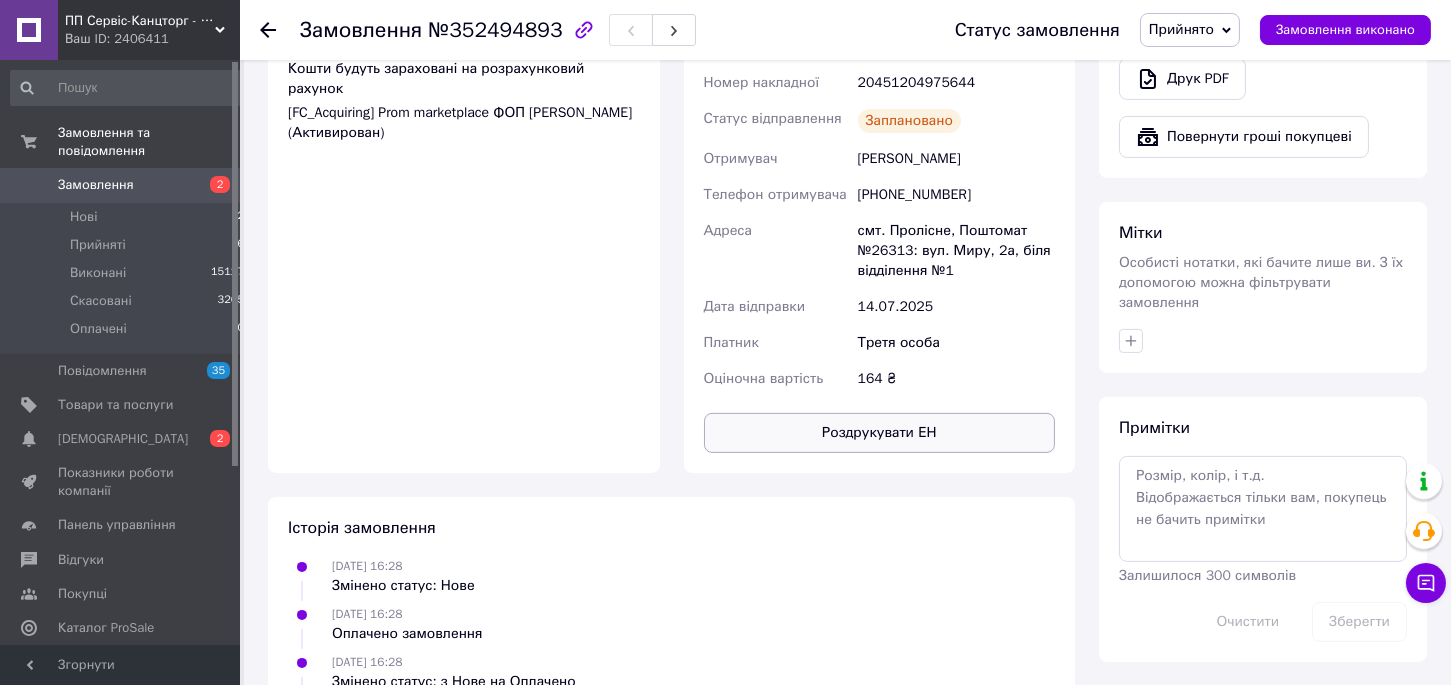 click on "Роздрукувати ЕН" at bounding box center (880, 433) 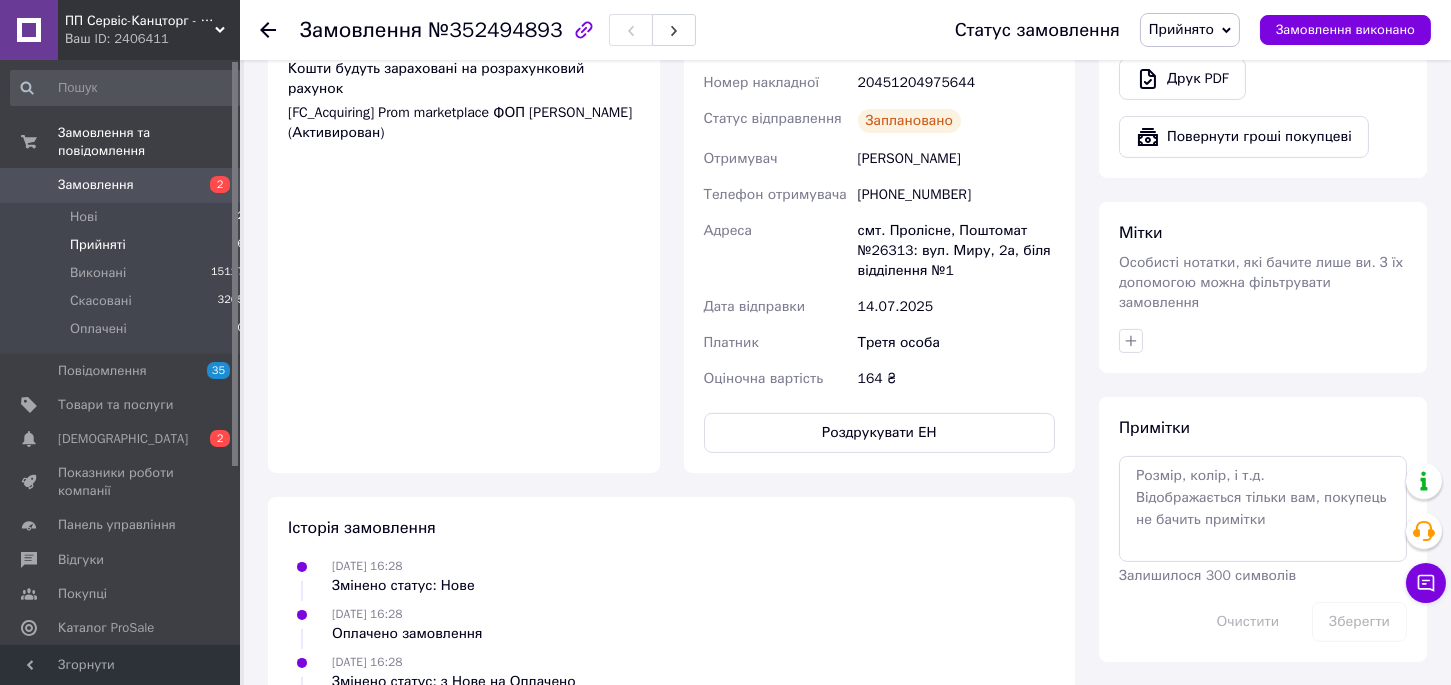 click on "Прийняті" at bounding box center [98, 245] 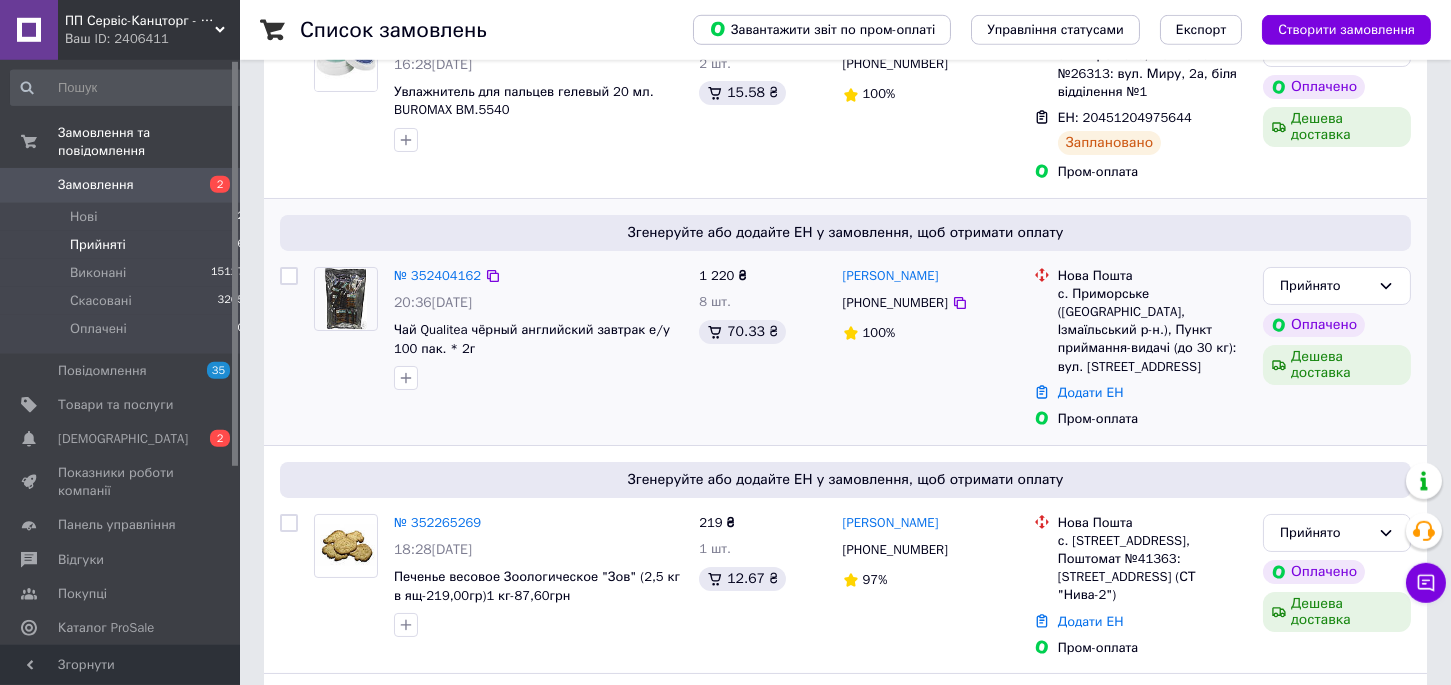 scroll, scrollTop: 330, scrollLeft: 0, axis: vertical 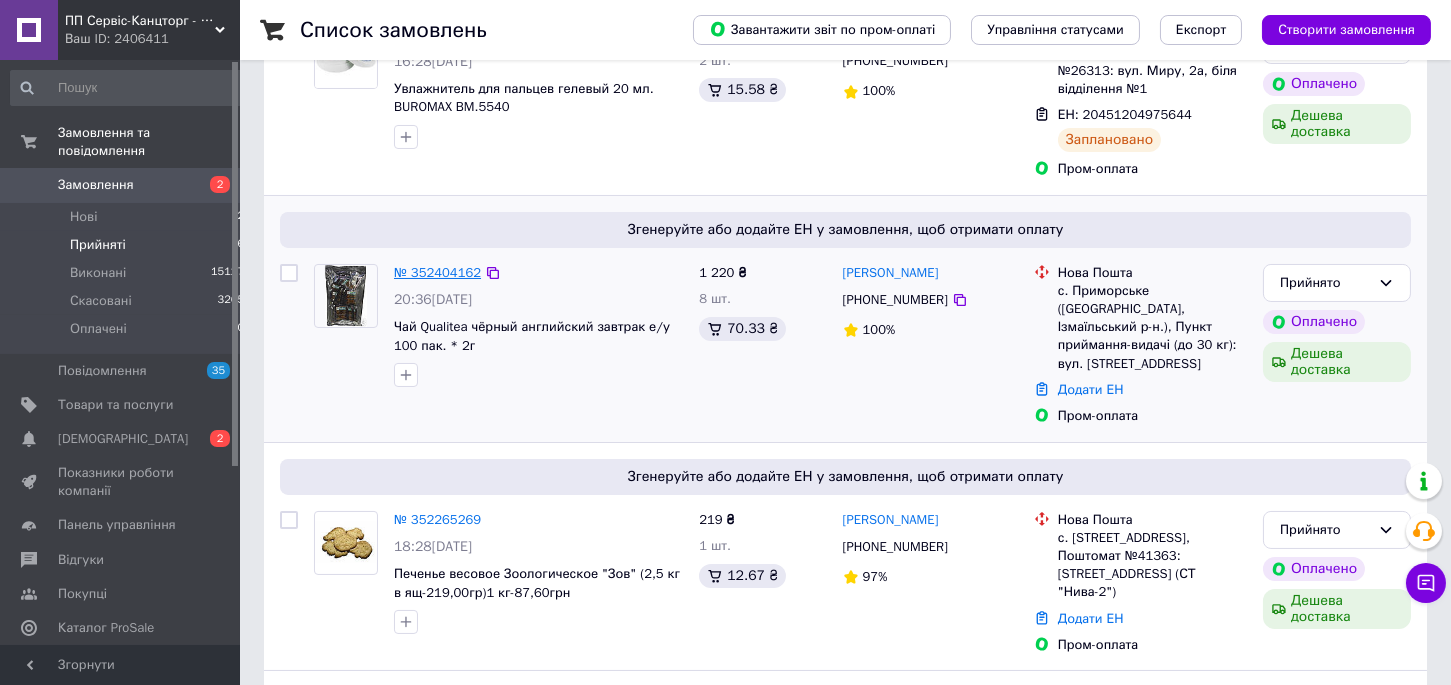 click on "№ 352404162" at bounding box center [437, 272] 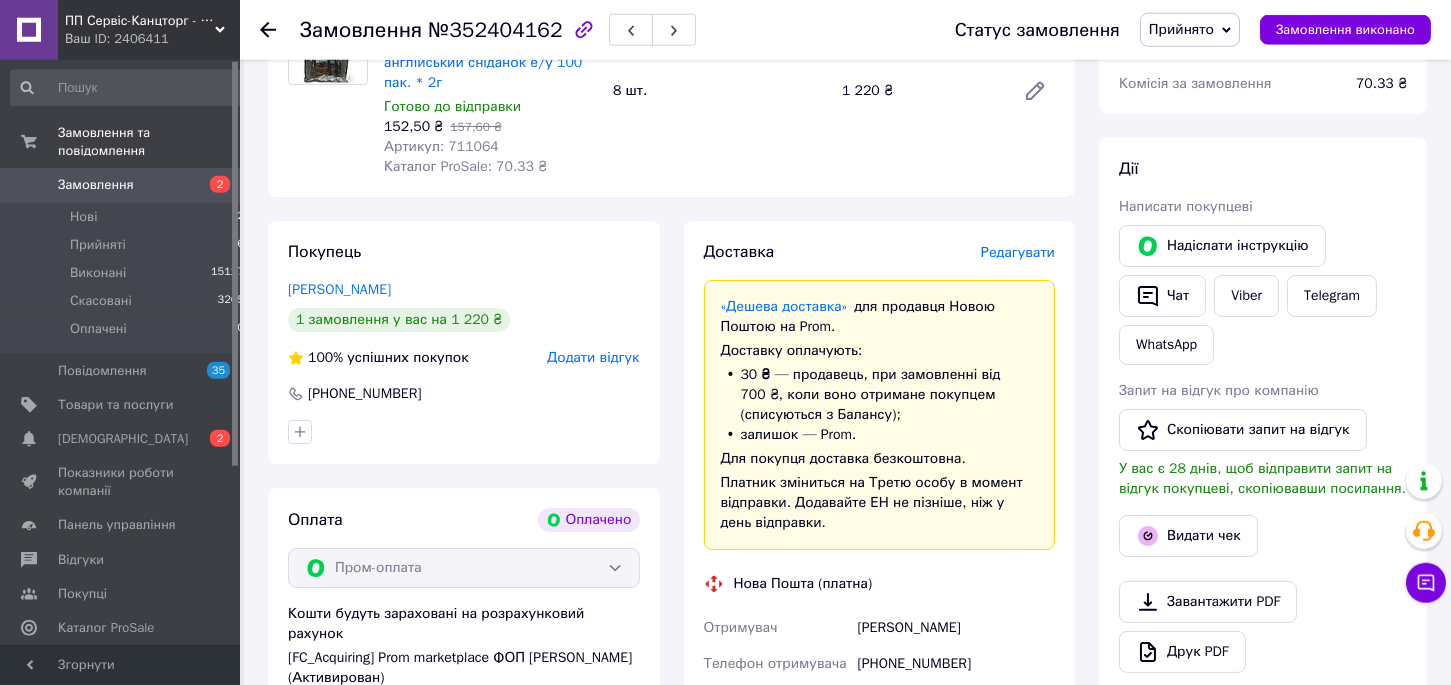 scroll, scrollTop: 669, scrollLeft: 0, axis: vertical 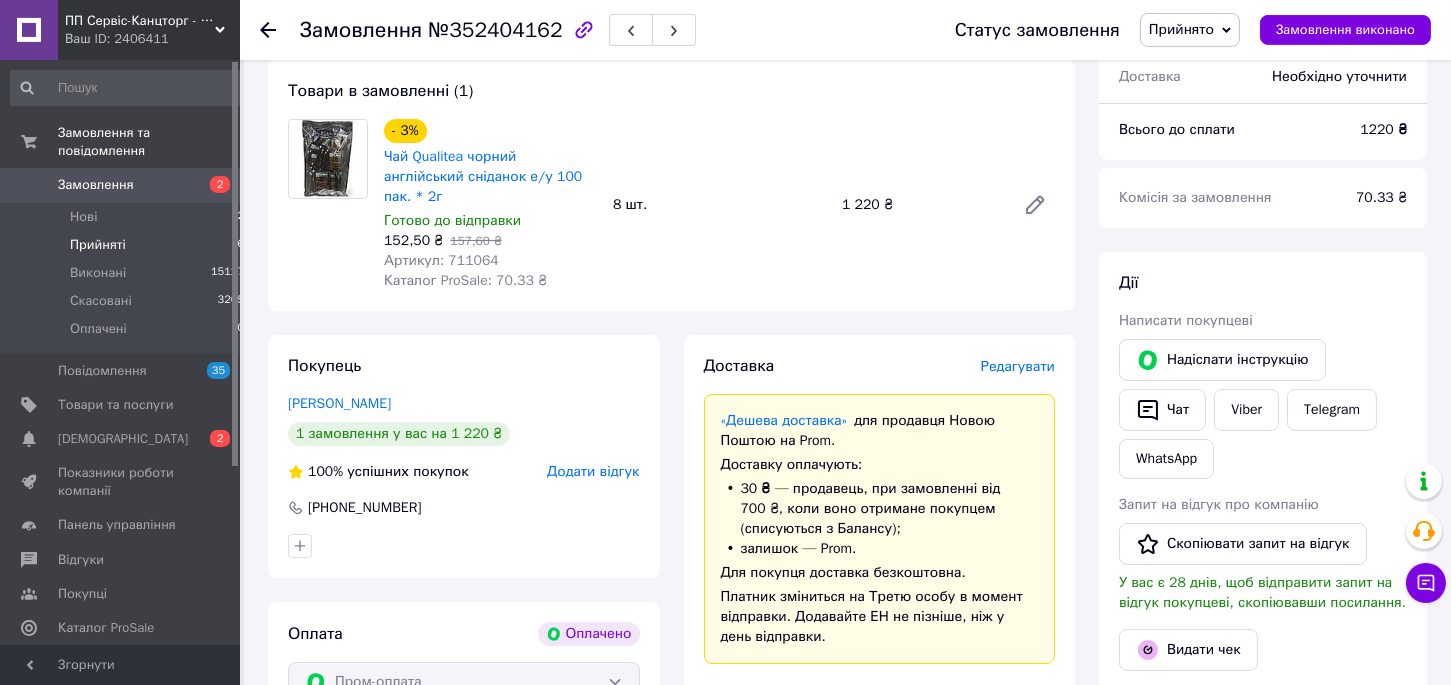 click on "Прийняті" at bounding box center (98, 245) 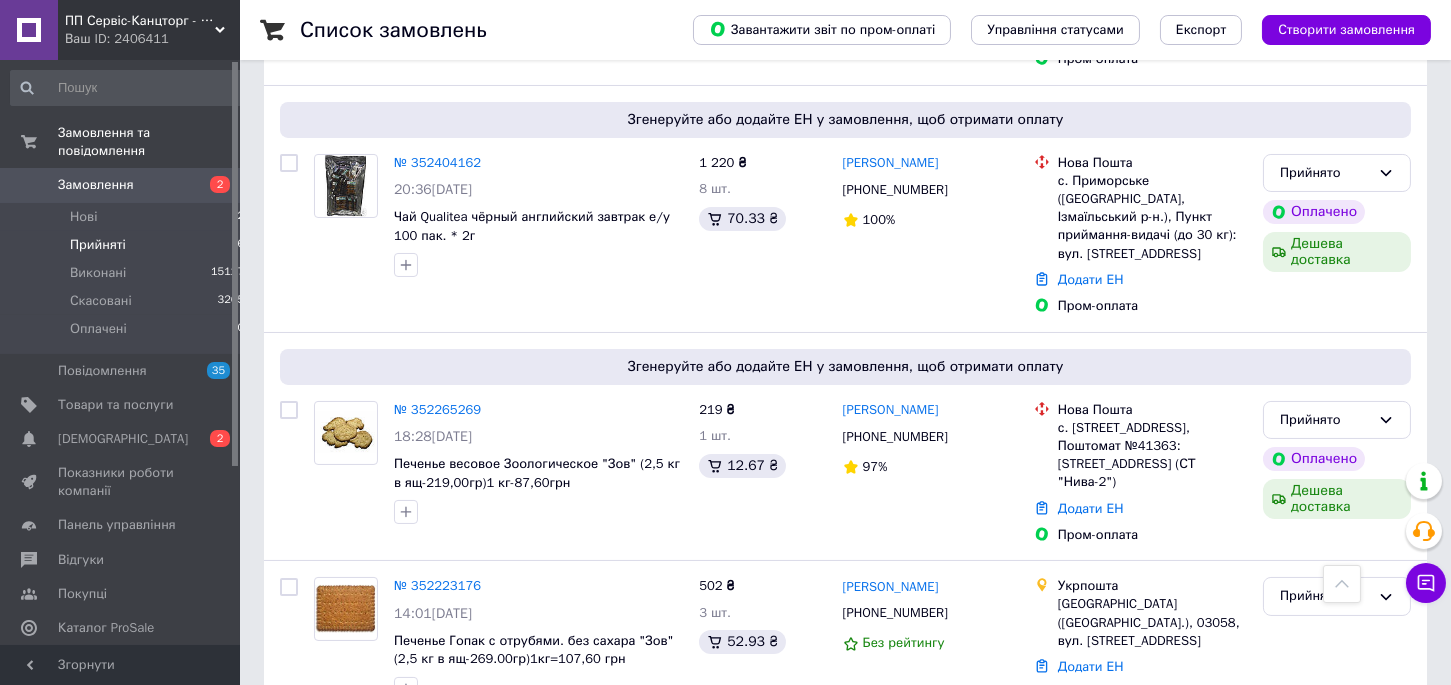 scroll, scrollTop: 550, scrollLeft: 0, axis: vertical 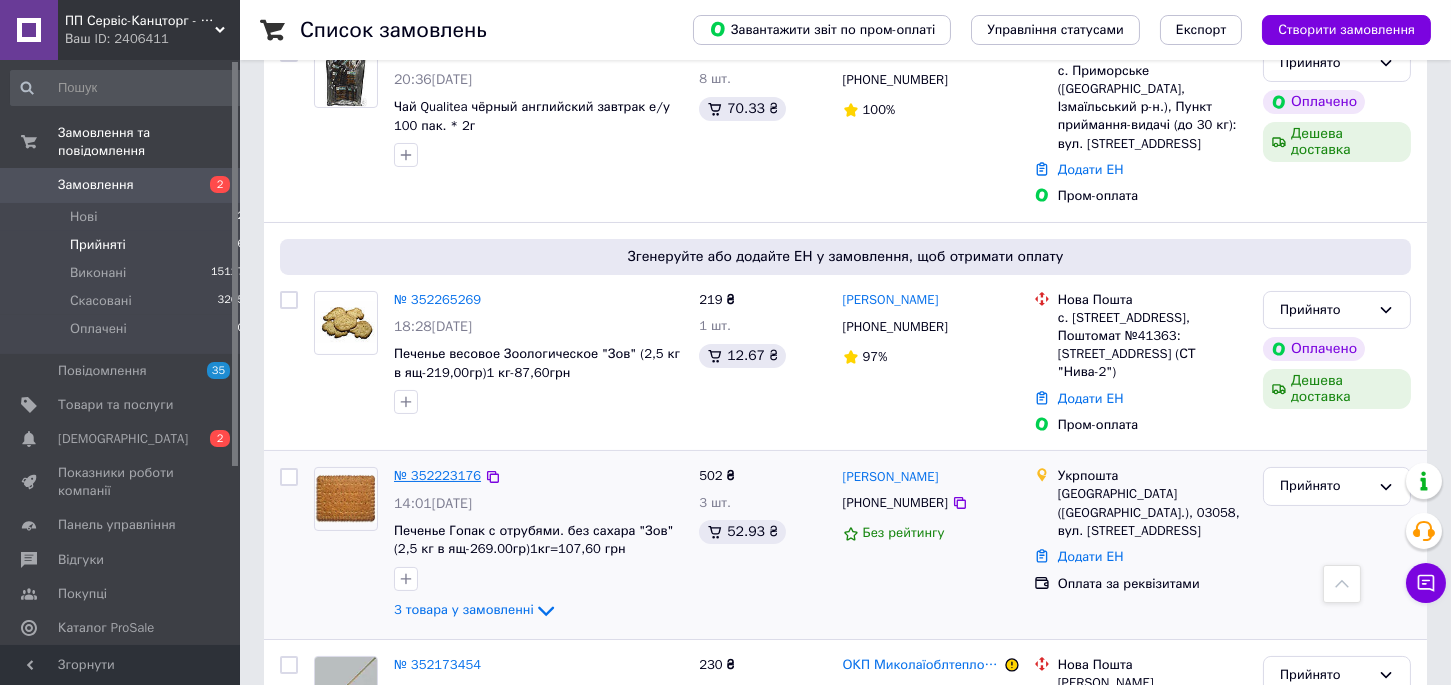 click on "№ 352223176" at bounding box center (437, 475) 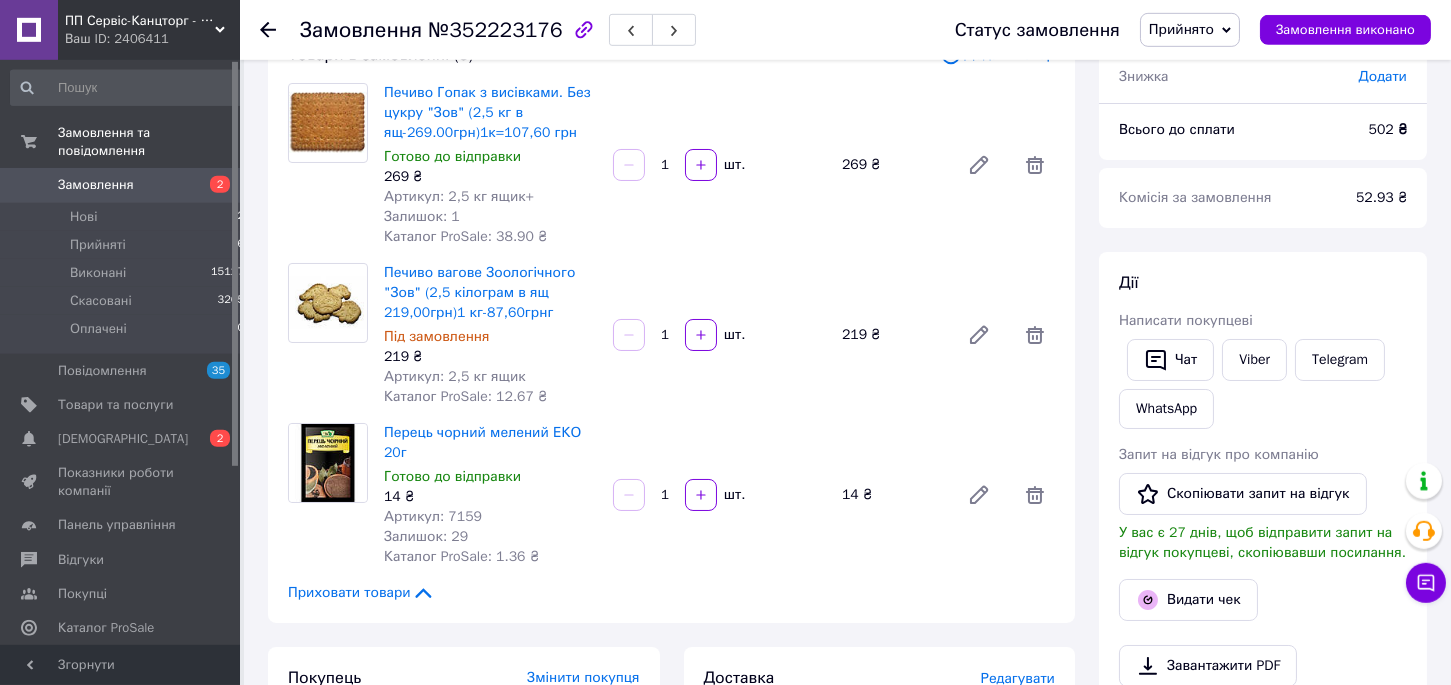 scroll, scrollTop: 119, scrollLeft: 0, axis: vertical 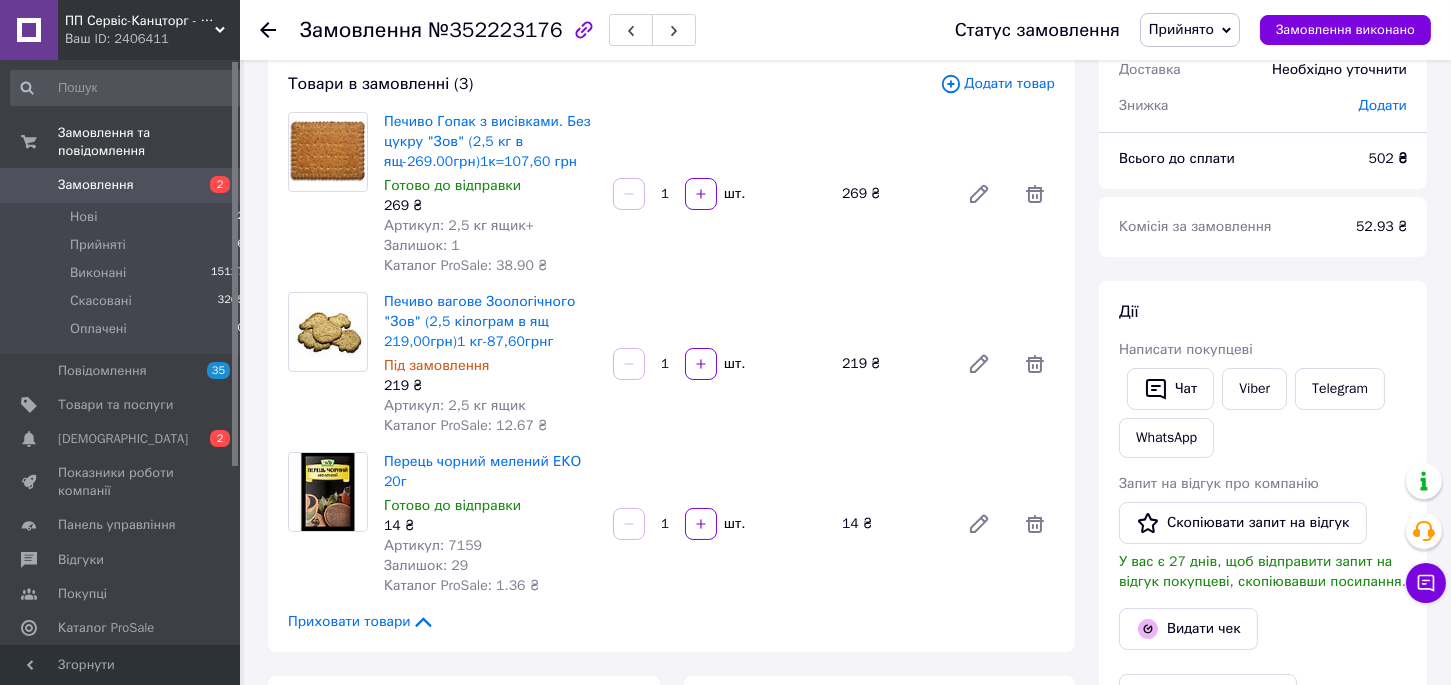 click 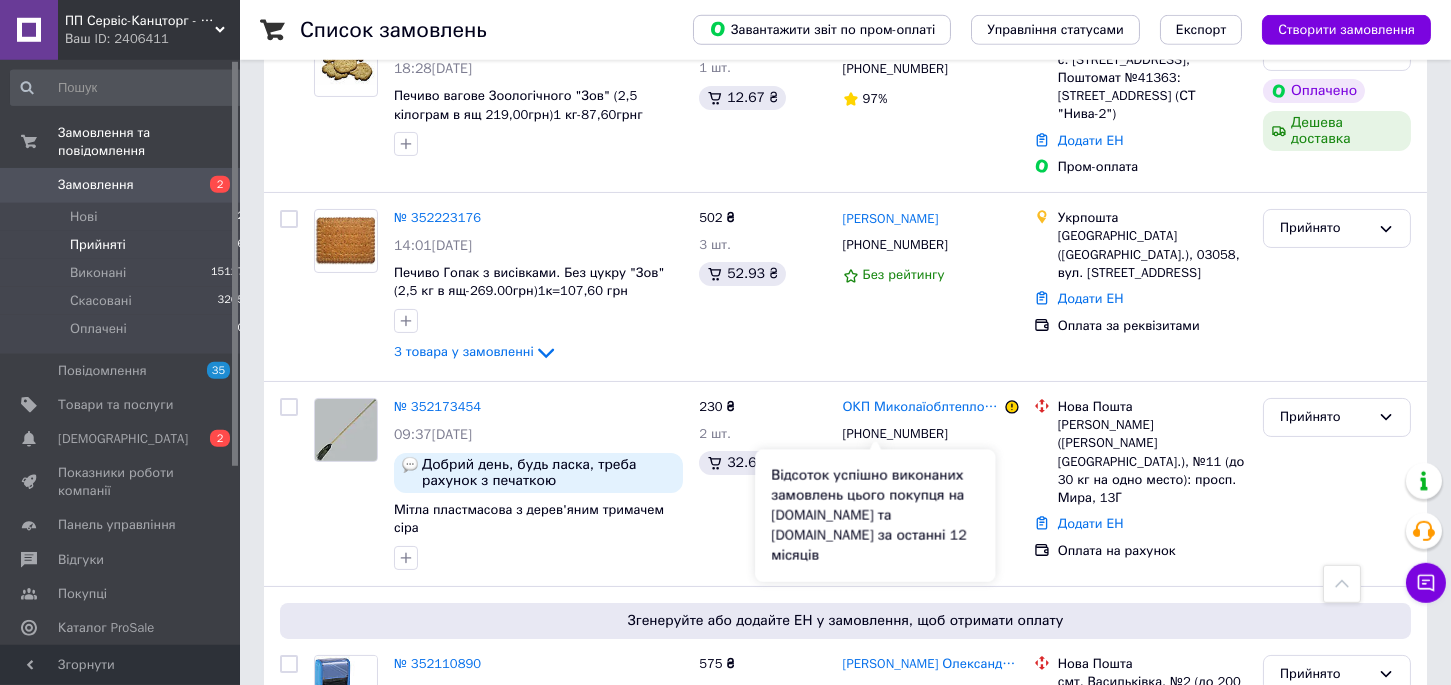 scroll, scrollTop: 886, scrollLeft: 0, axis: vertical 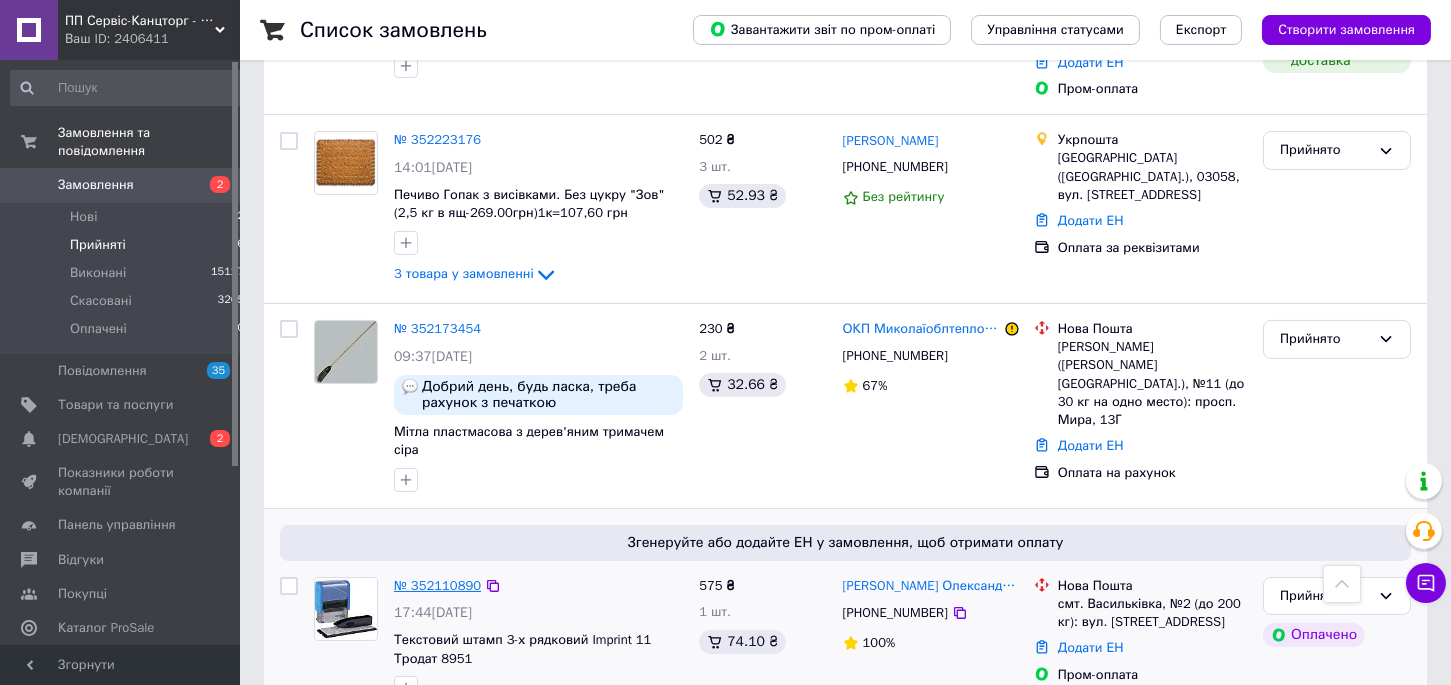 click on "№ 352110890" at bounding box center [437, 585] 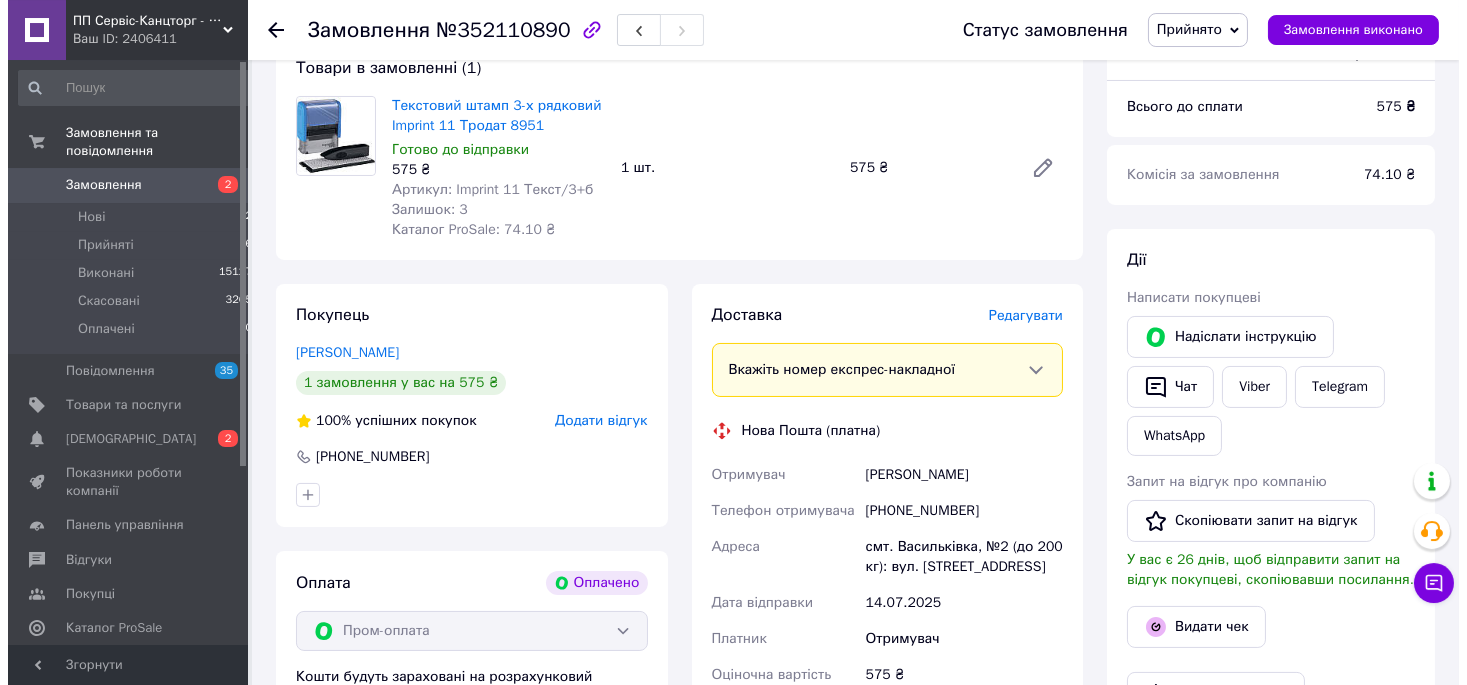 scroll, scrollTop: 844, scrollLeft: 0, axis: vertical 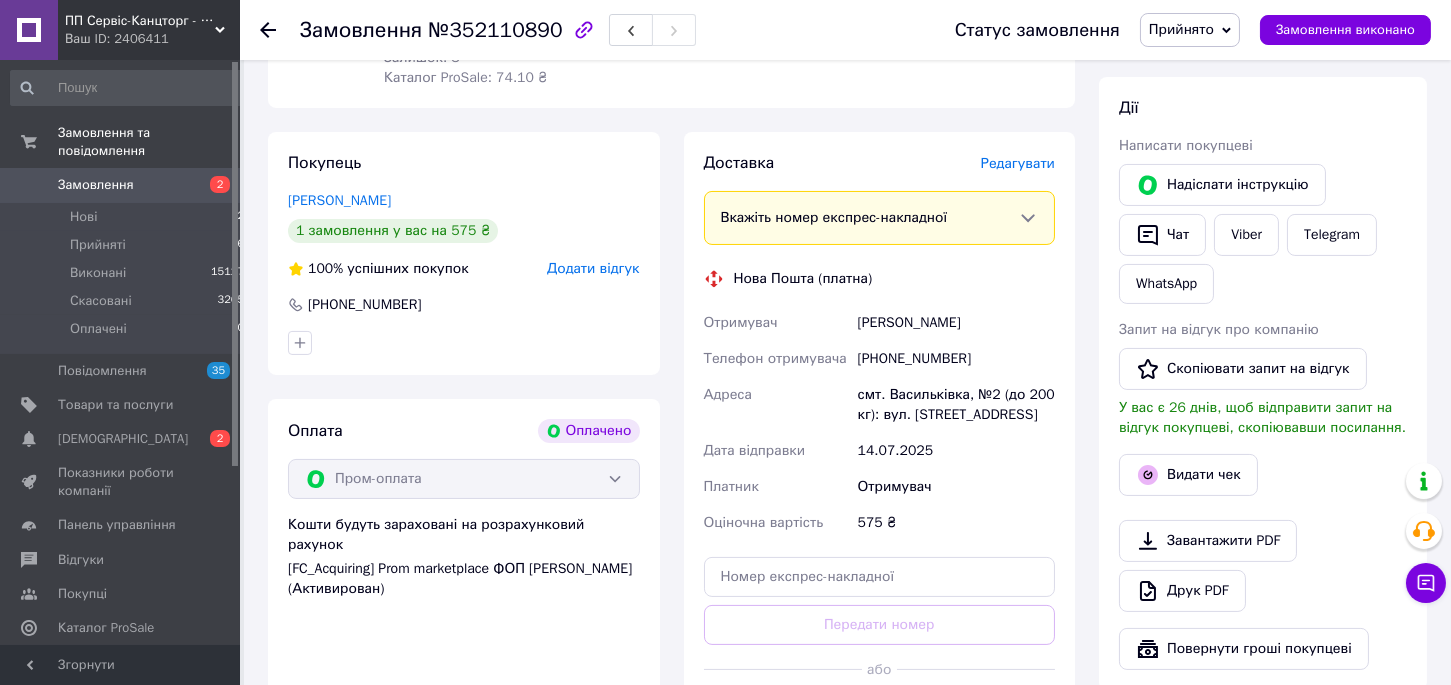 click on "Редагувати" at bounding box center (1018, 163) 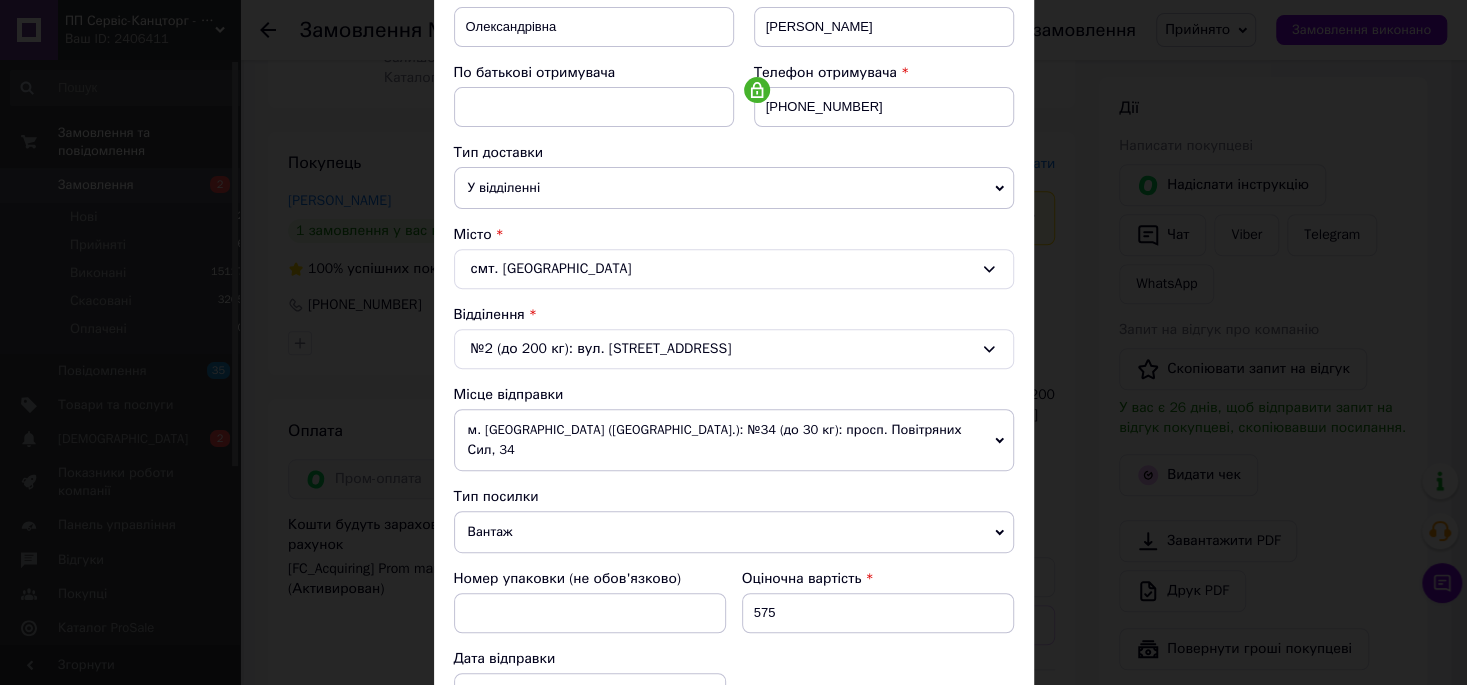 scroll, scrollTop: 550, scrollLeft: 0, axis: vertical 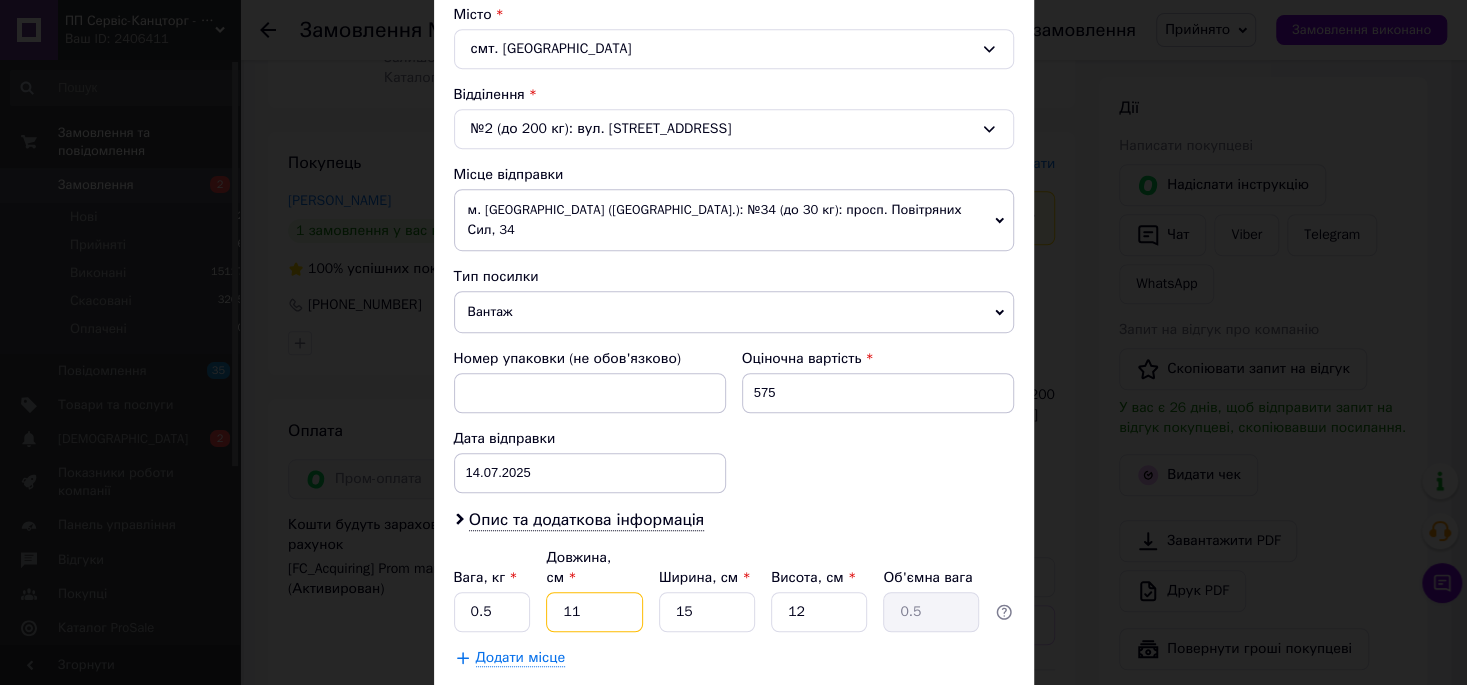 click on "11" at bounding box center [594, 612] 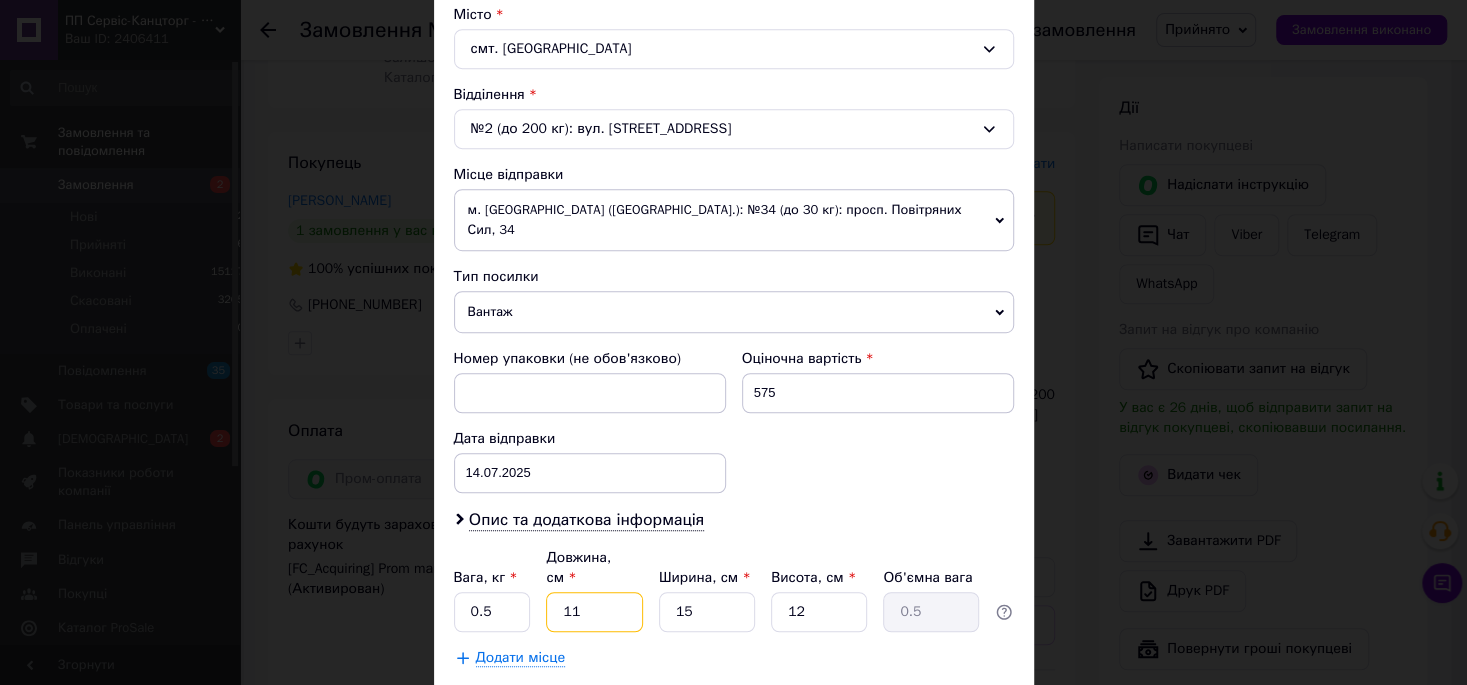 type on "2" 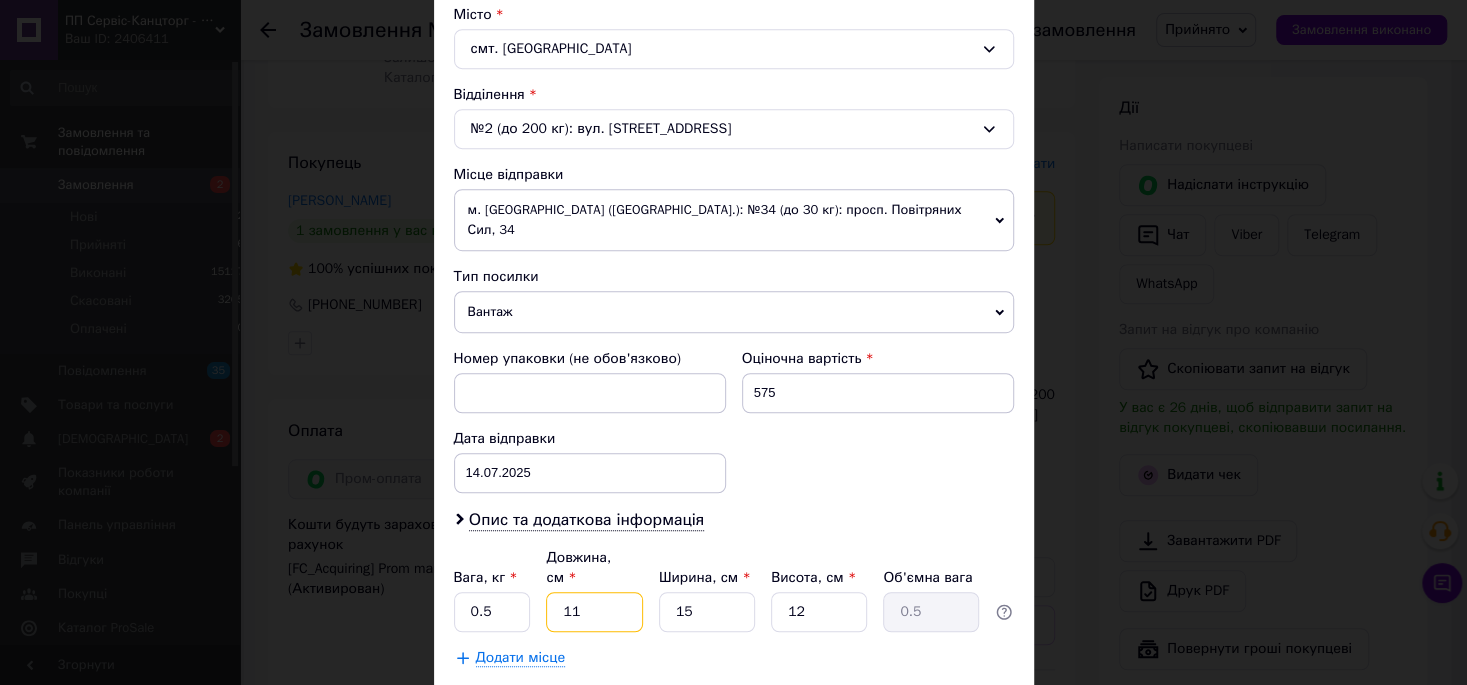 type on "0.1" 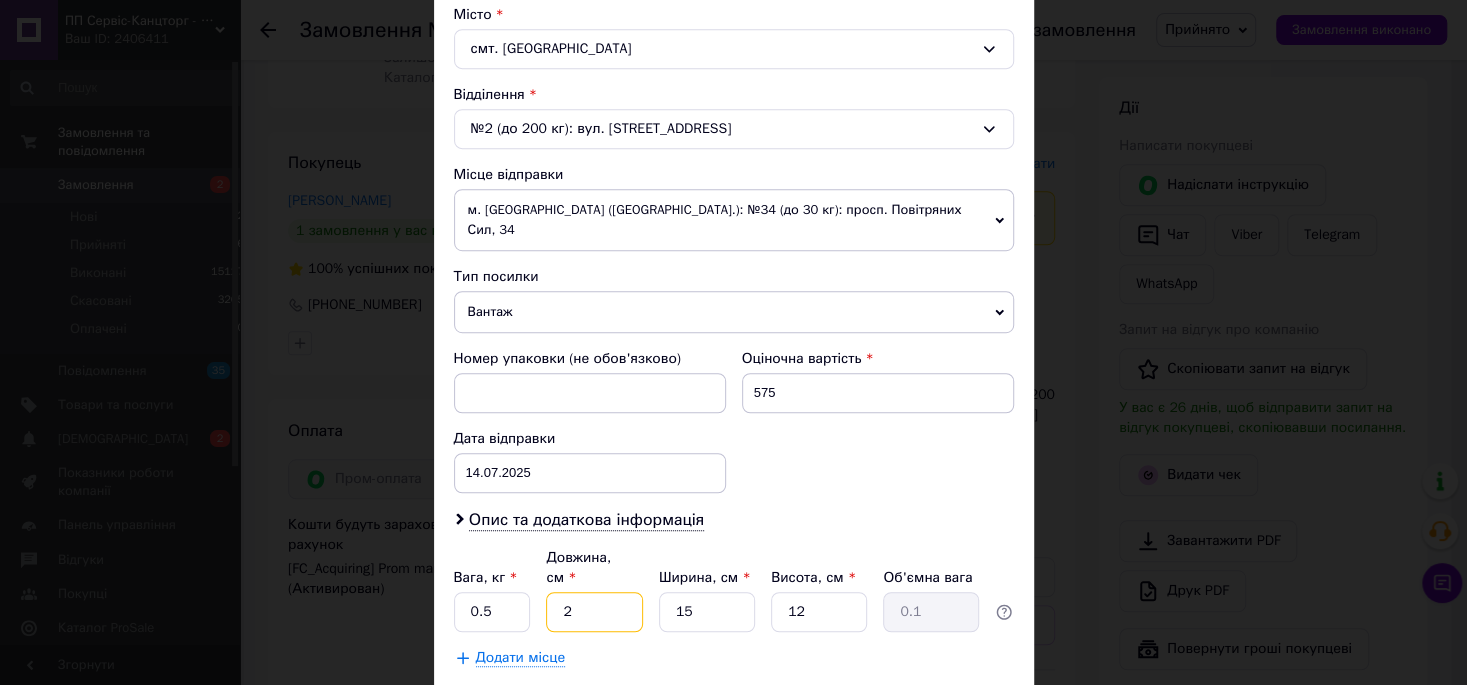 type on "24" 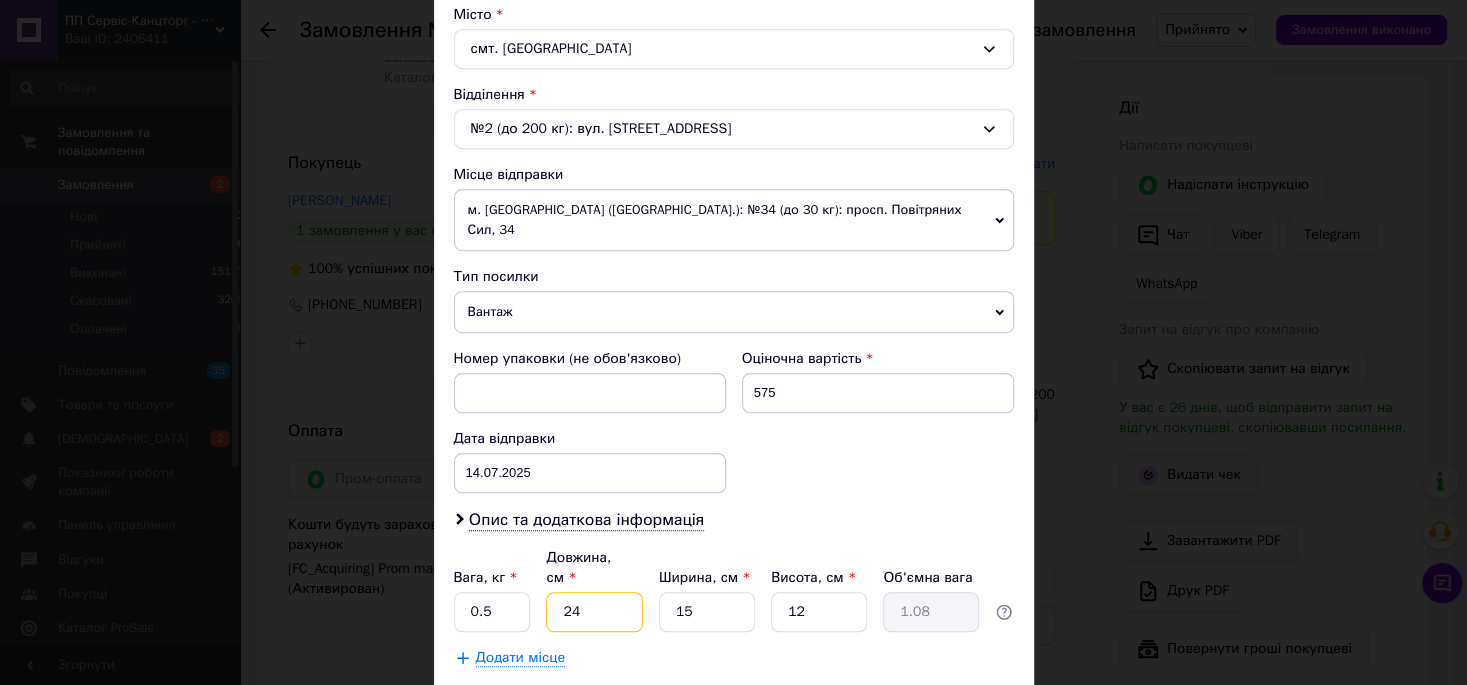 type on "24" 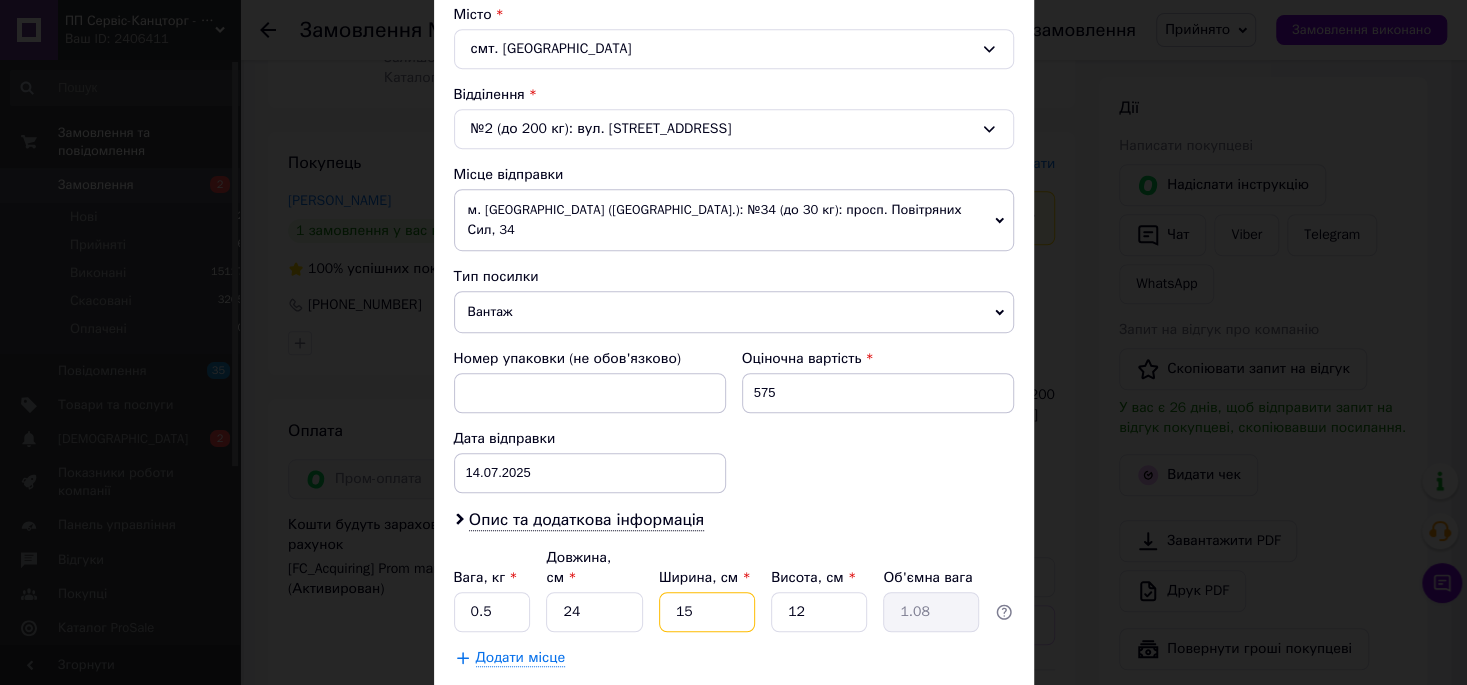 click on "15" at bounding box center [707, 612] 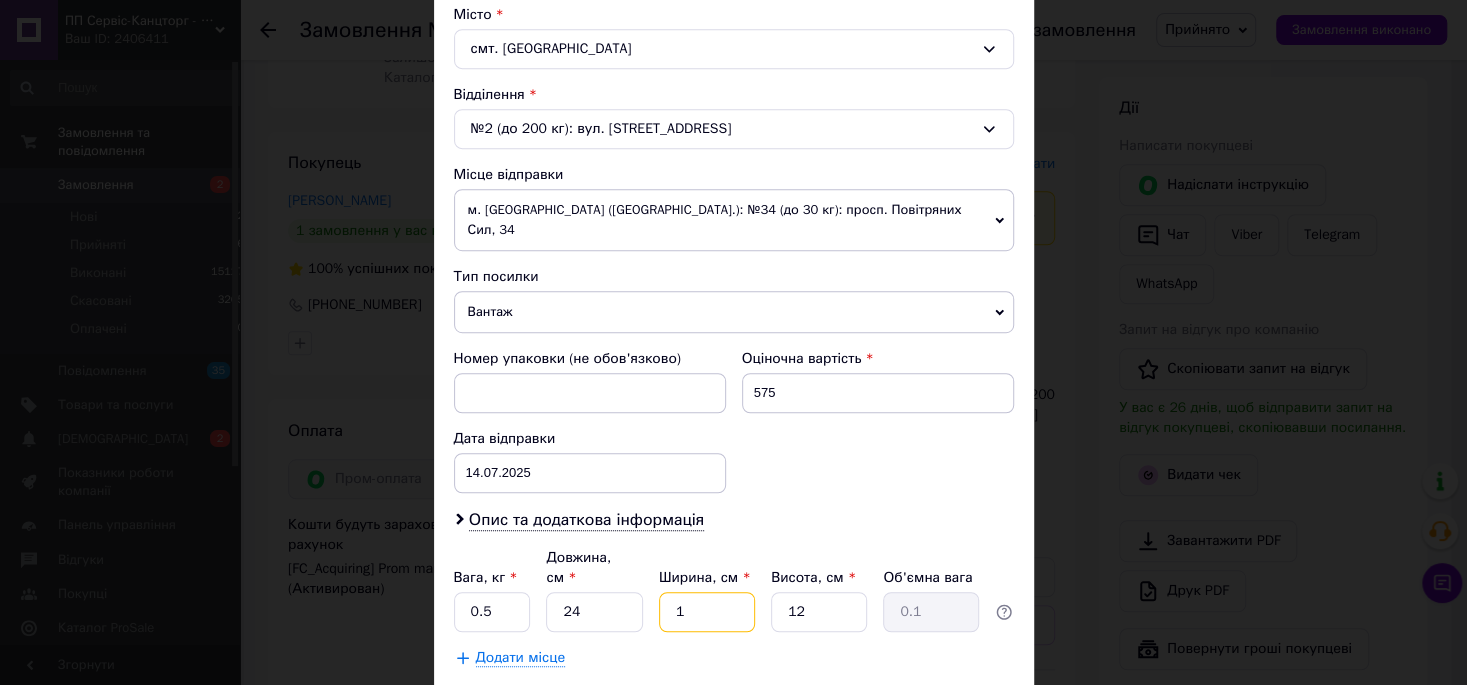 type on "17" 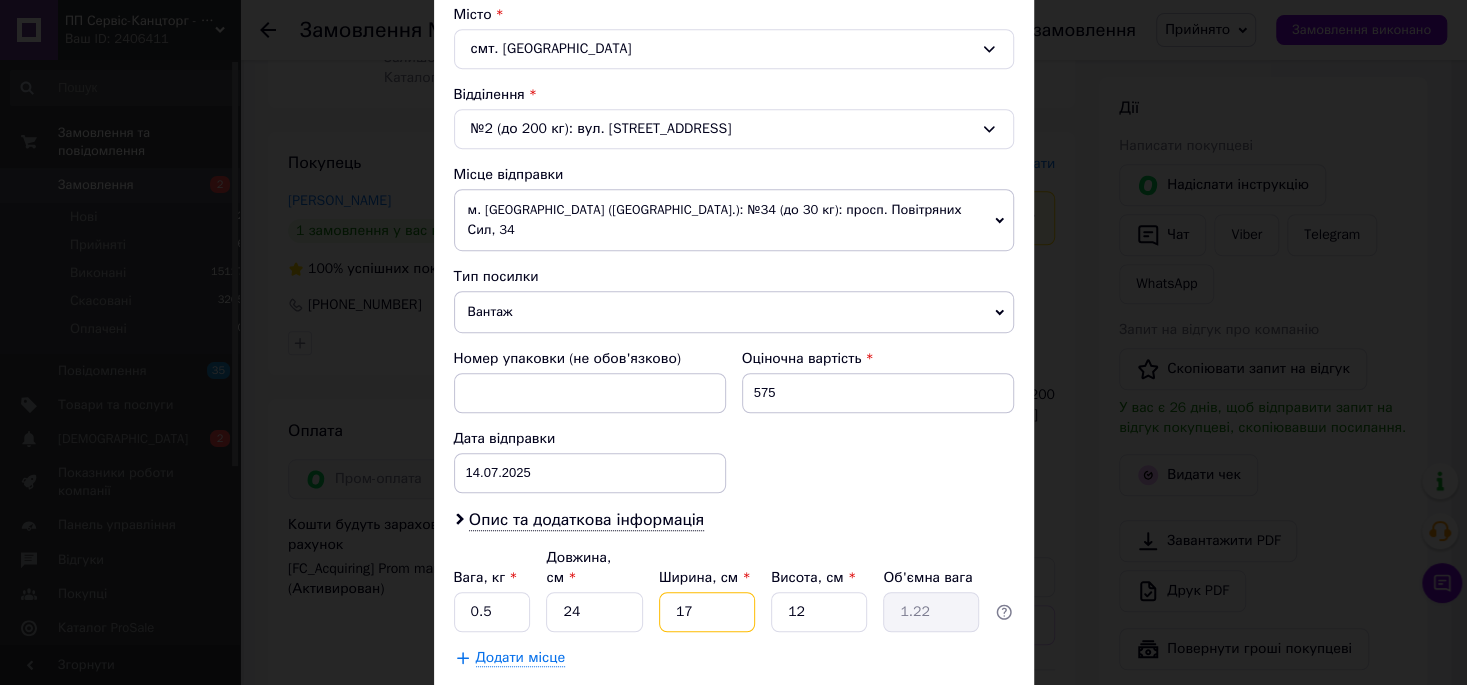 type on "17" 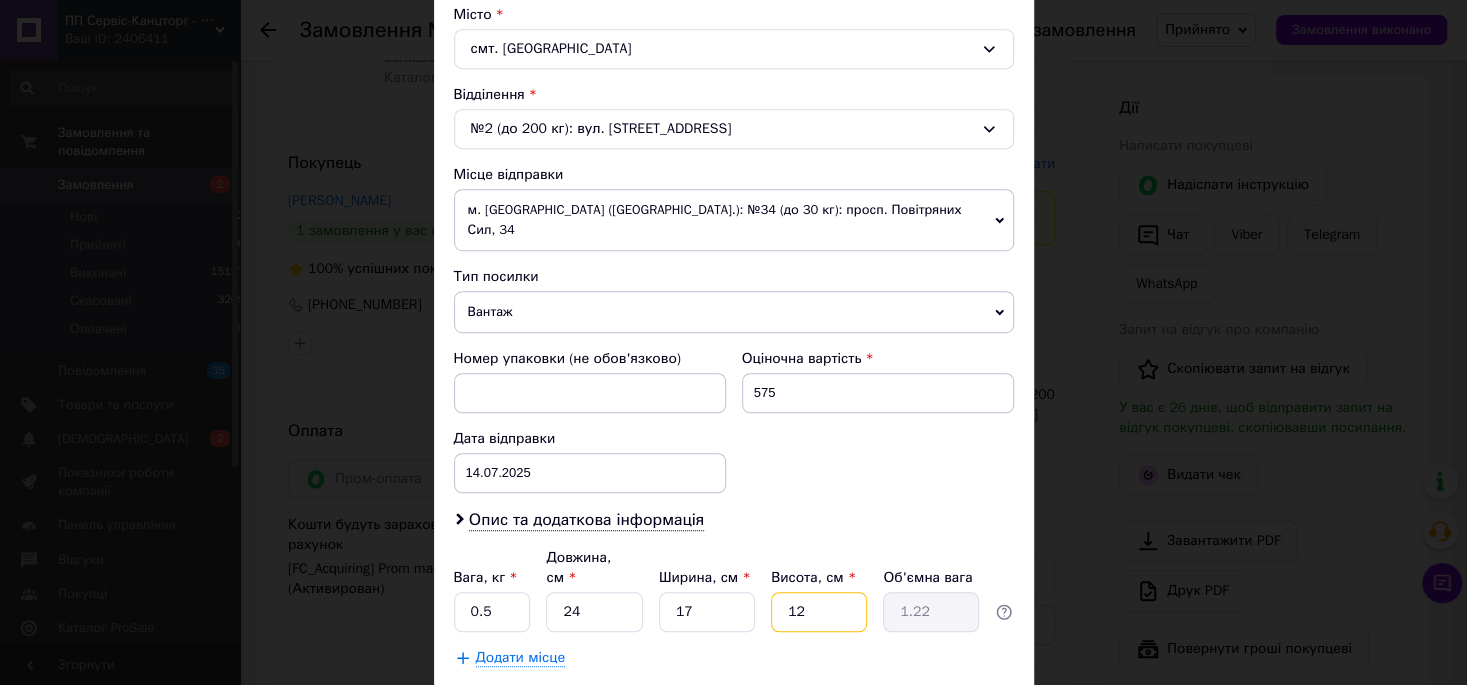 click on "12" at bounding box center [819, 612] 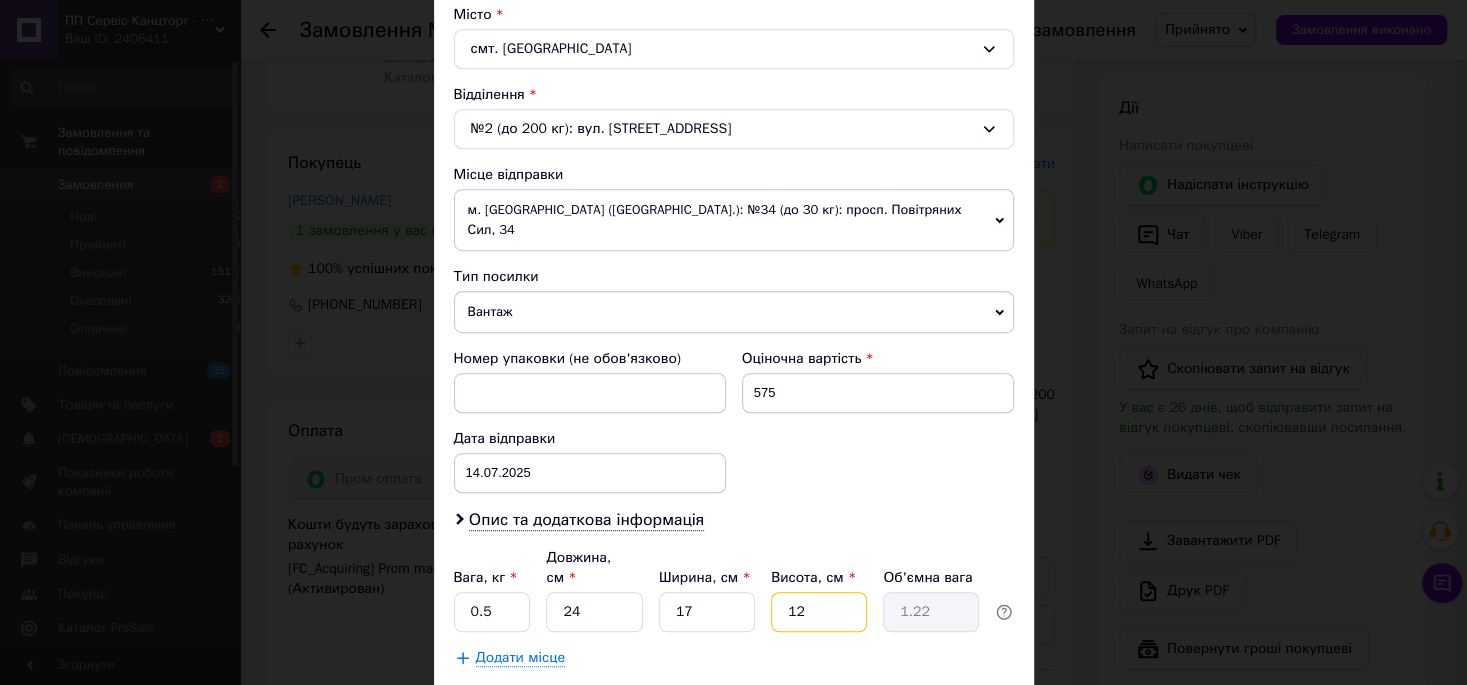 type on "4" 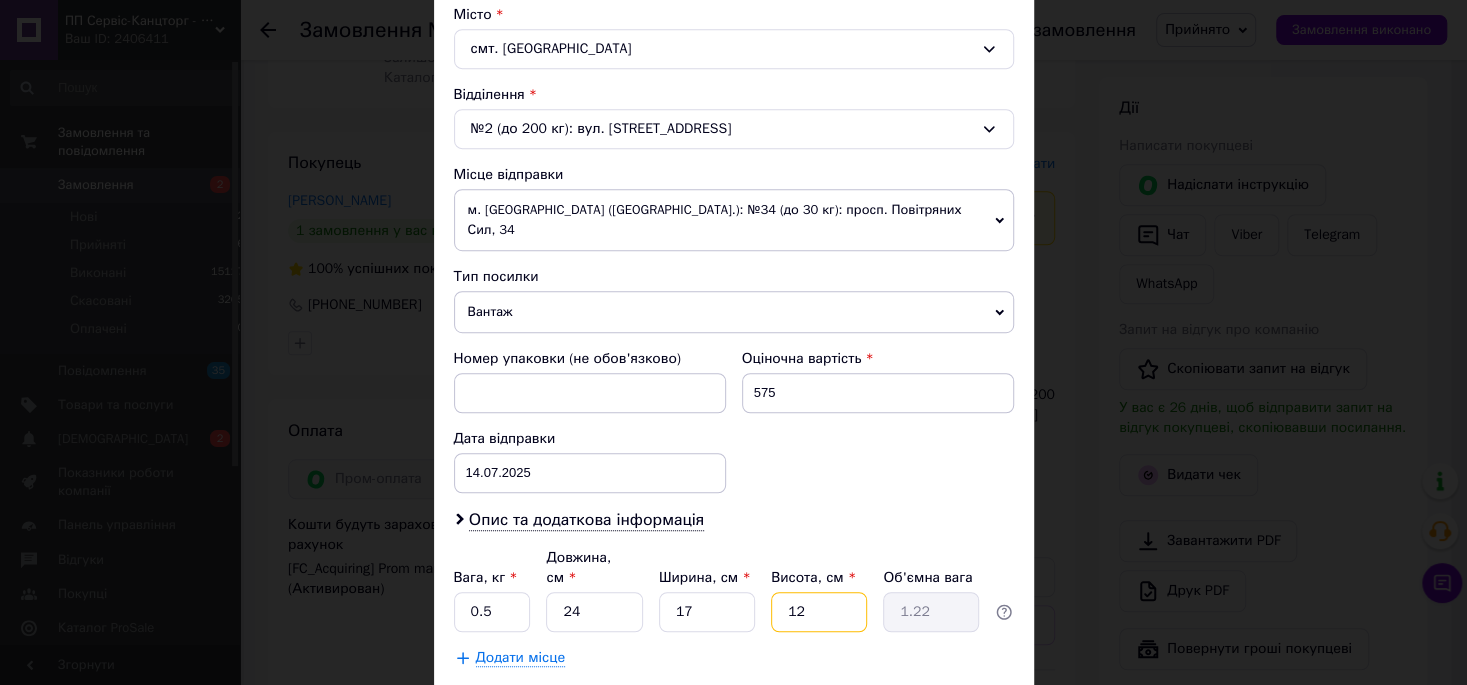 type on "0.41" 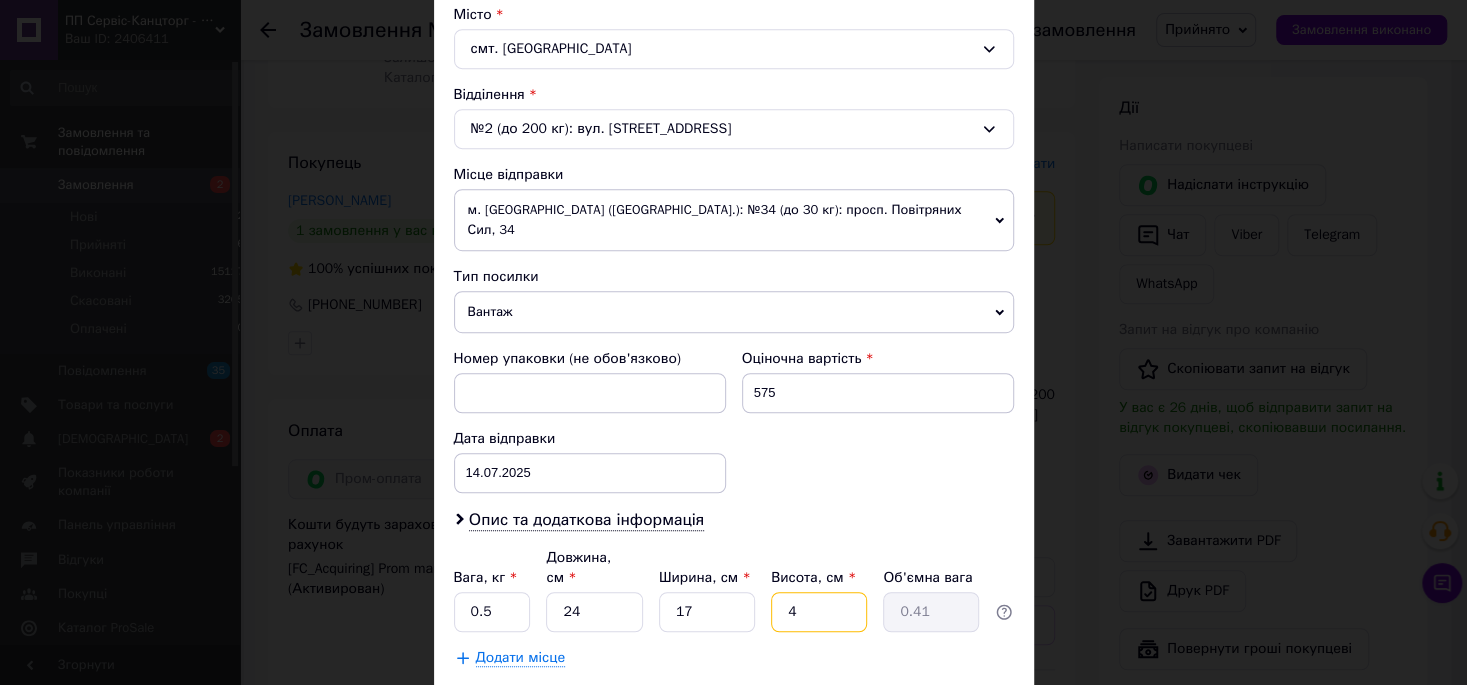 type on "4" 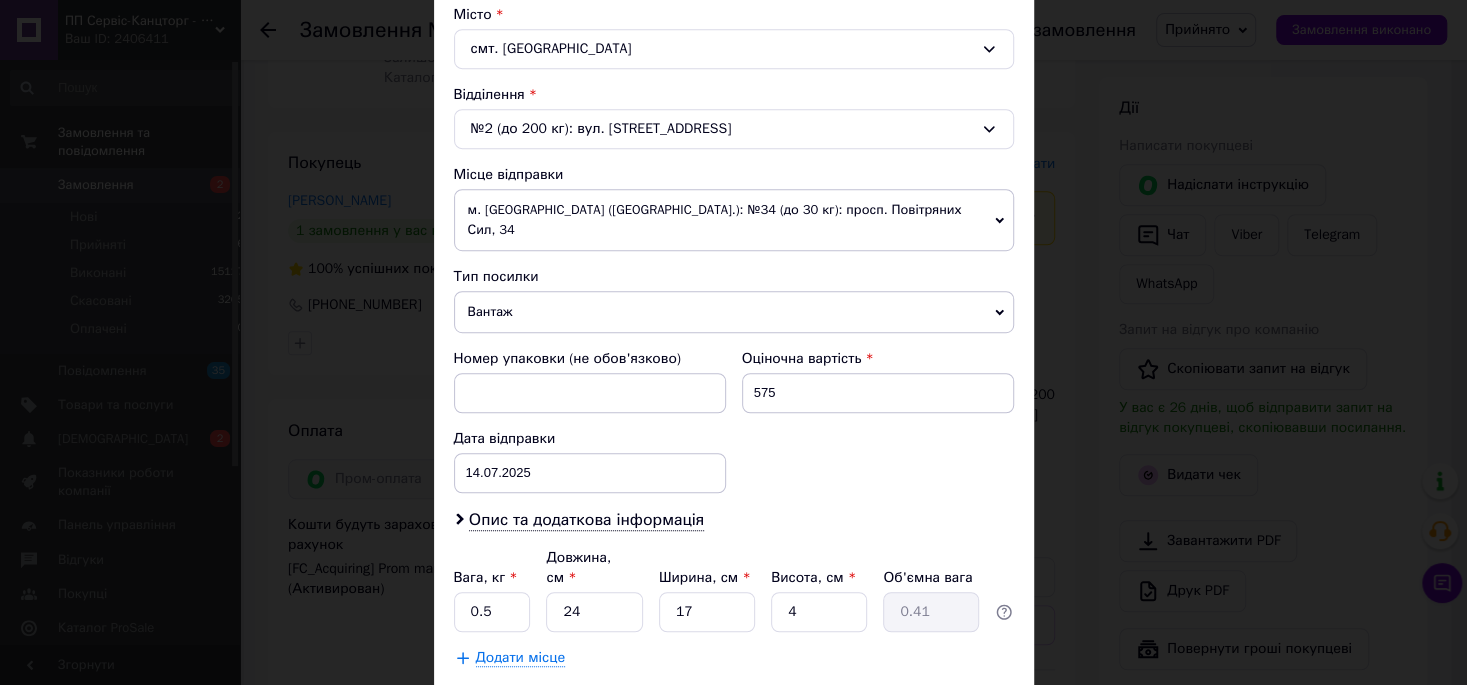 click on "Зберегти" at bounding box center (964, 708) 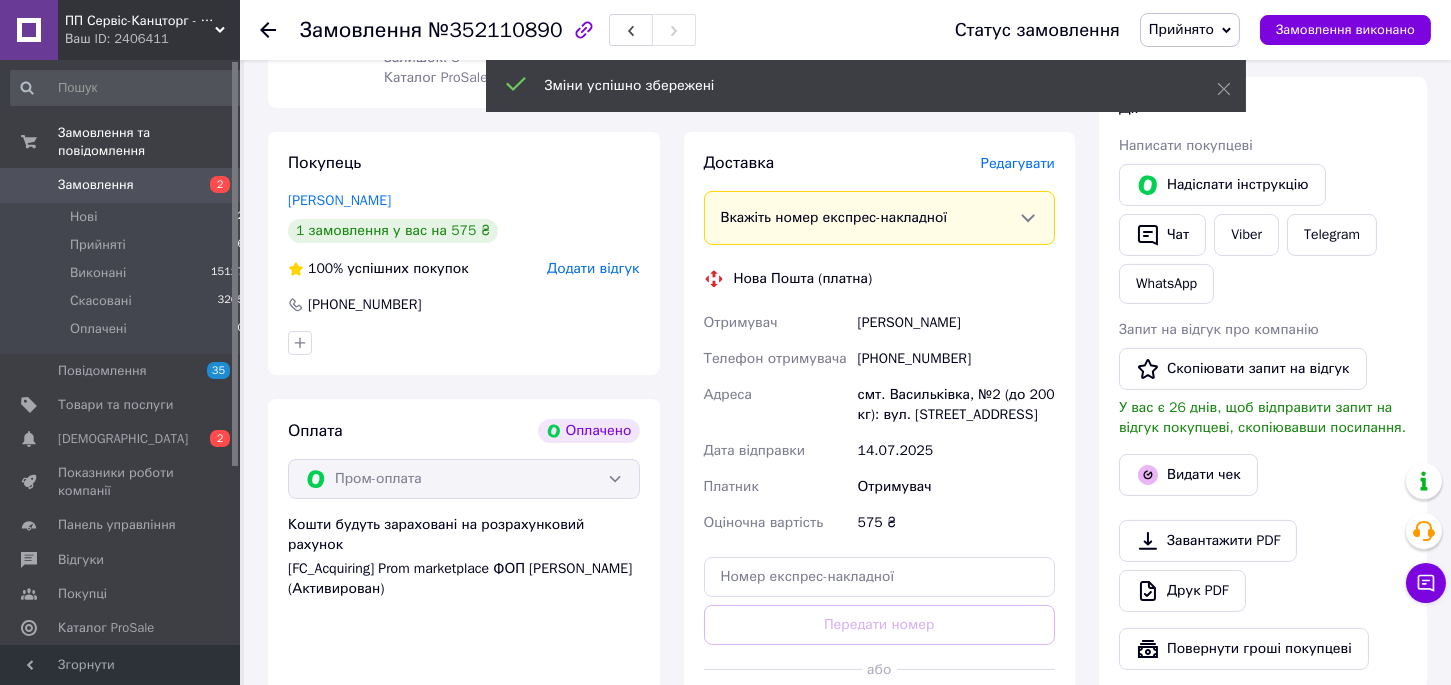 click on "Редагувати" at bounding box center (1018, 163) 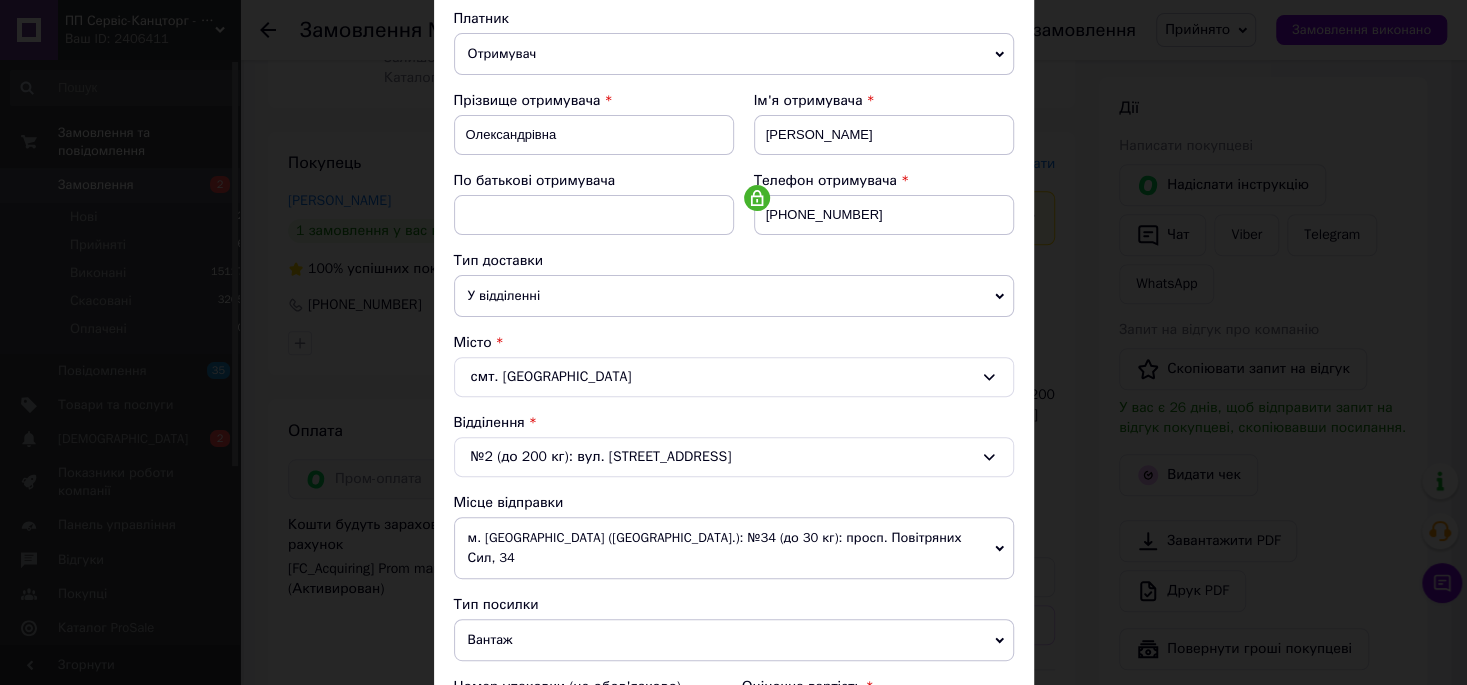 scroll, scrollTop: 330, scrollLeft: 0, axis: vertical 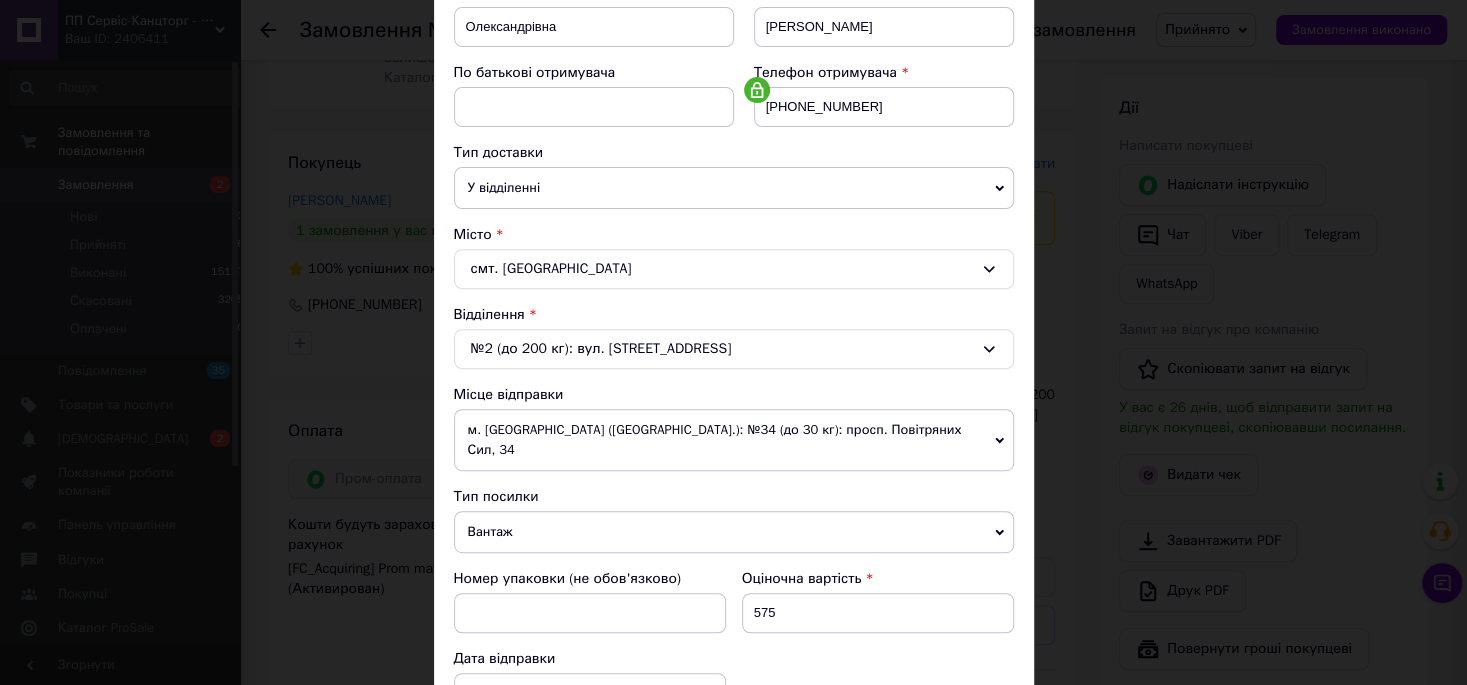 click on "м. [GEOGRAPHIC_DATA] ([GEOGRAPHIC_DATA].): №34 (до 30 кг): просп. Повітряних Сил, 34" at bounding box center (734, 440) 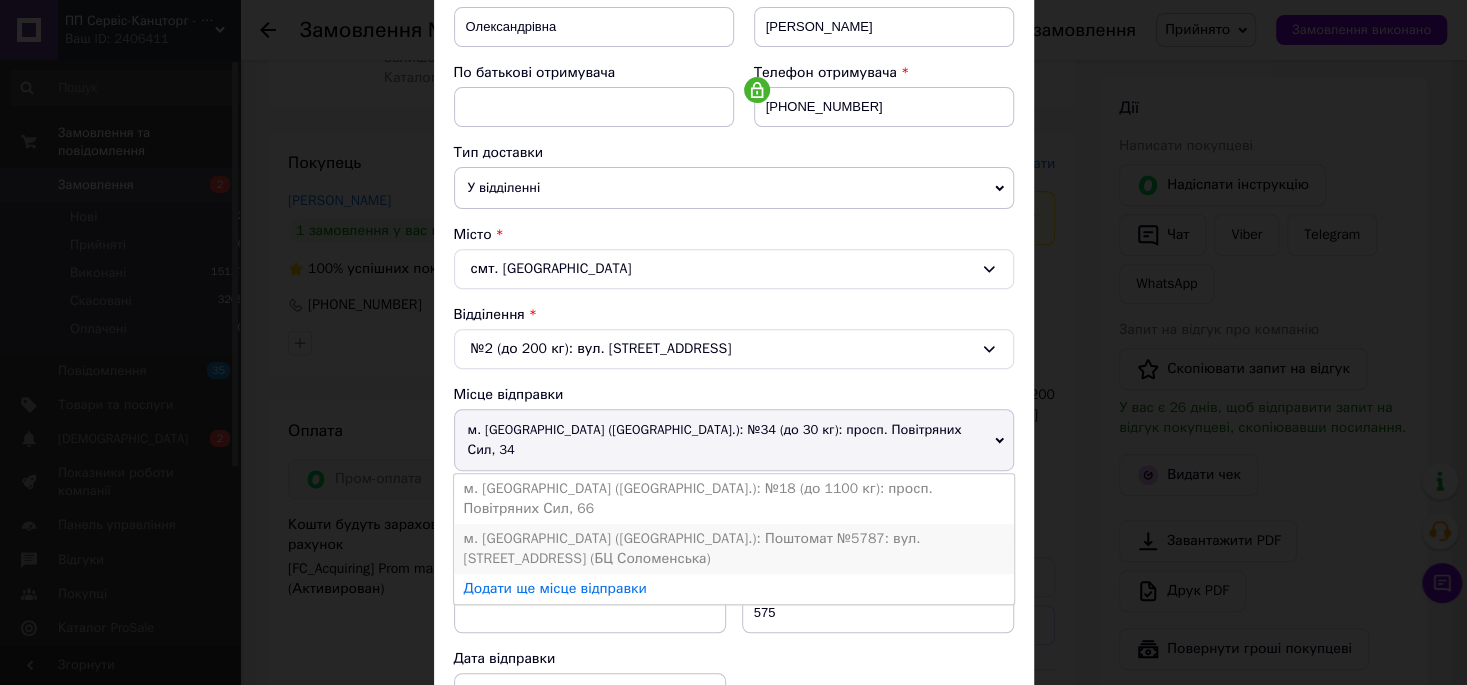 click on "м. [GEOGRAPHIC_DATA] ([GEOGRAPHIC_DATA].): Поштомат №5787: вул. [STREET_ADDRESS] (БЦ Соломенська)" at bounding box center [734, 549] 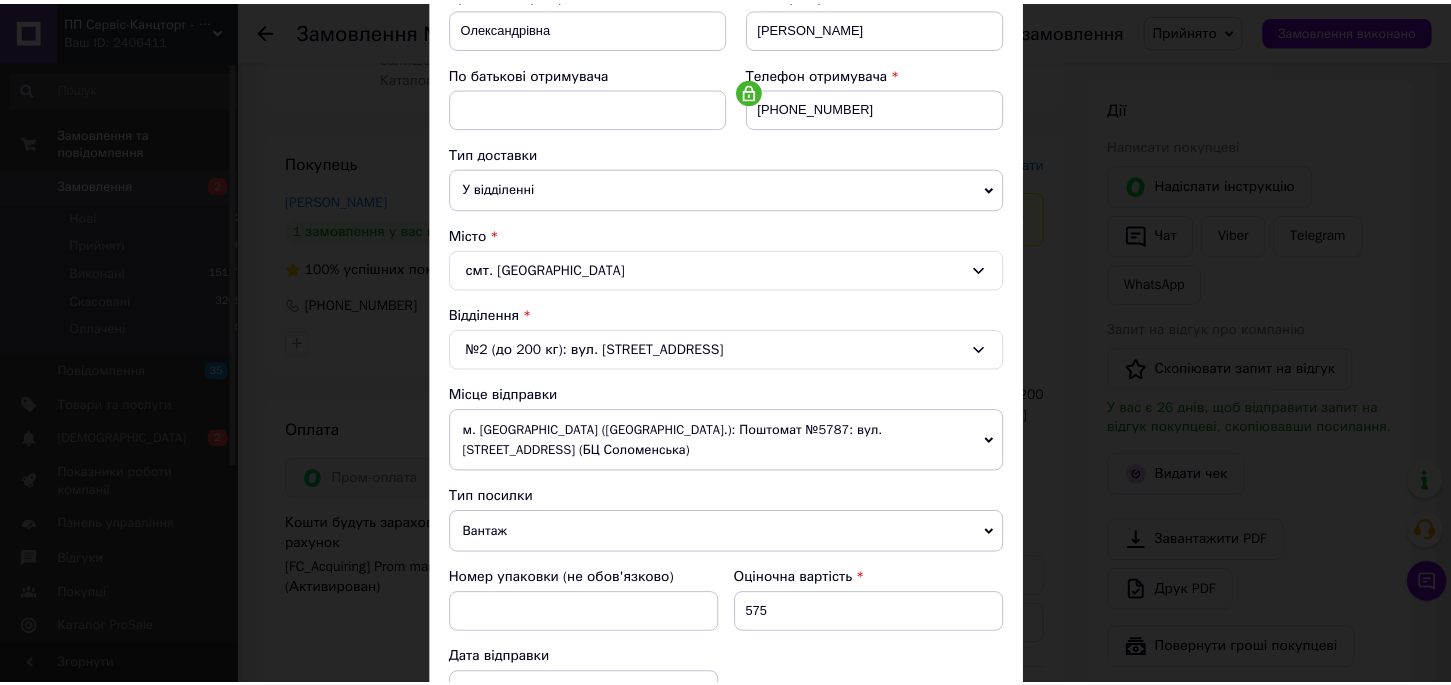 scroll, scrollTop: 641, scrollLeft: 0, axis: vertical 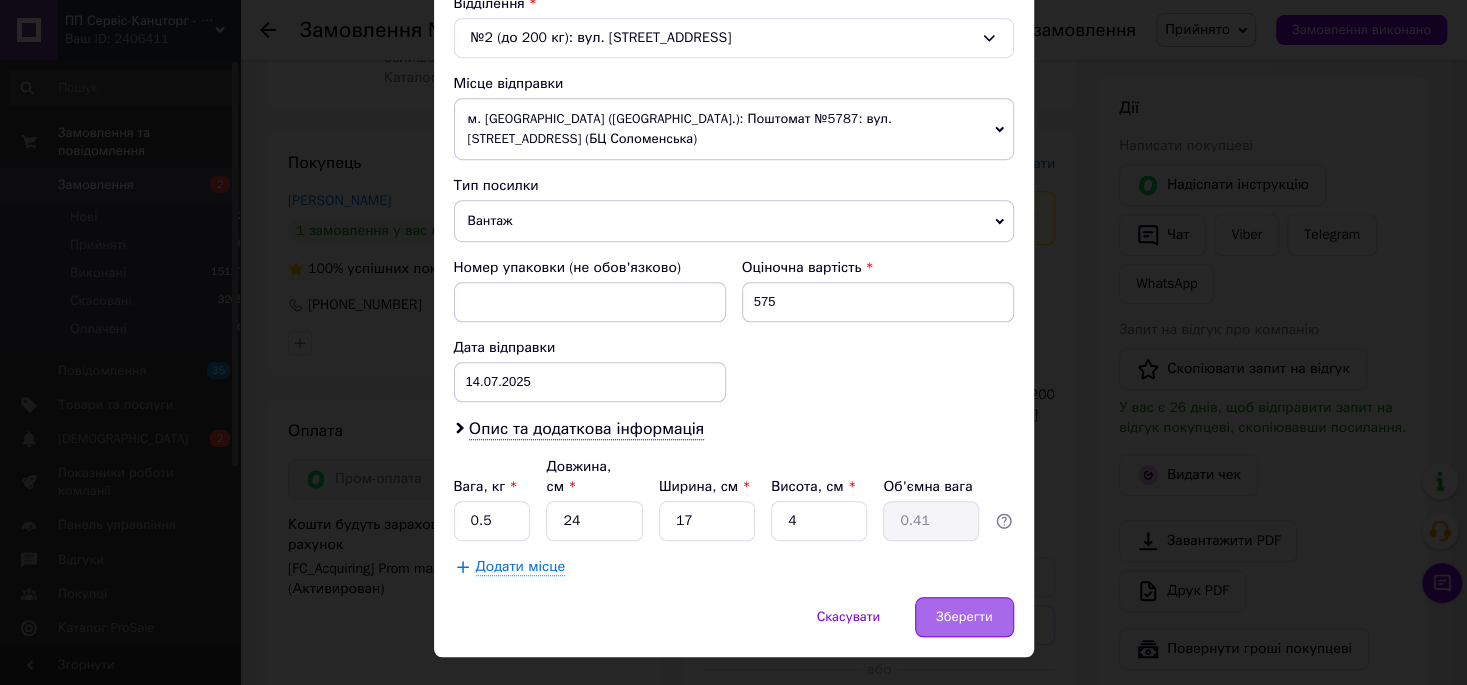 click on "Зберегти" at bounding box center (964, 617) 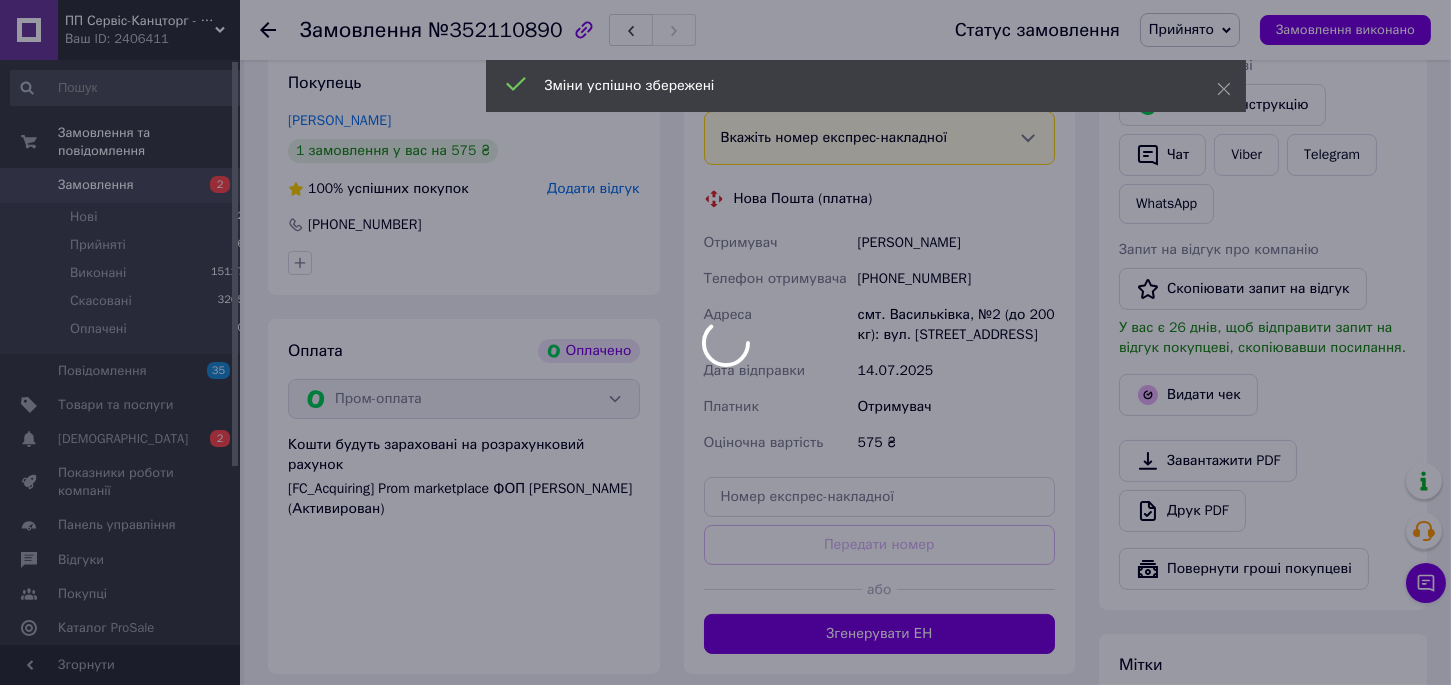 scroll, scrollTop: 954, scrollLeft: 0, axis: vertical 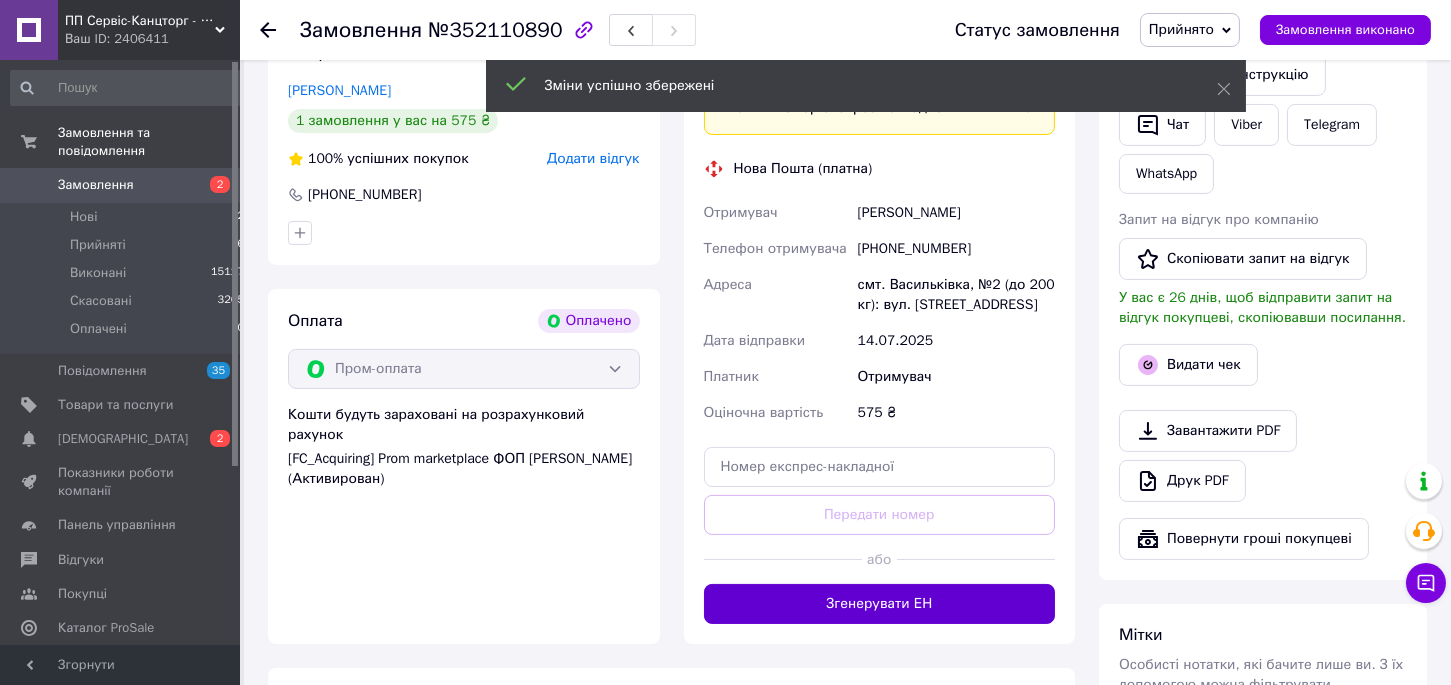 click on "Згенерувати ЕН" at bounding box center [880, 604] 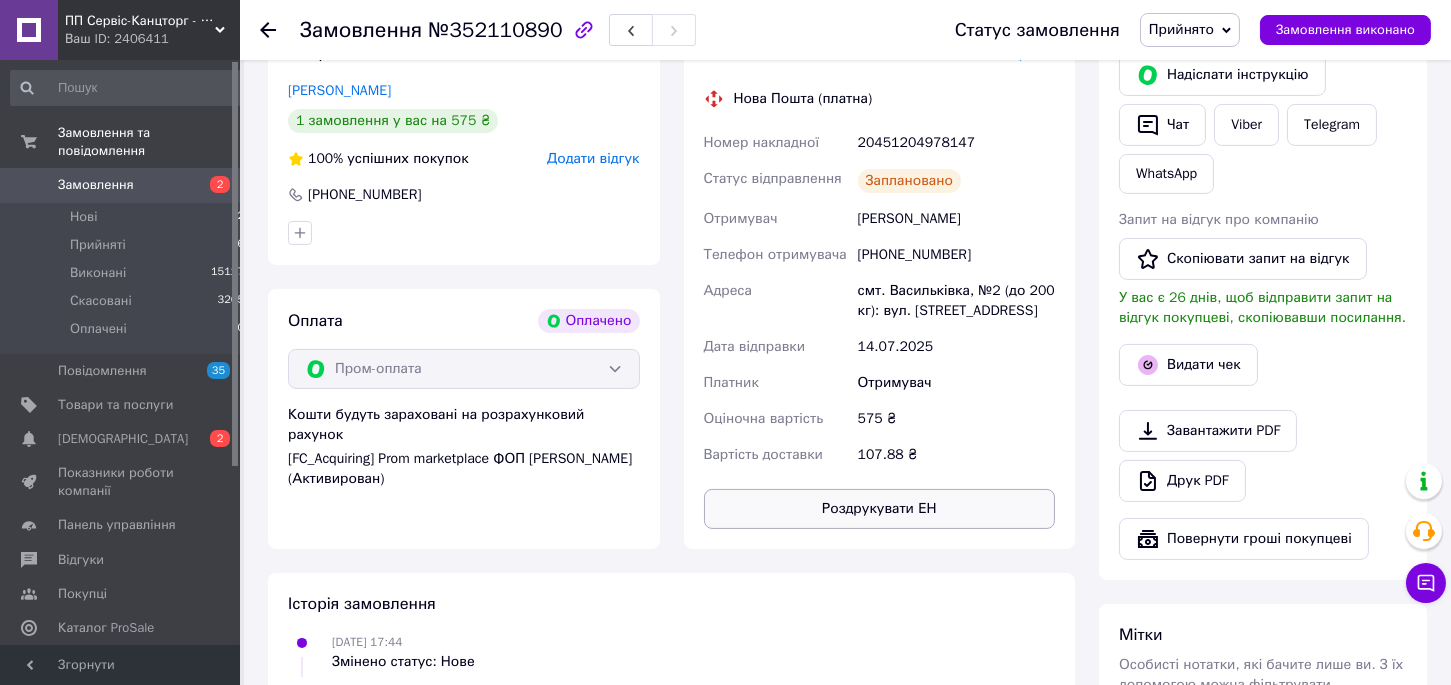 click on "Роздрукувати ЕН" at bounding box center [880, 509] 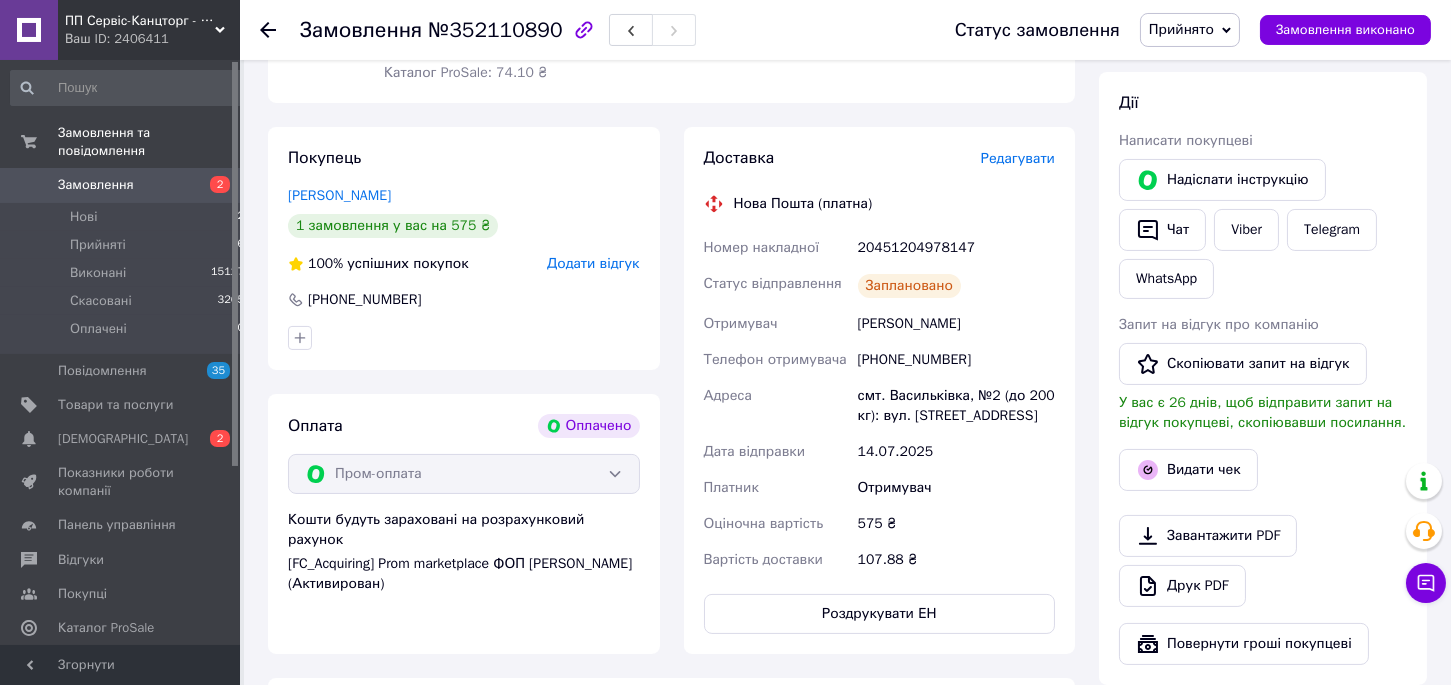 scroll, scrollTop: 734, scrollLeft: 0, axis: vertical 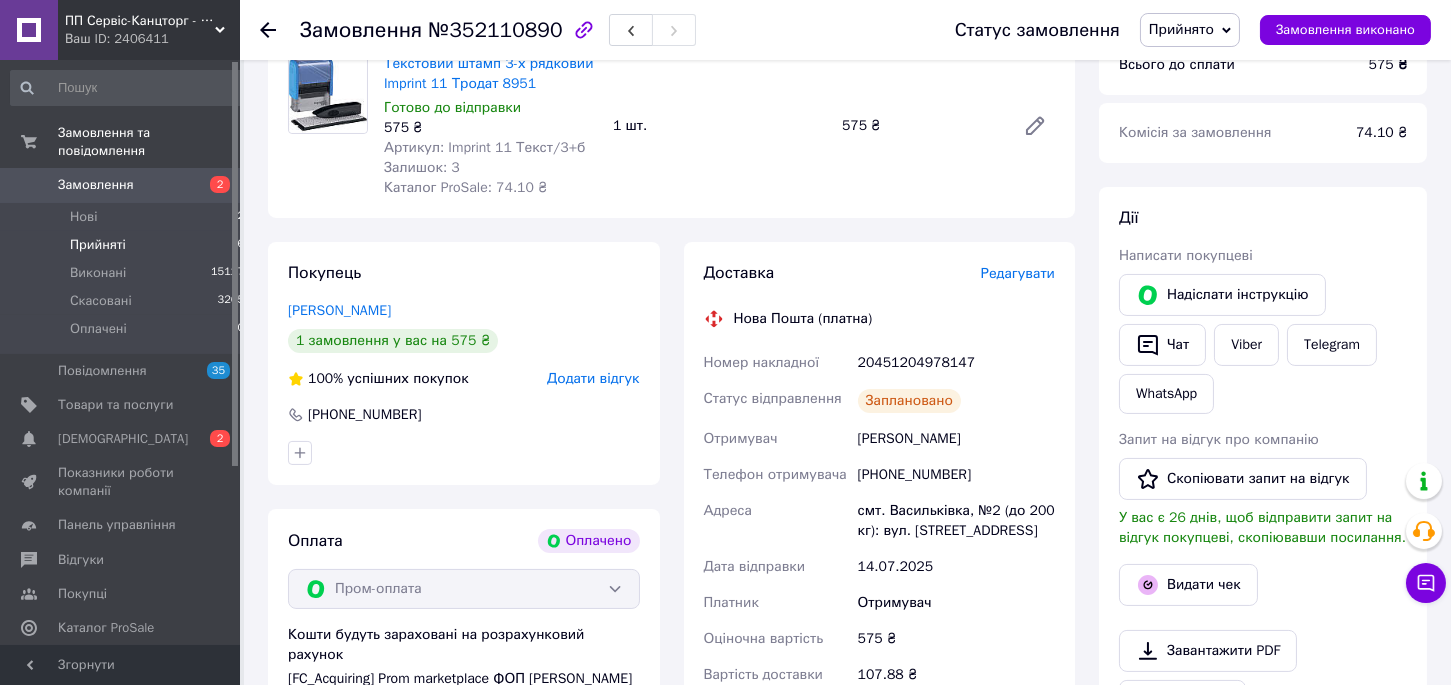 click on "Прийняті" at bounding box center [98, 245] 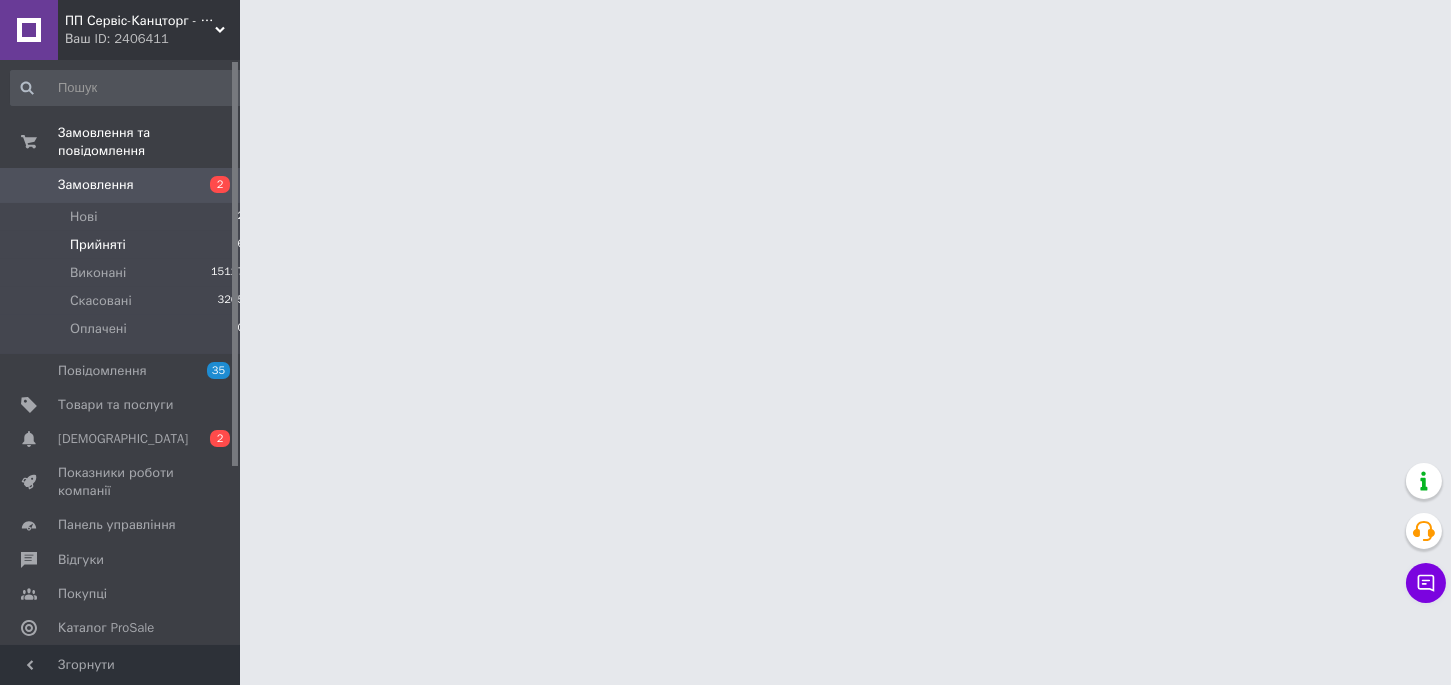 scroll, scrollTop: 0, scrollLeft: 0, axis: both 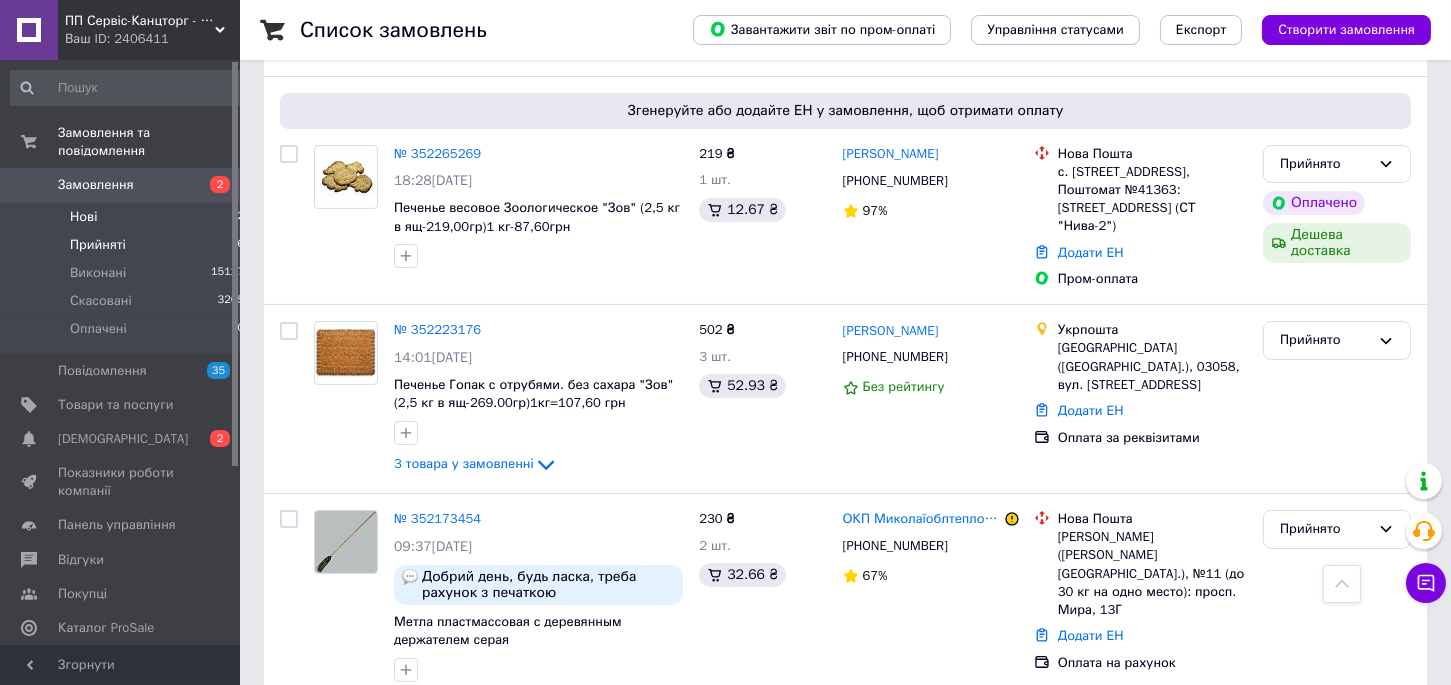 click on "Нові 2" at bounding box center (128, 217) 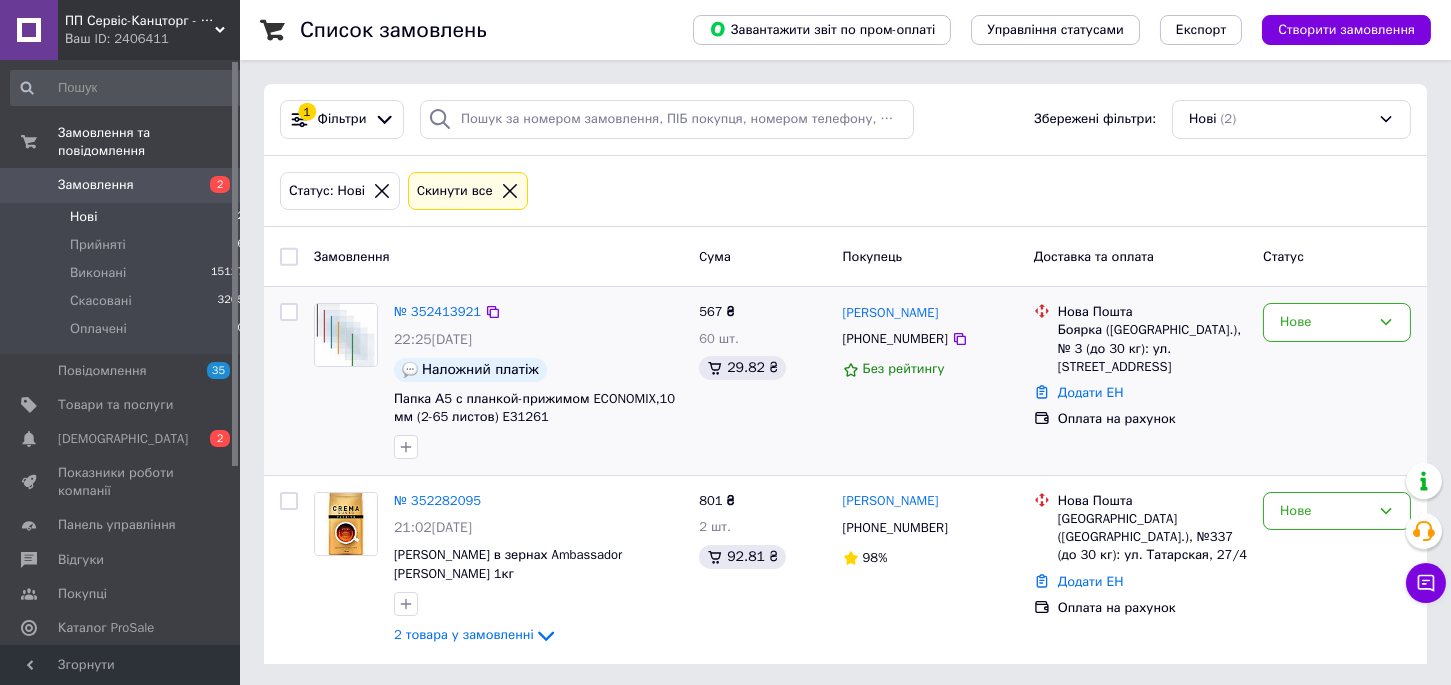 scroll, scrollTop: 2, scrollLeft: 0, axis: vertical 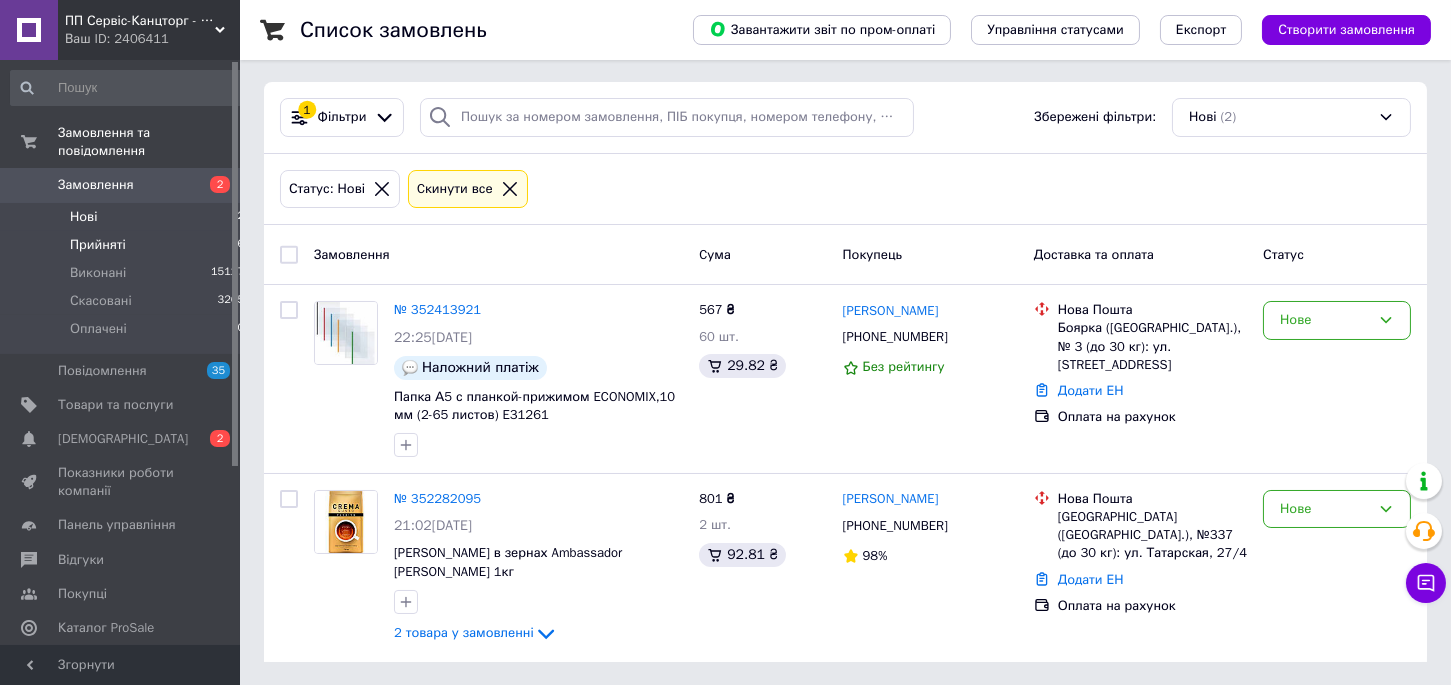 click on "Прийняті" at bounding box center [98, 245] 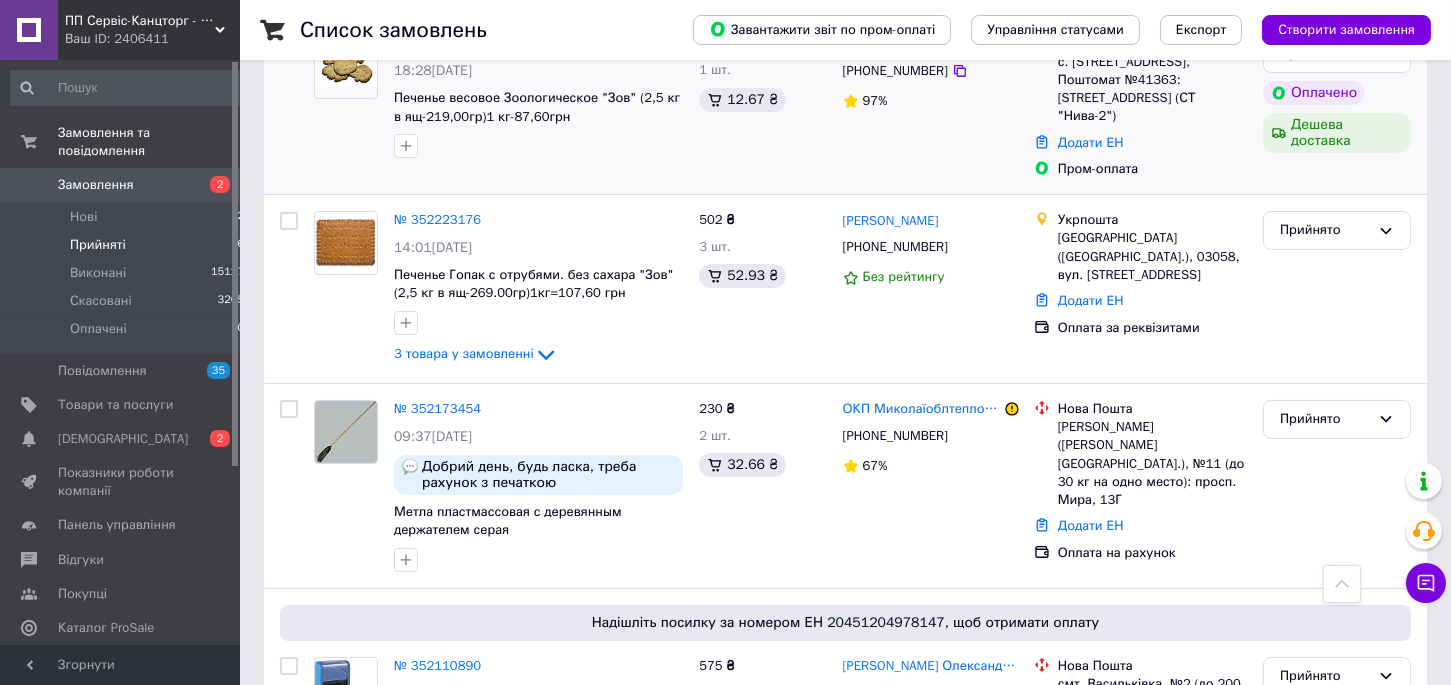 scroll, scrollTop: 586, scrollLeft: 0, axis: vertical 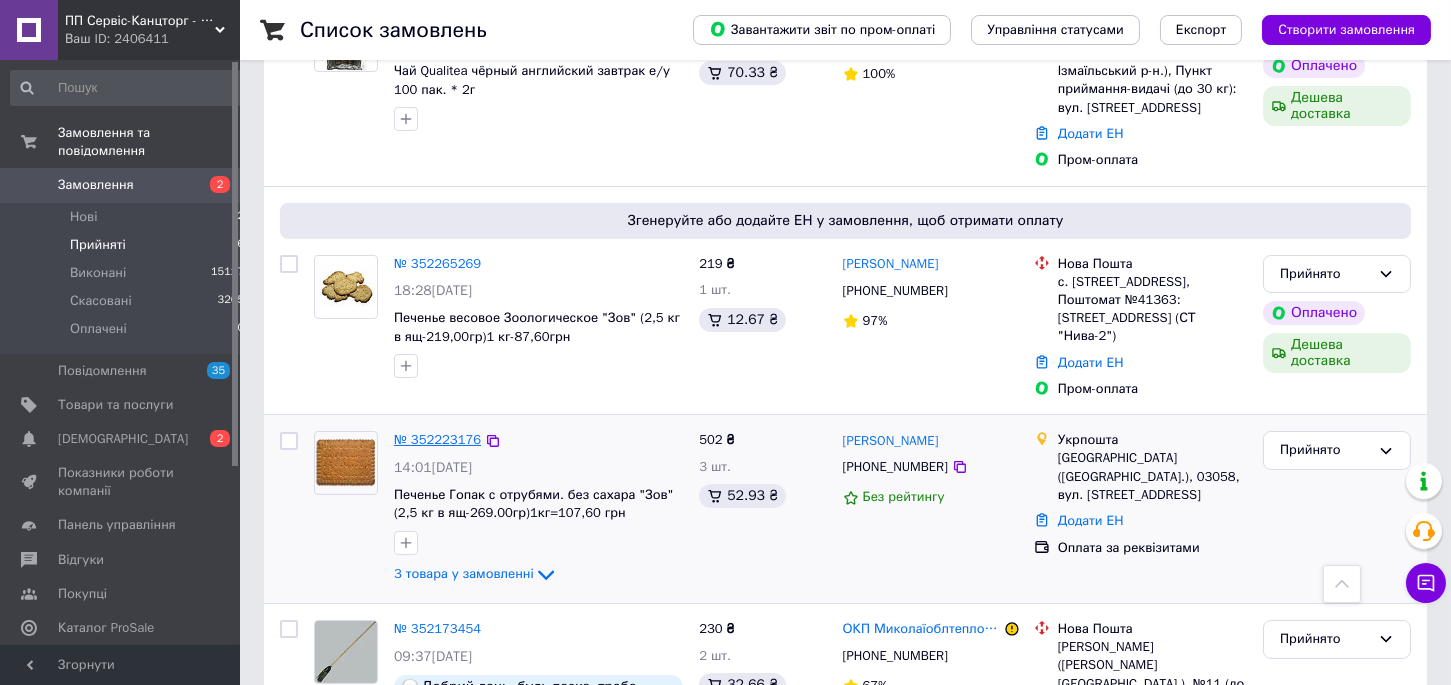 click on "№ 352223176" at bounding box center [437, 439] 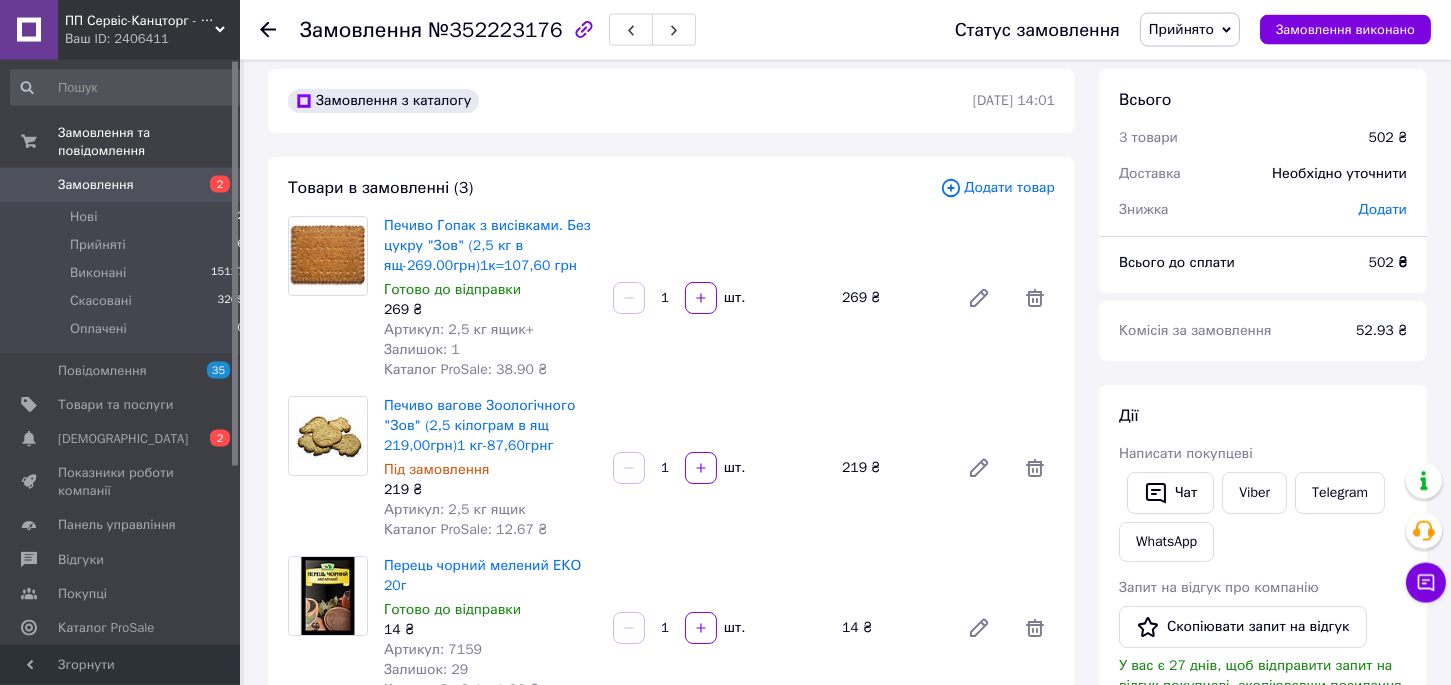 scroll, scrollTop: 0, scrollLeft: 0, axis: both 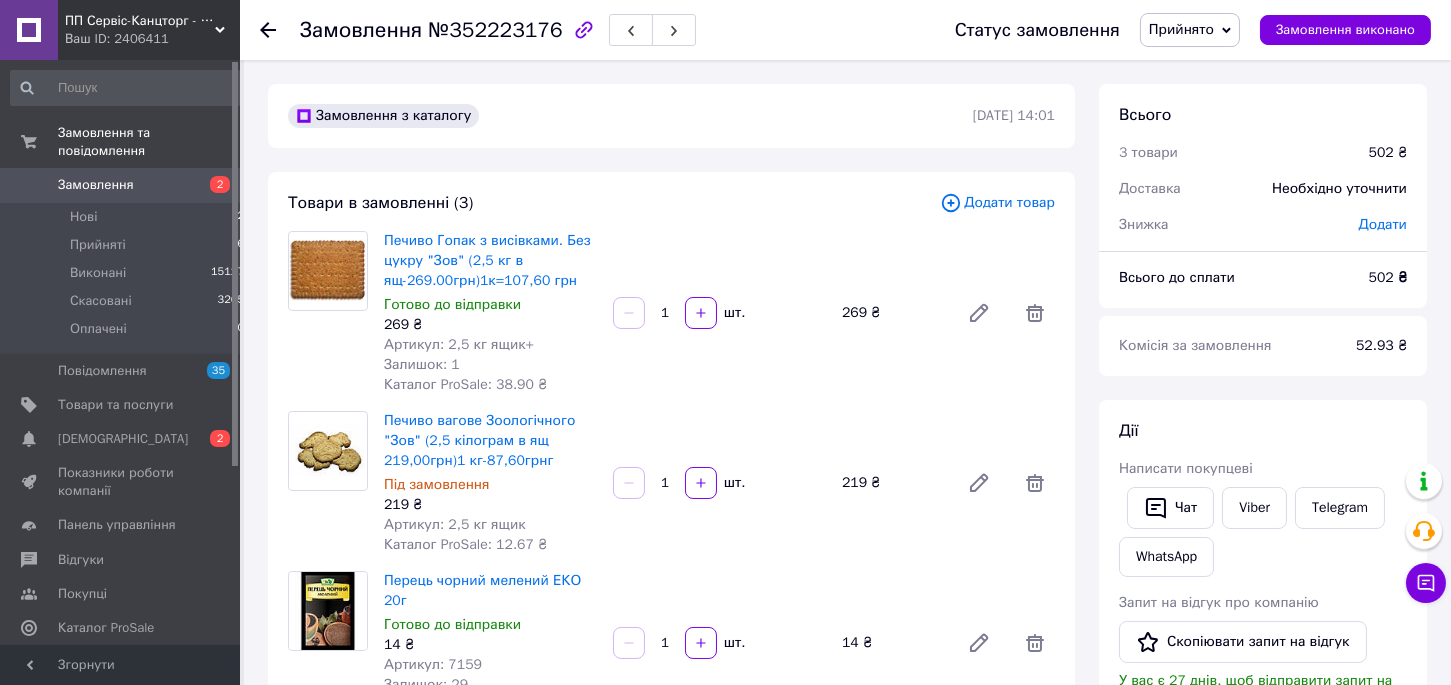 click 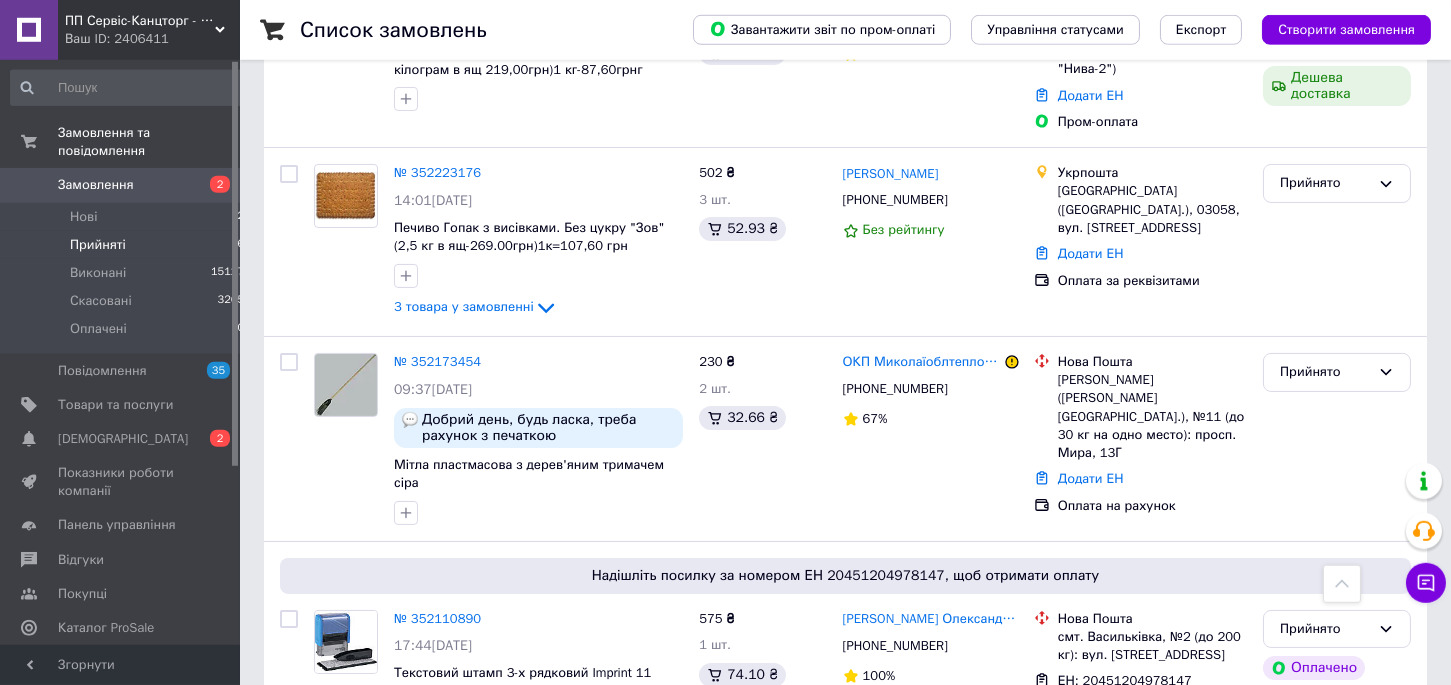 scroll, scrollTop: 897, scrollLeft: 0, axis: vertical 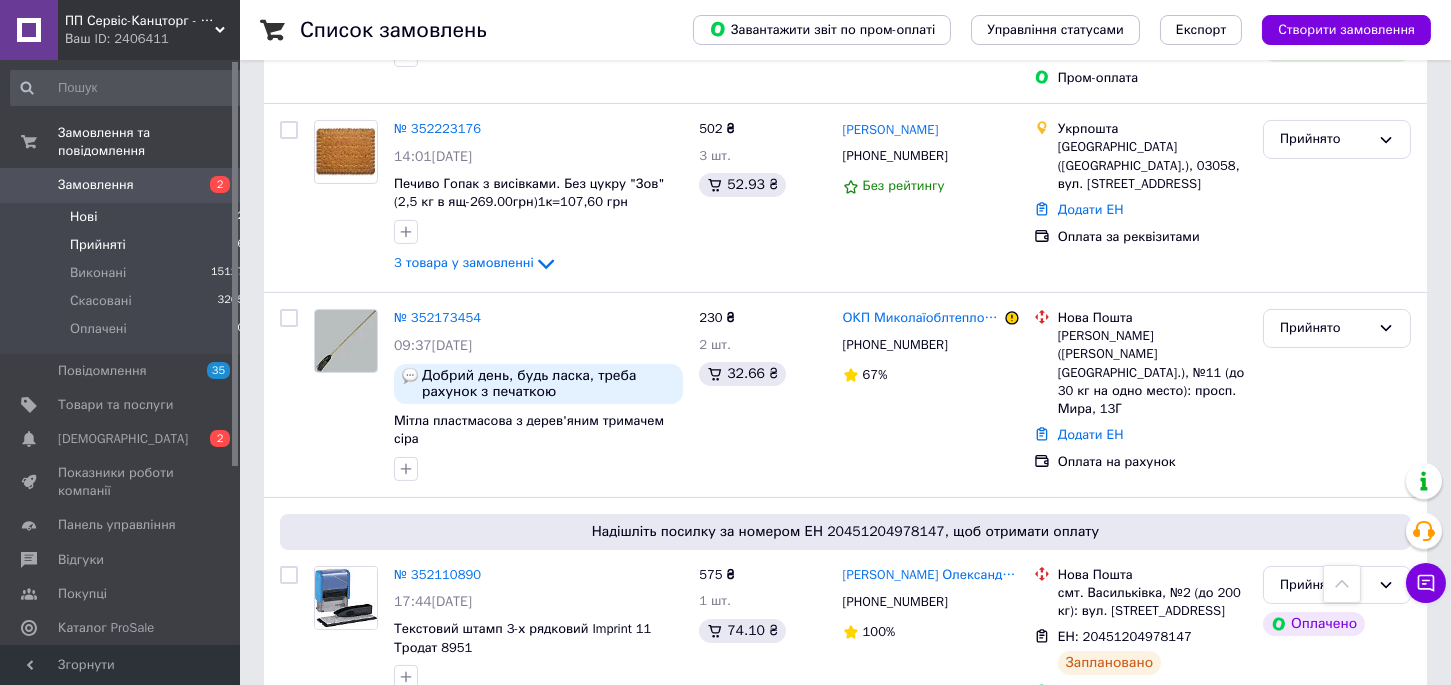 click on "Нові" at bounding box center [83, 217] 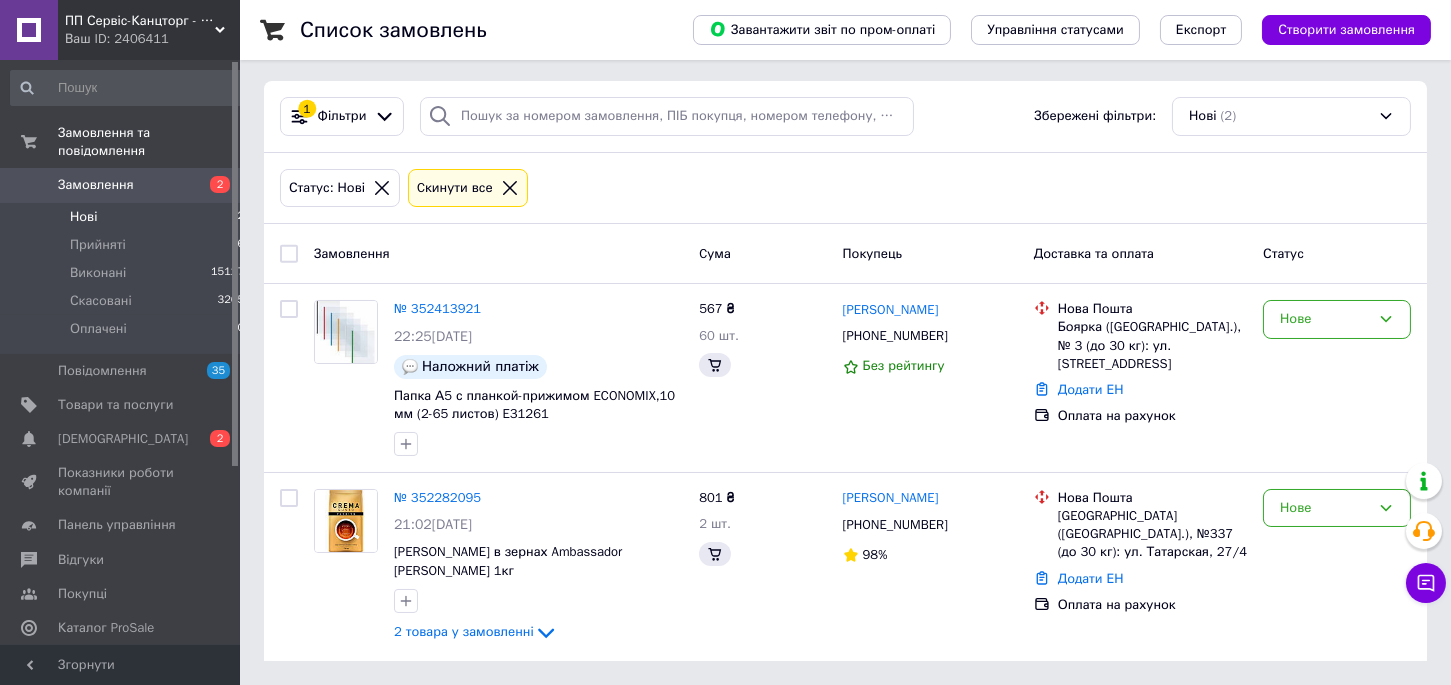 scroll, scrollTop: 0, scrollLeft: 0, axis: both 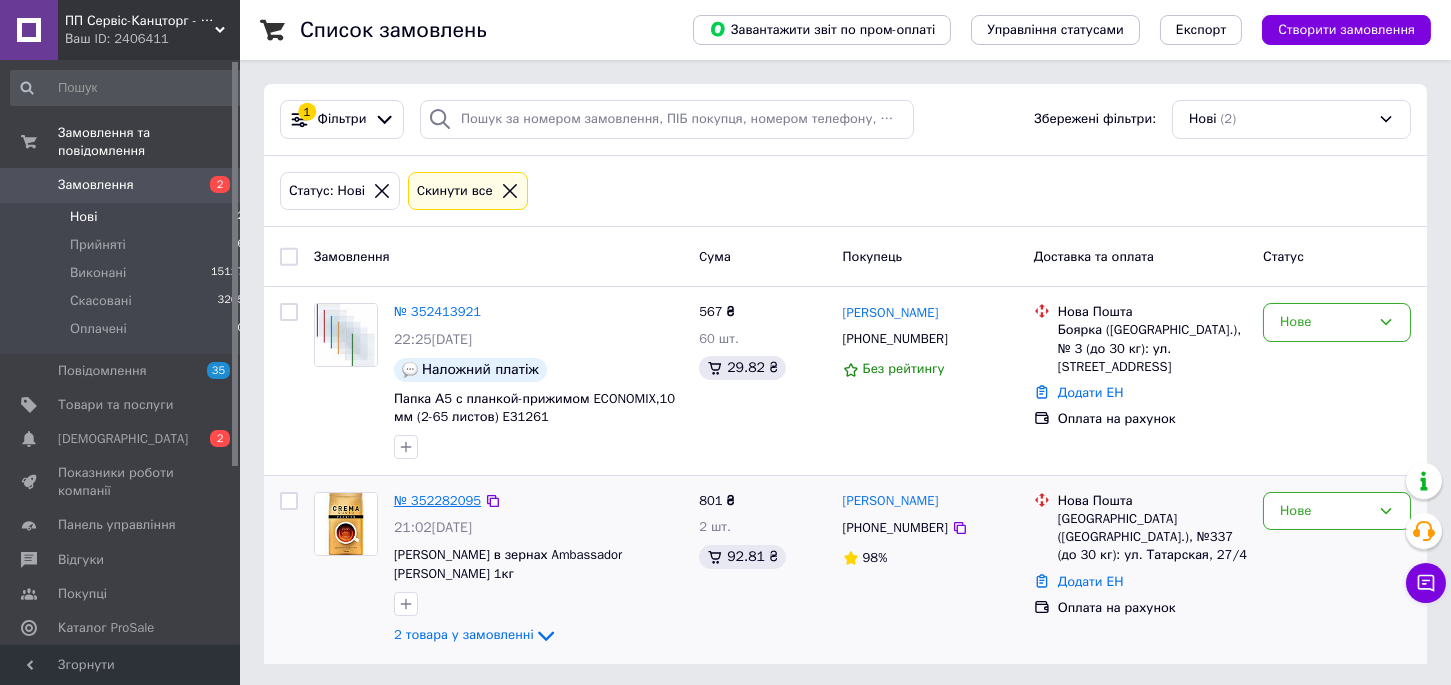 click on "№ 352282095" at bounding box center (437, 500) 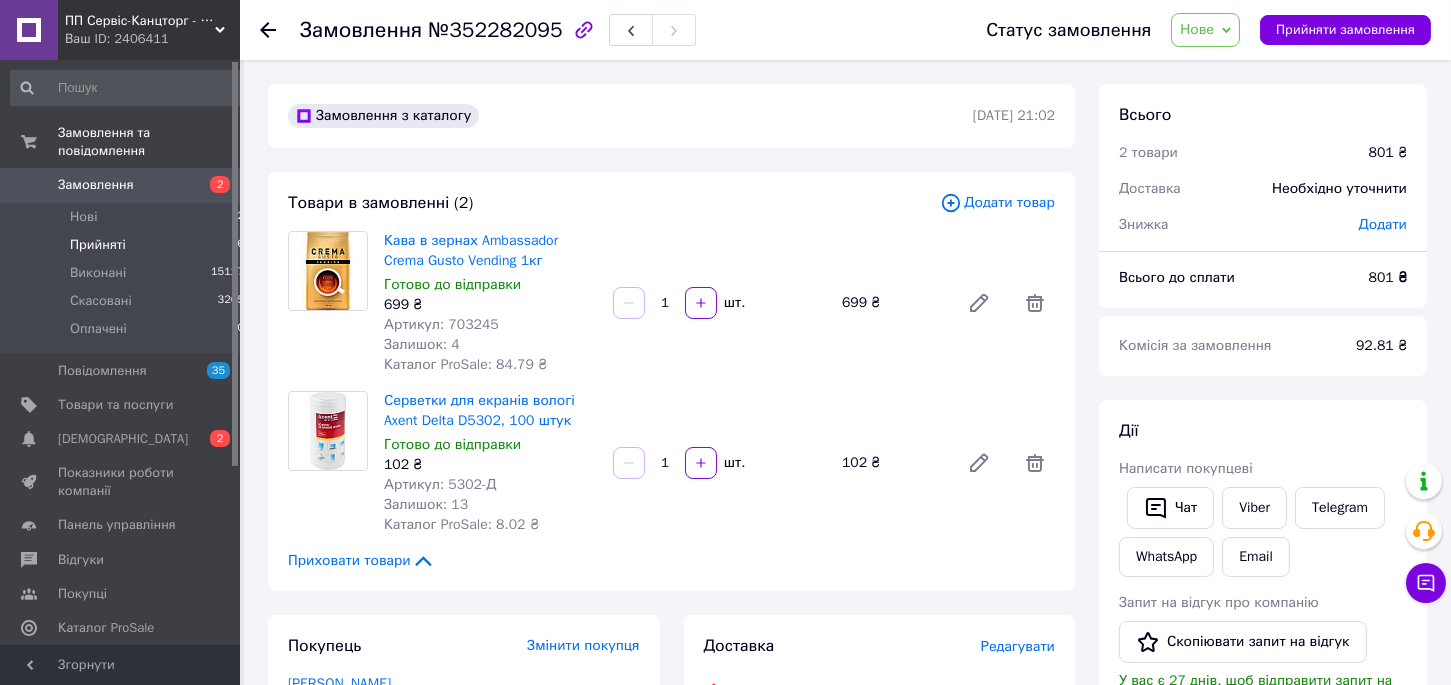 click on "Прийняті" at bounding box center (98, 245) 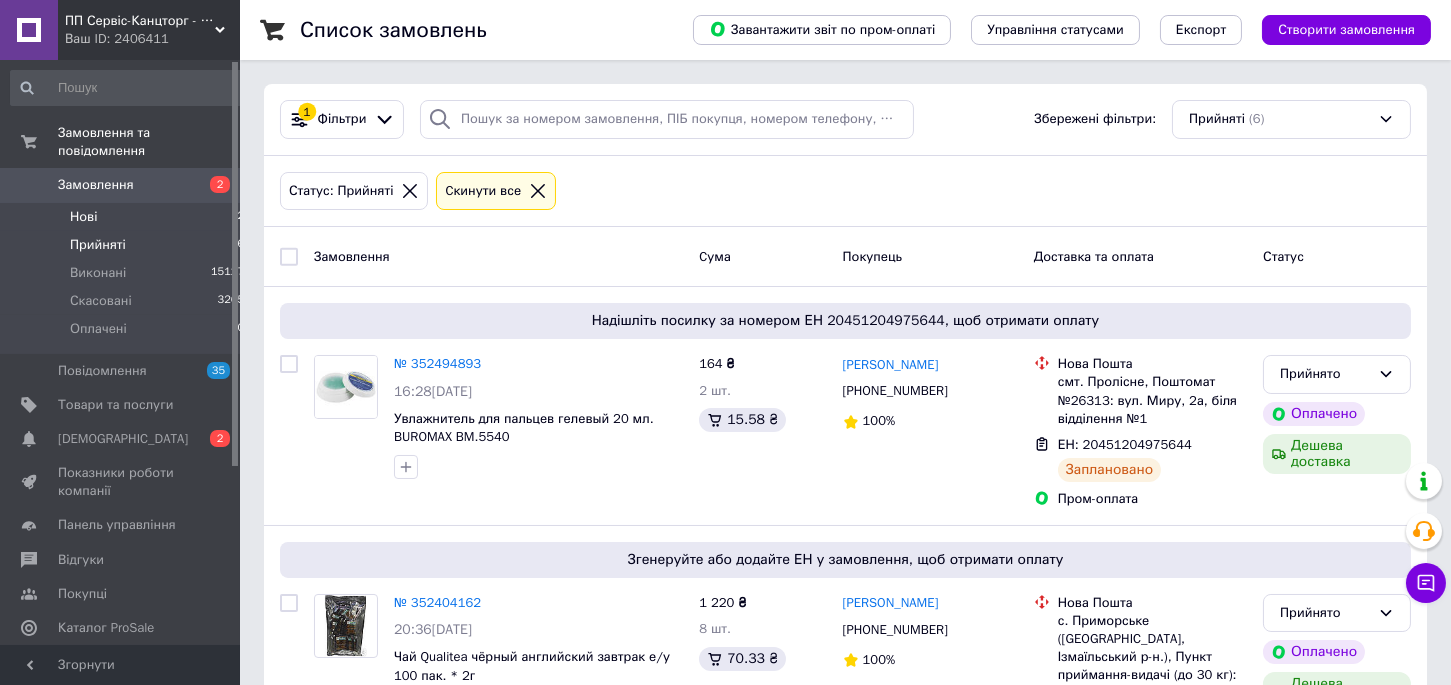 click on "Нові" at bounding box center [83, 217] 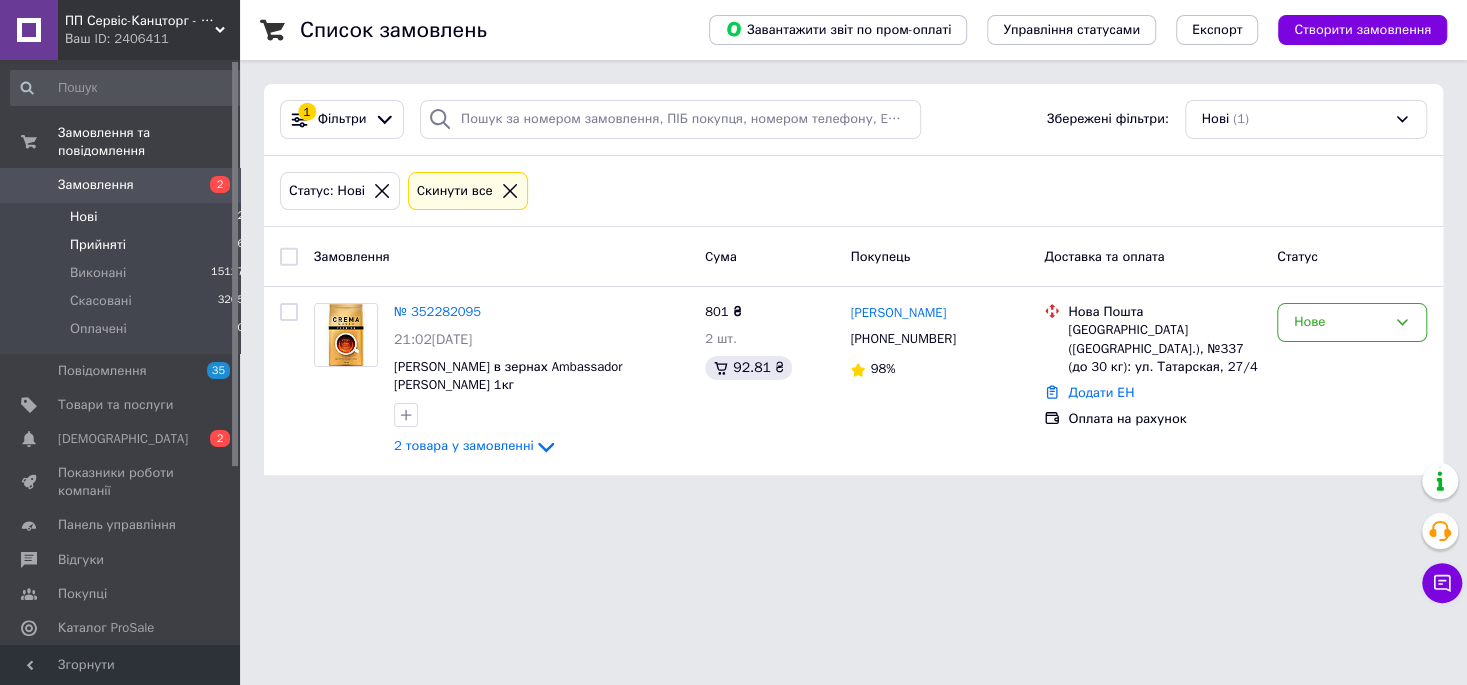click on "Прийняті 6" at bounding box center (128, 245) 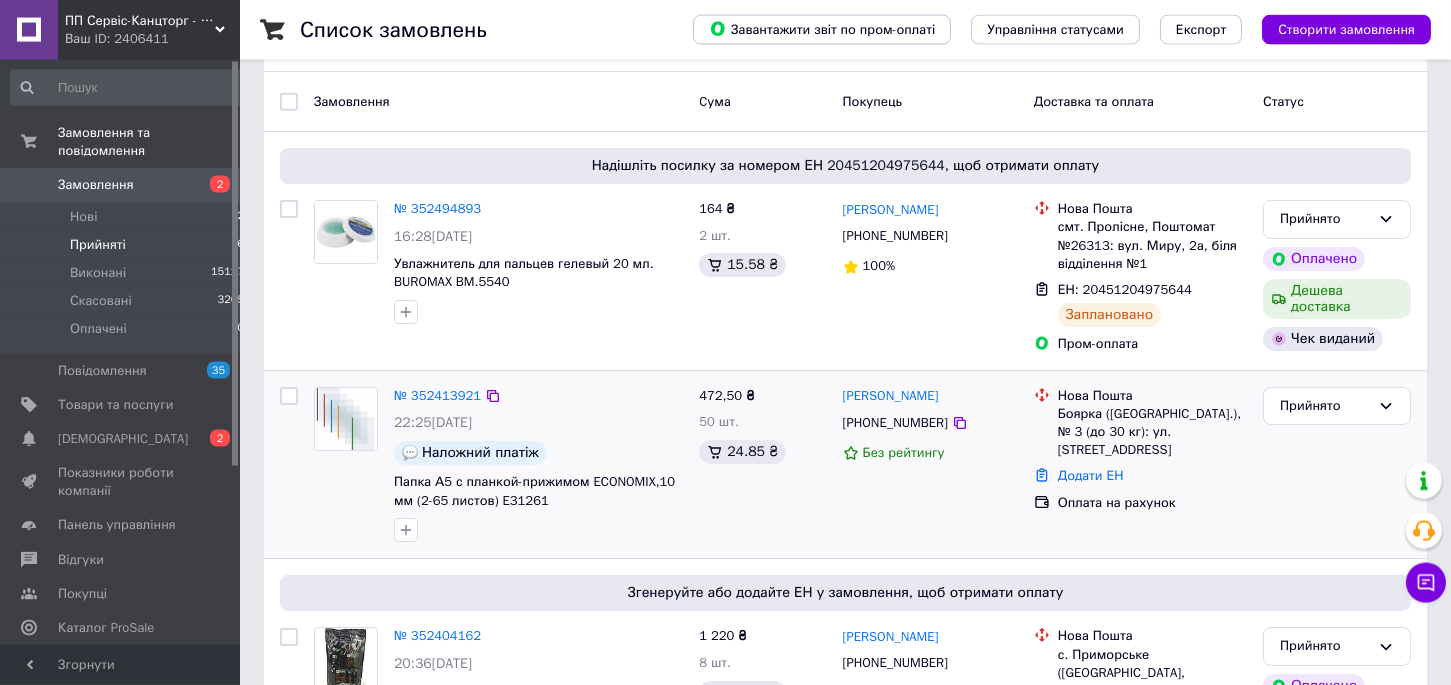 scroll, scrollTop: 220, scrollLeft: 0, axis: vertical 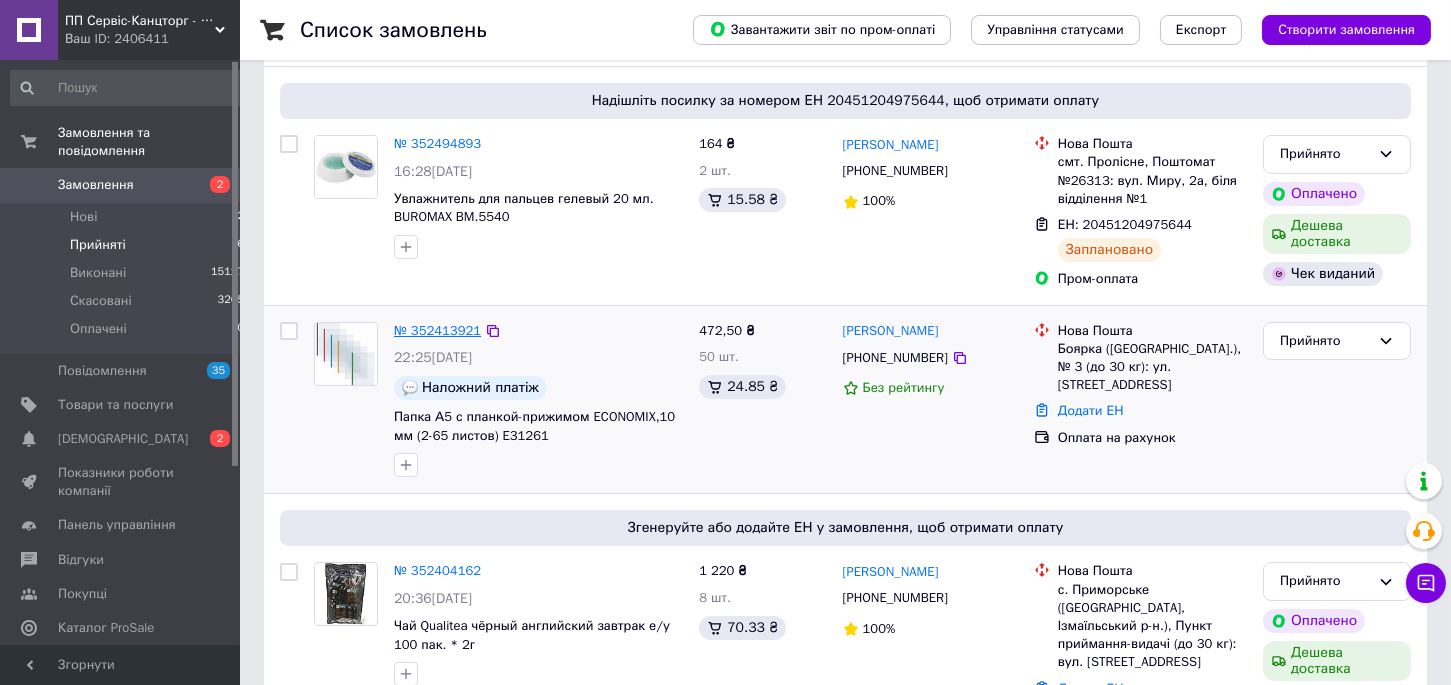 click on "№ 352413921" at bounding box center [437, 330] 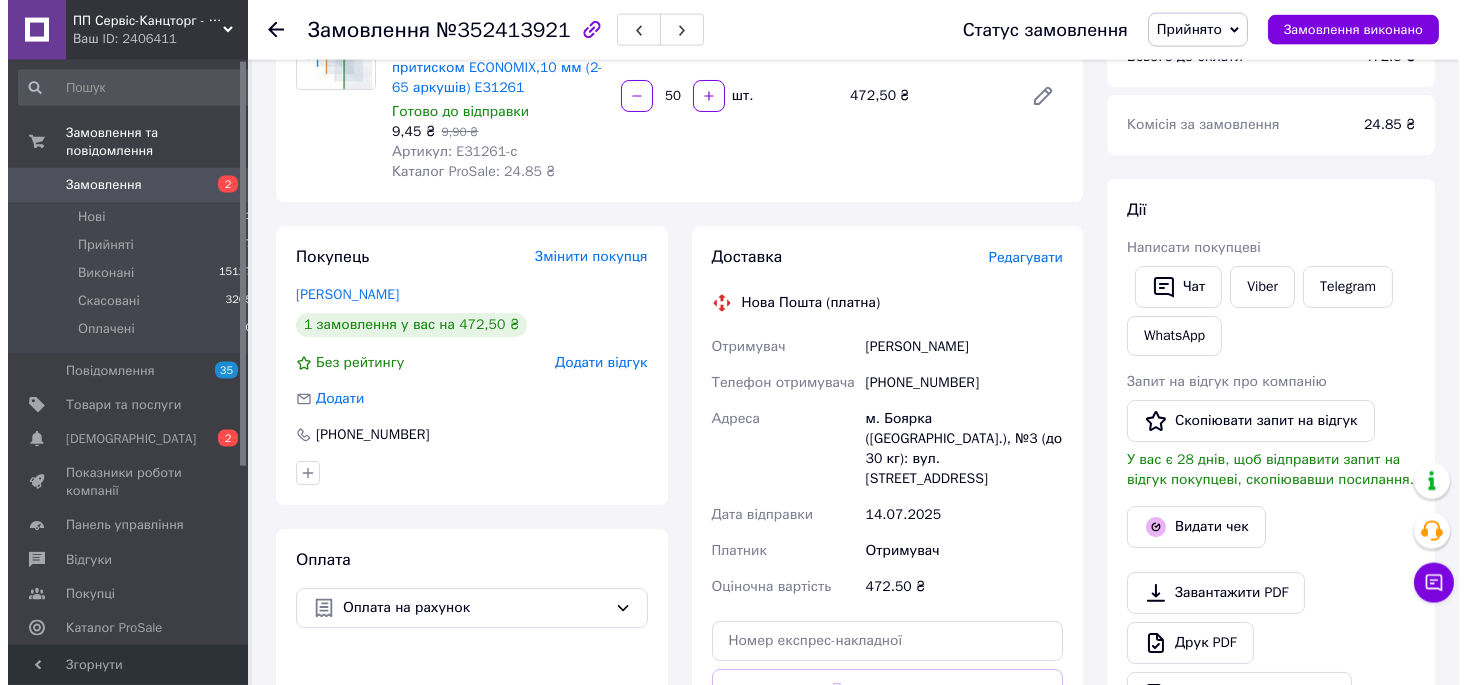 scroll, scrollTop: 220, scrollLeft: 0, axis: vertical 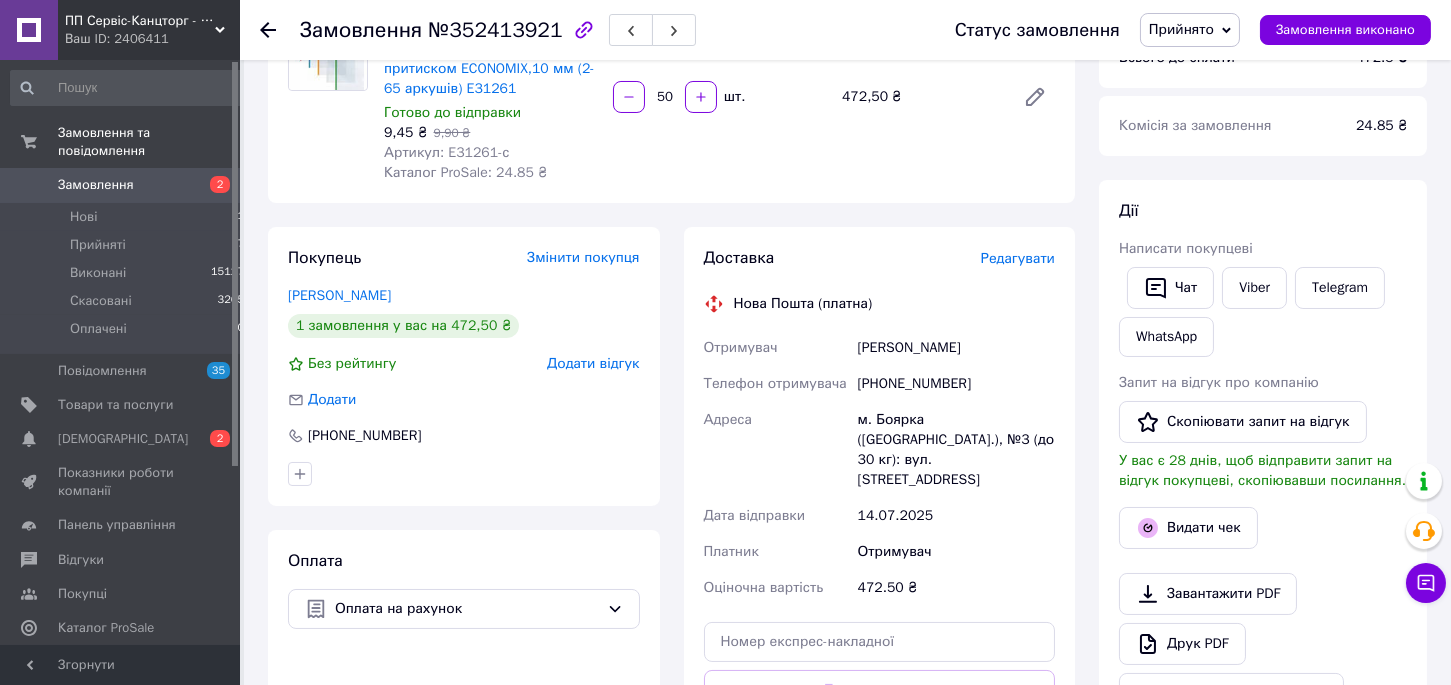 click on "Редагувати" at bounding box center [1018, 258] 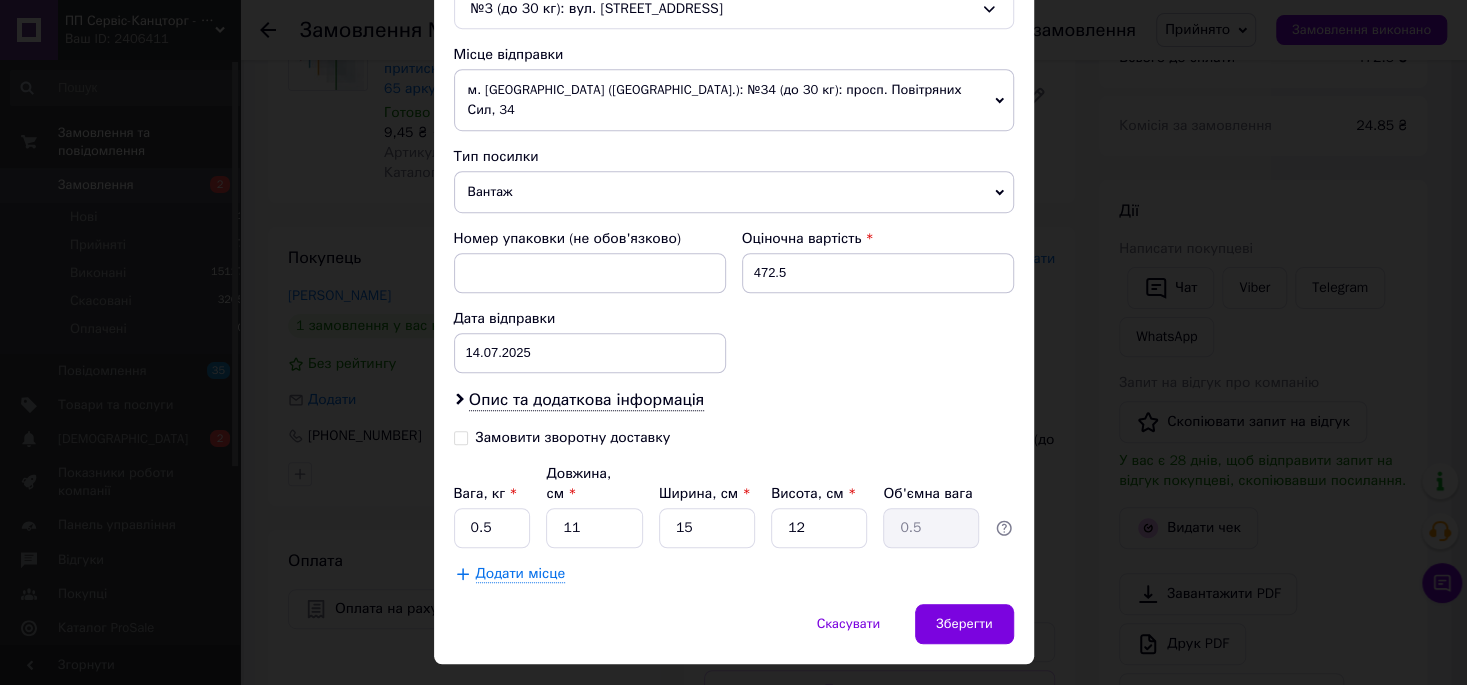 scroll, scrollTop: 677, scrollLeft: 0, axis: vertical 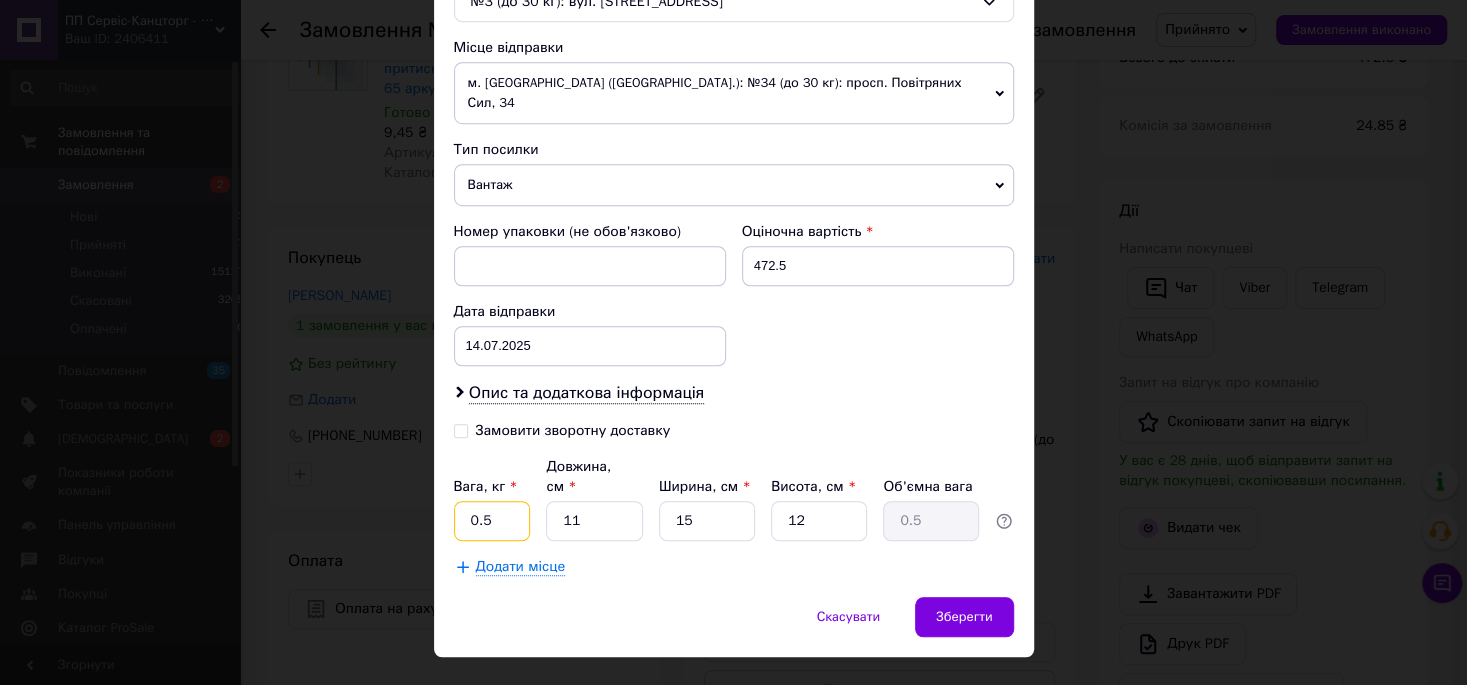 click on "0.5" at bounding box center [492, 521] 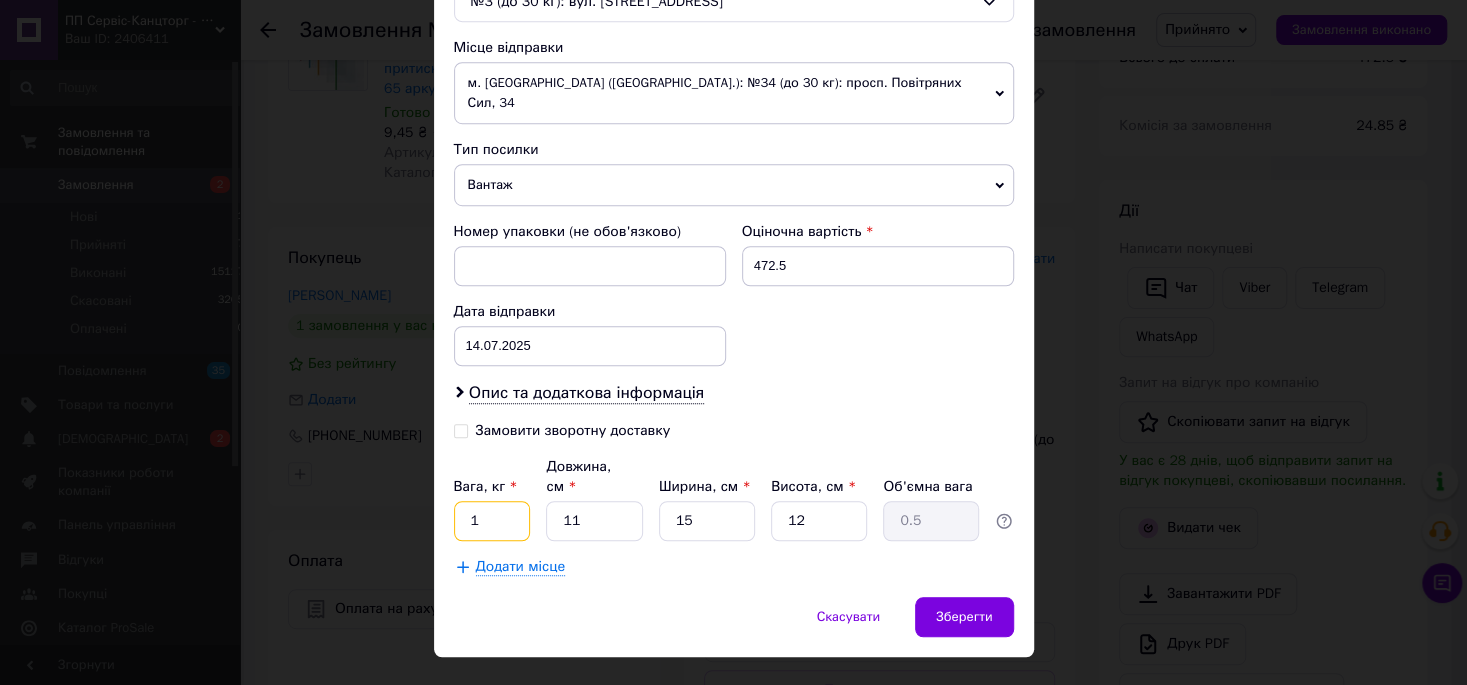 type on "1" 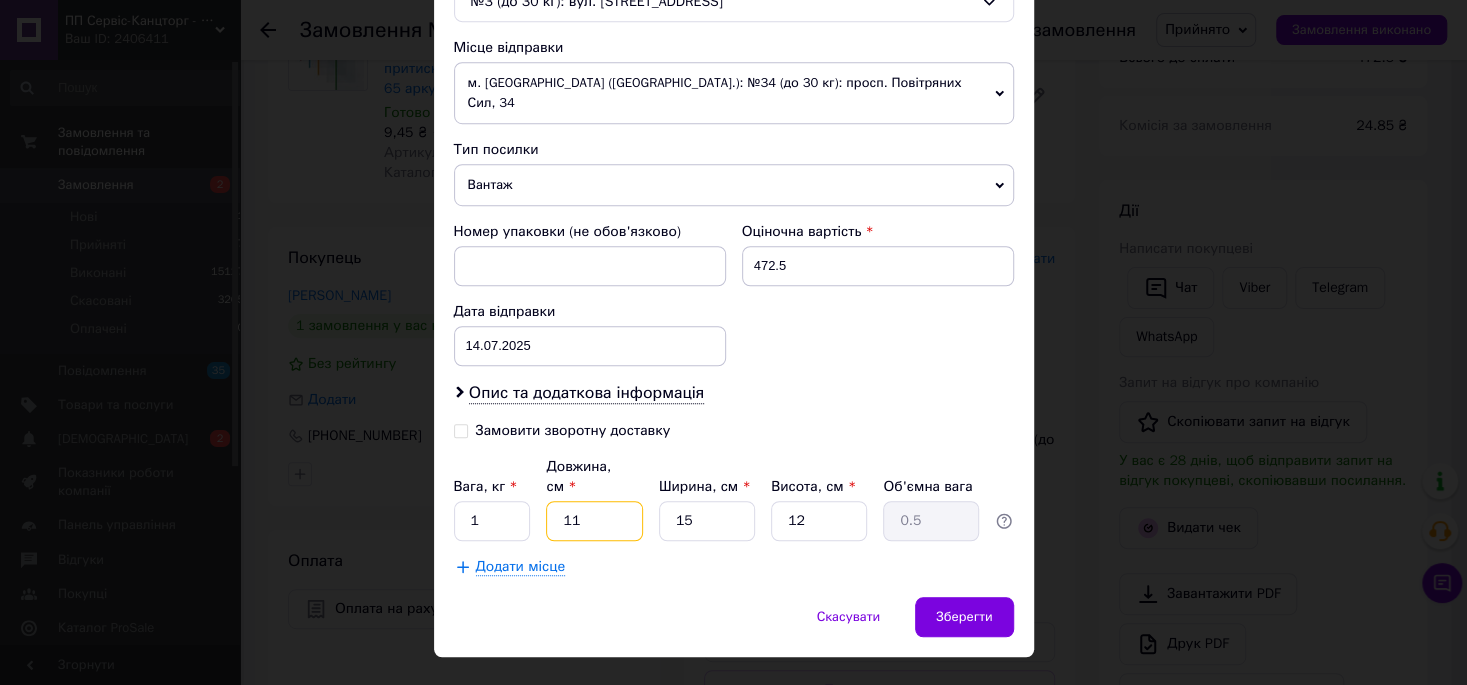 click on "11" at bounding box center (594, 521) 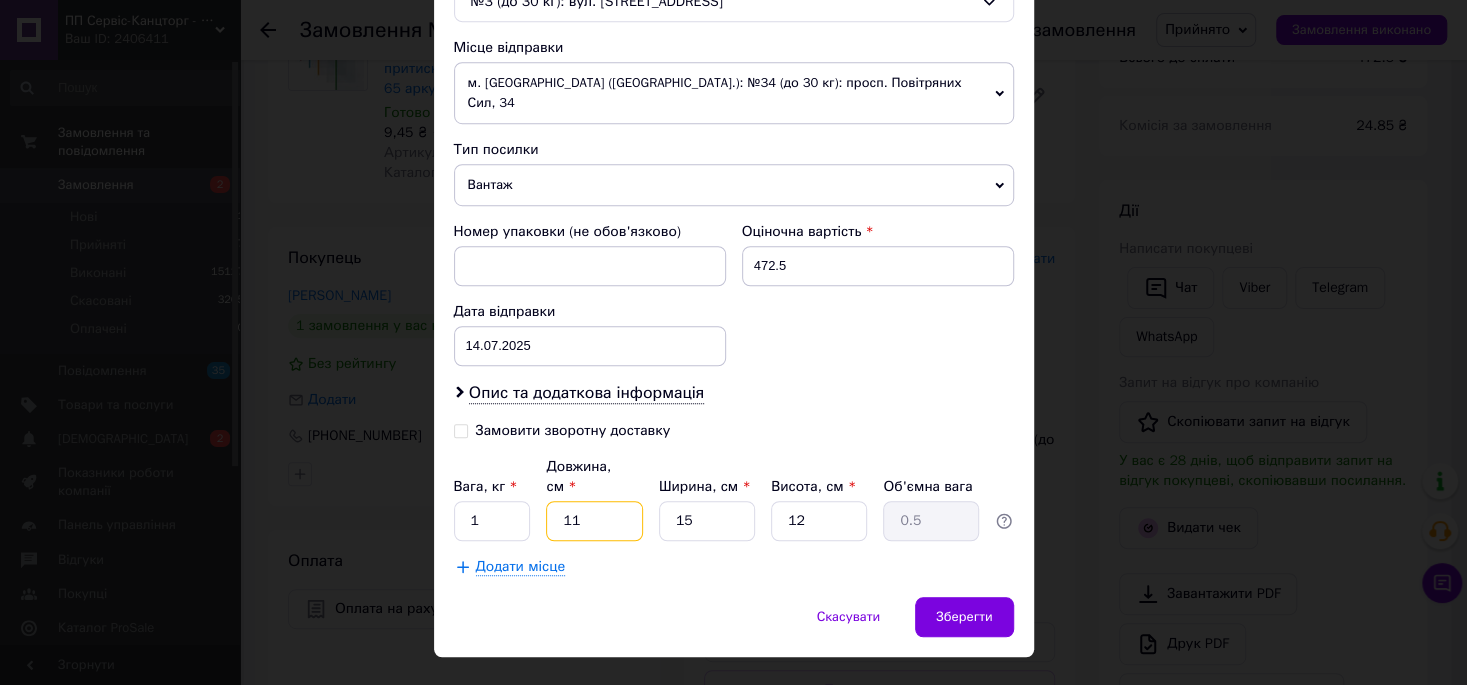 type on "3" 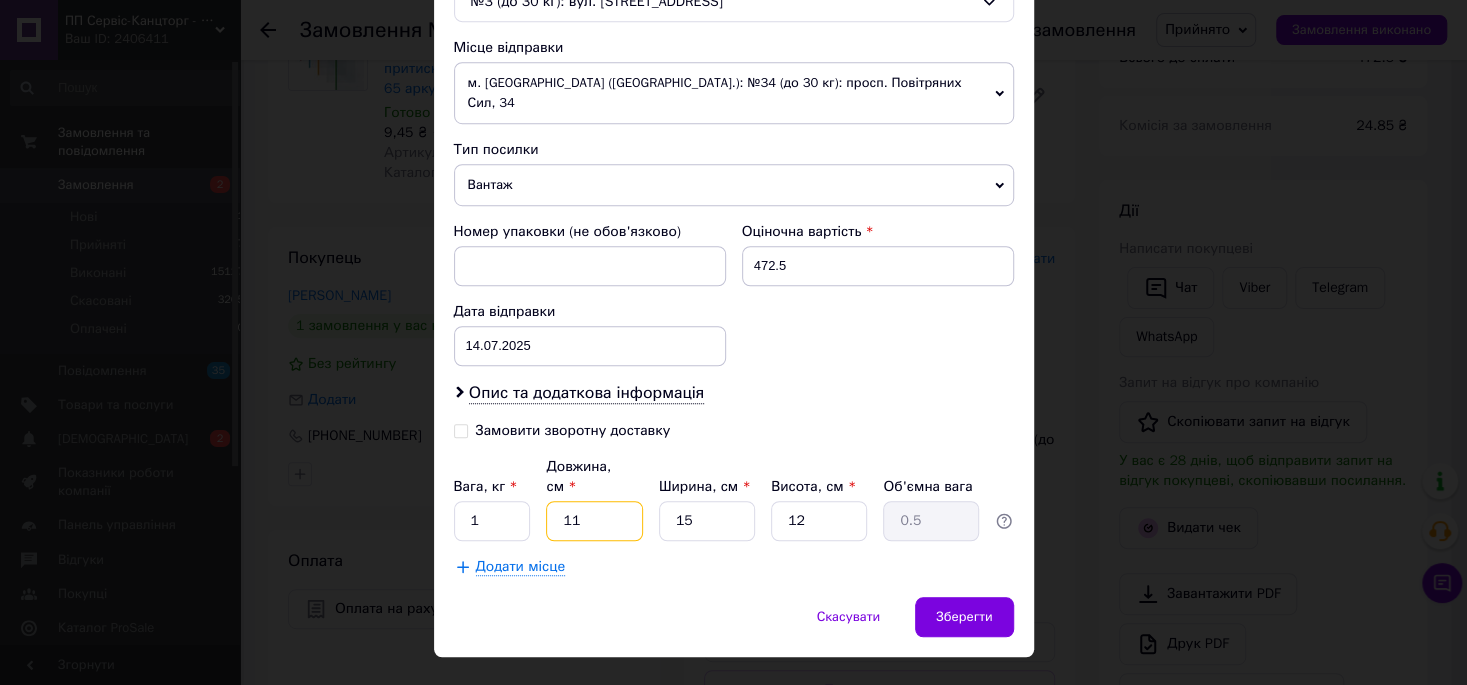 type on "0.14" 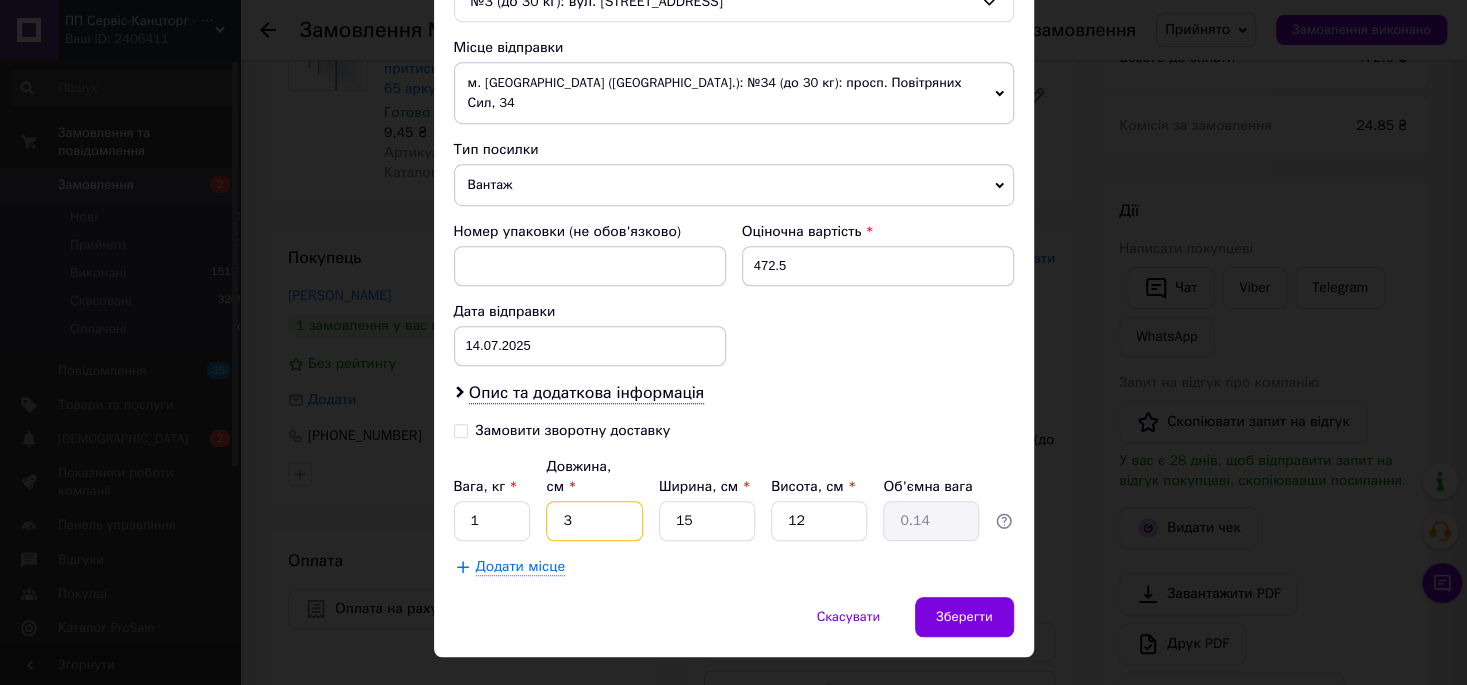 type on "30" 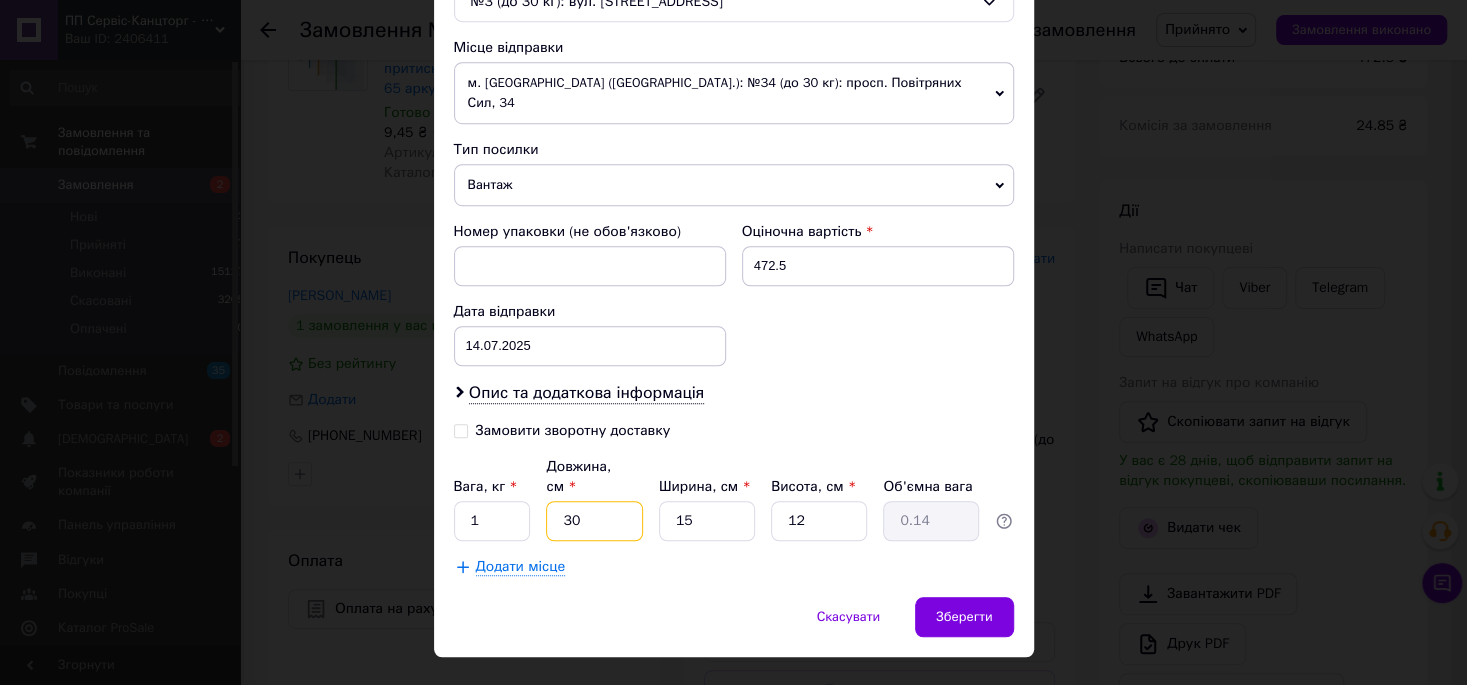 type on "1.35" 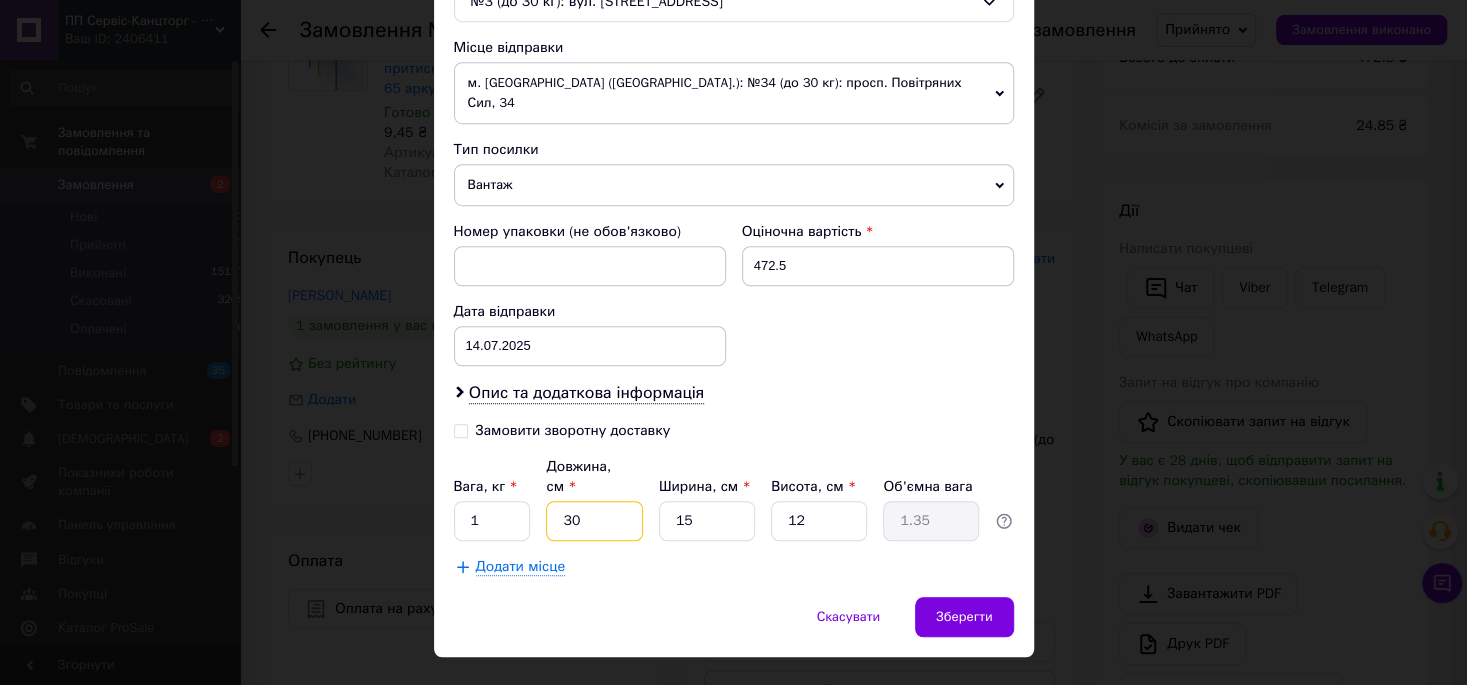 type on "30" 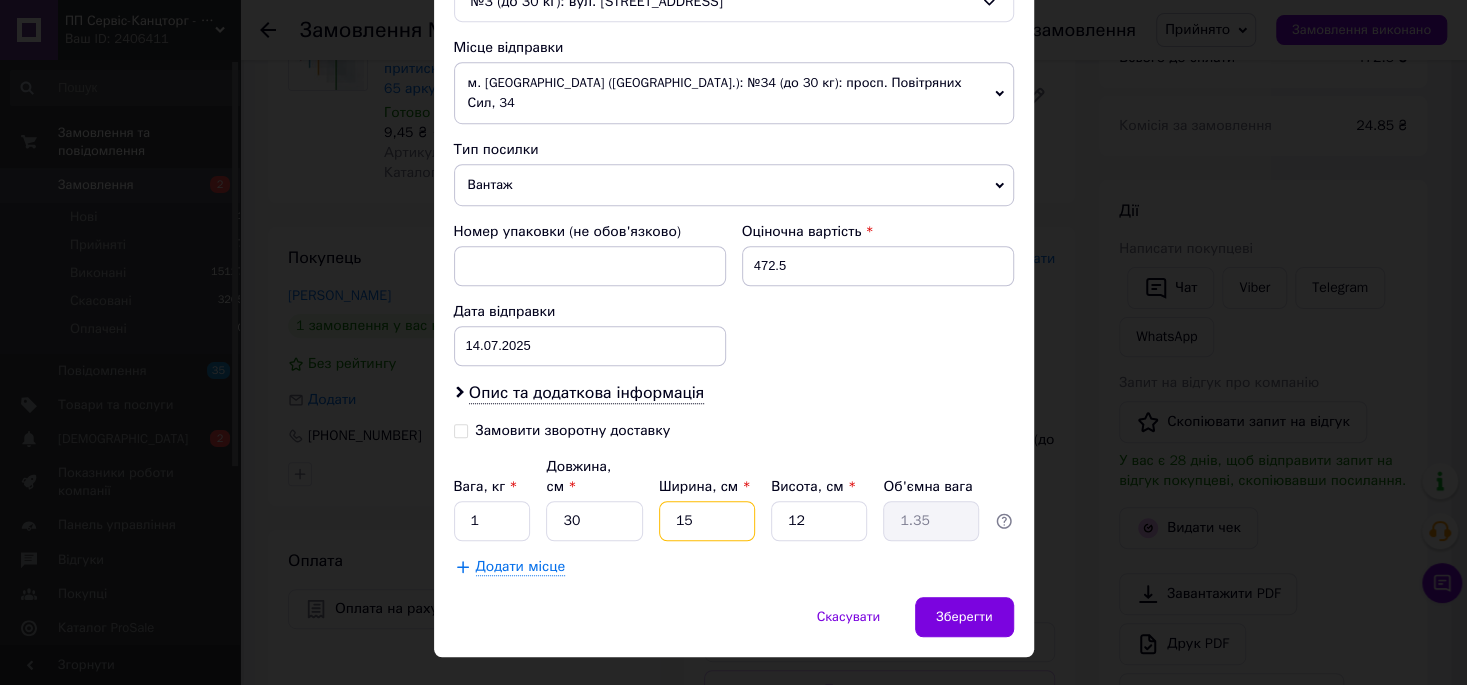 click on "15" at bounding box center [707, 521] 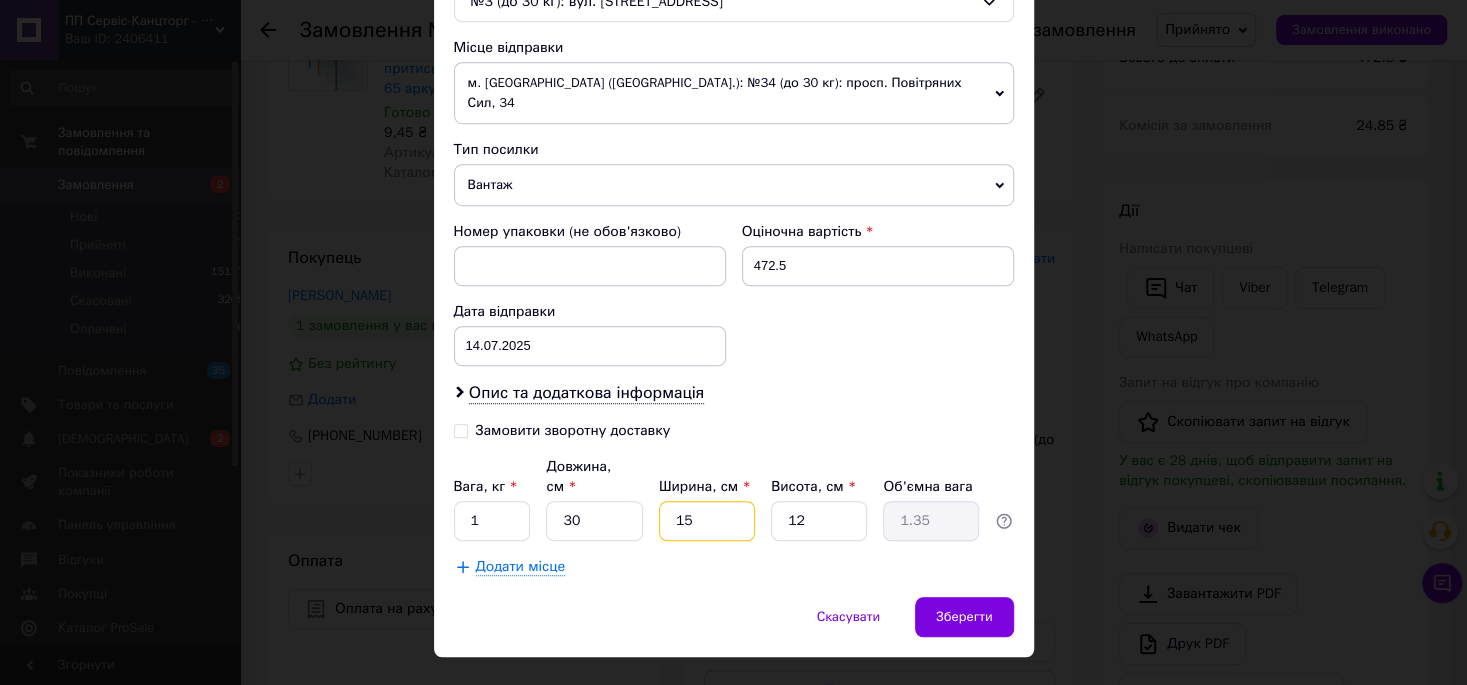 type on "2" 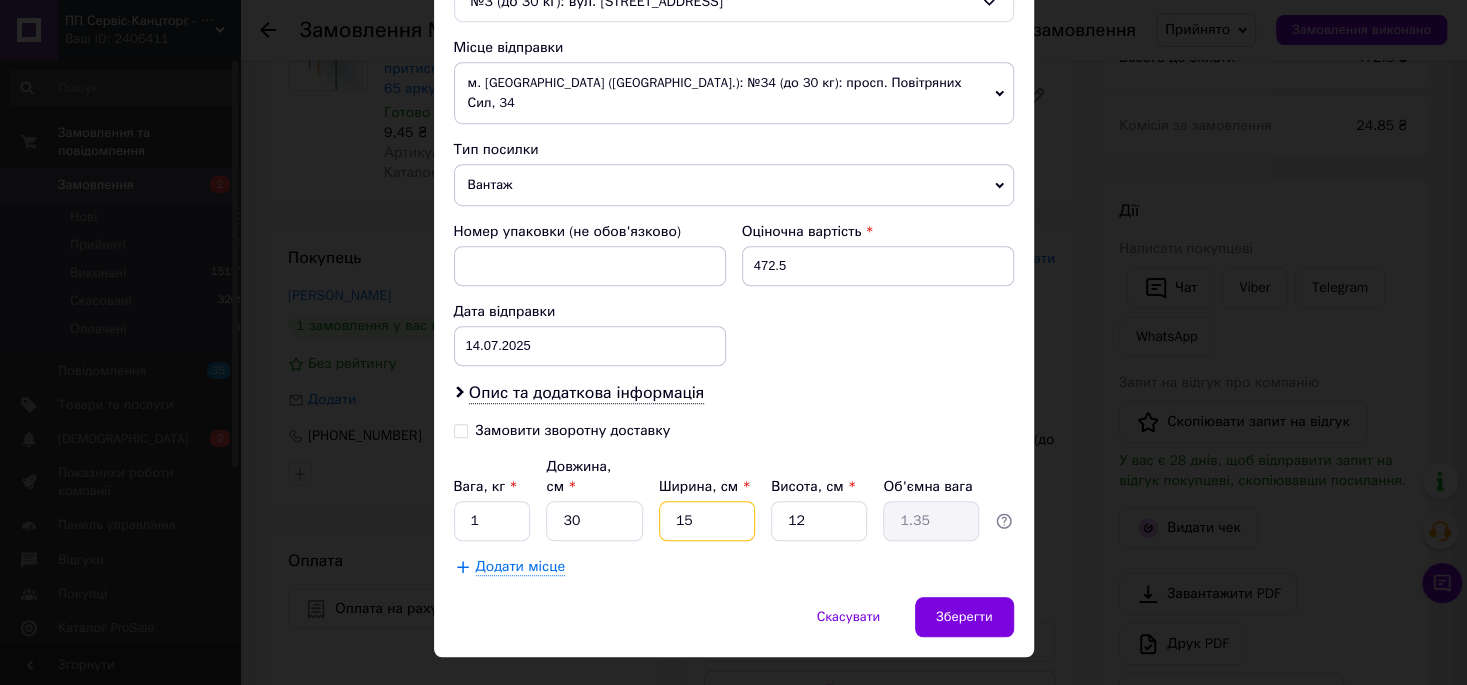 type on "0.18" 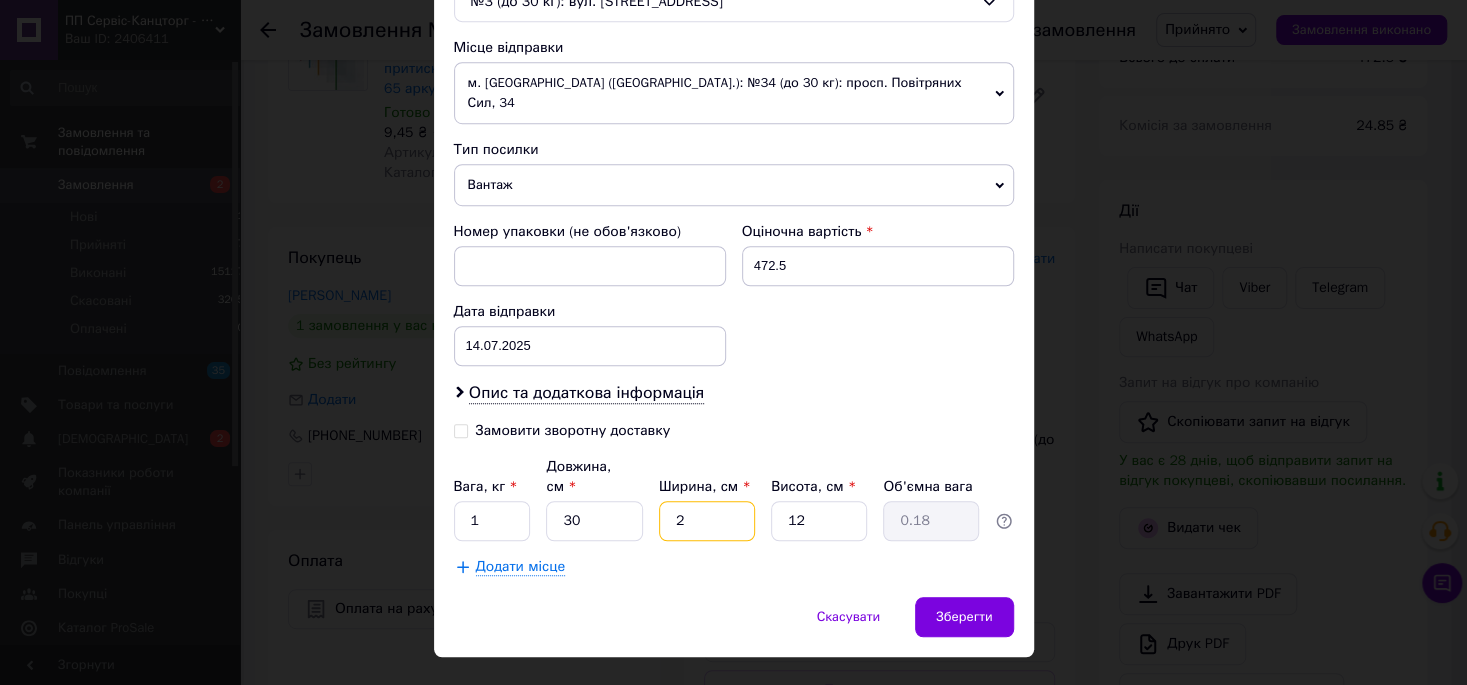 type on "21" 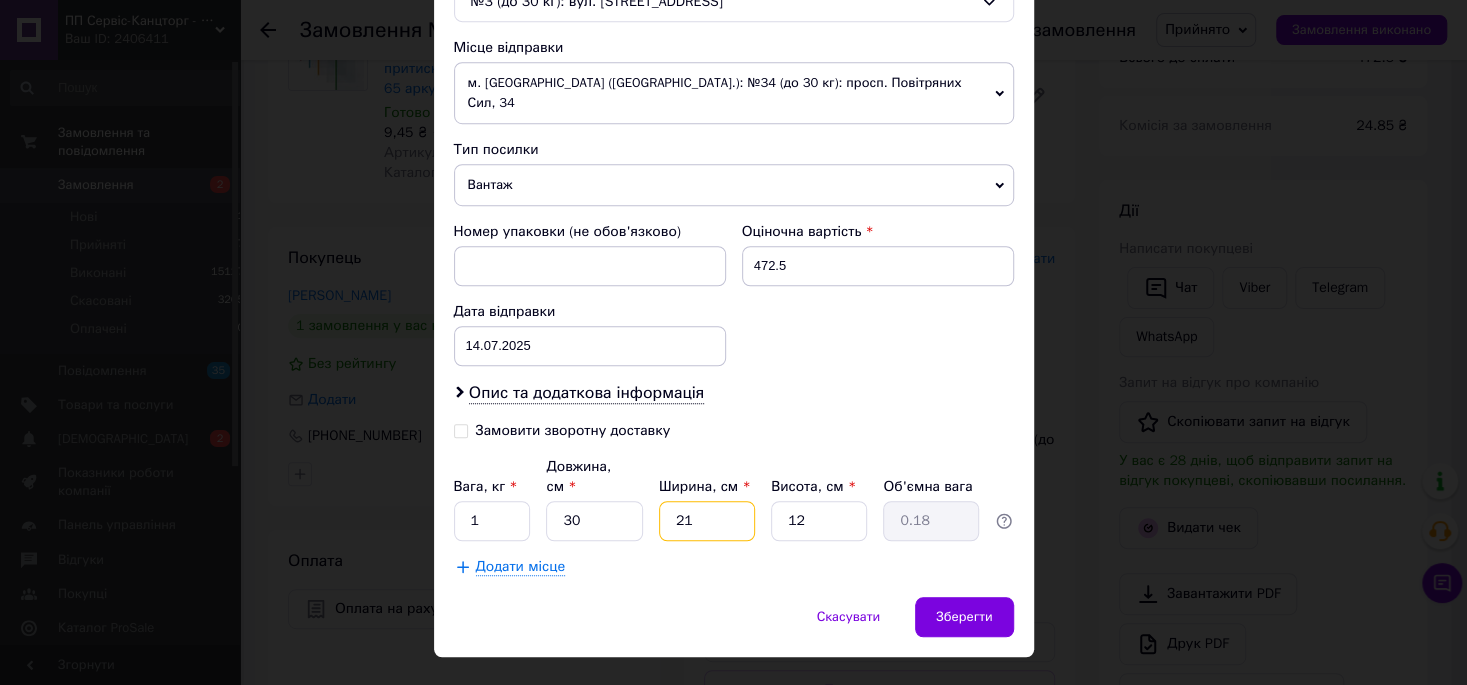 type on "1.89" 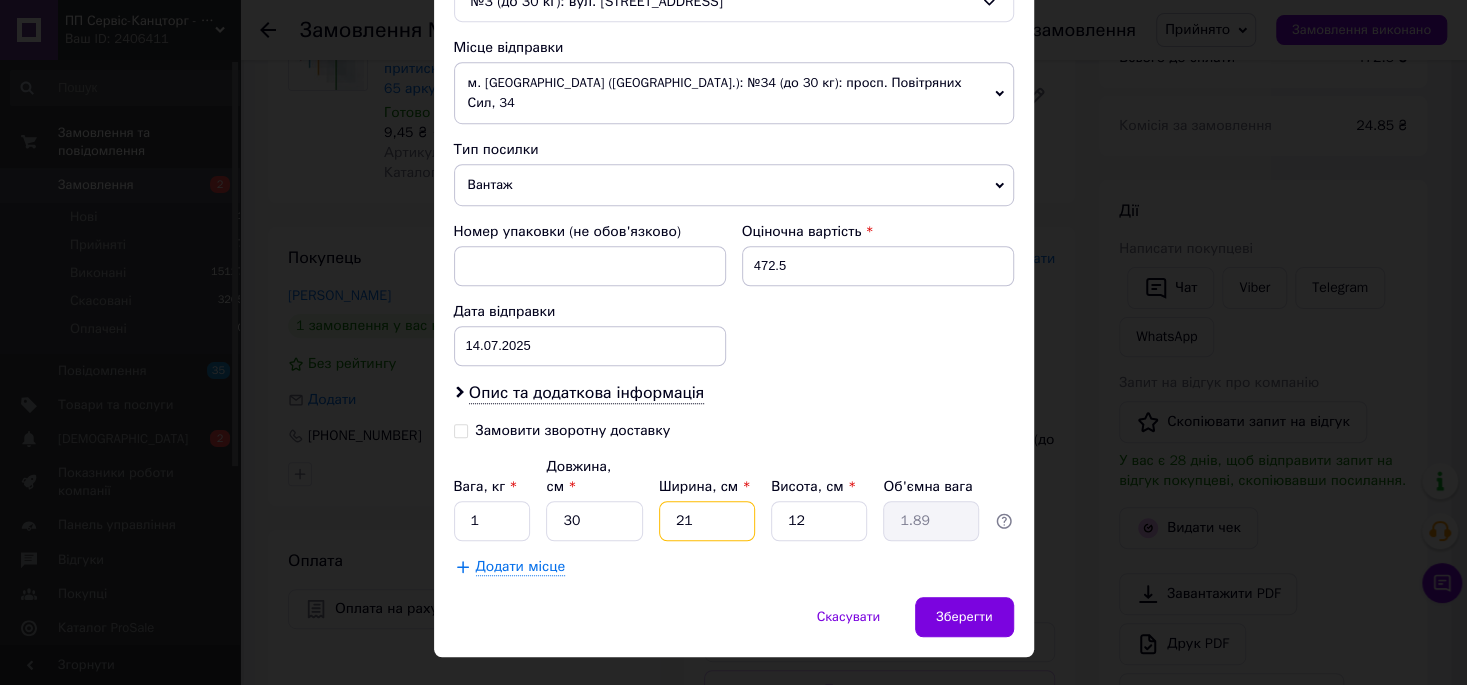 type on "21" 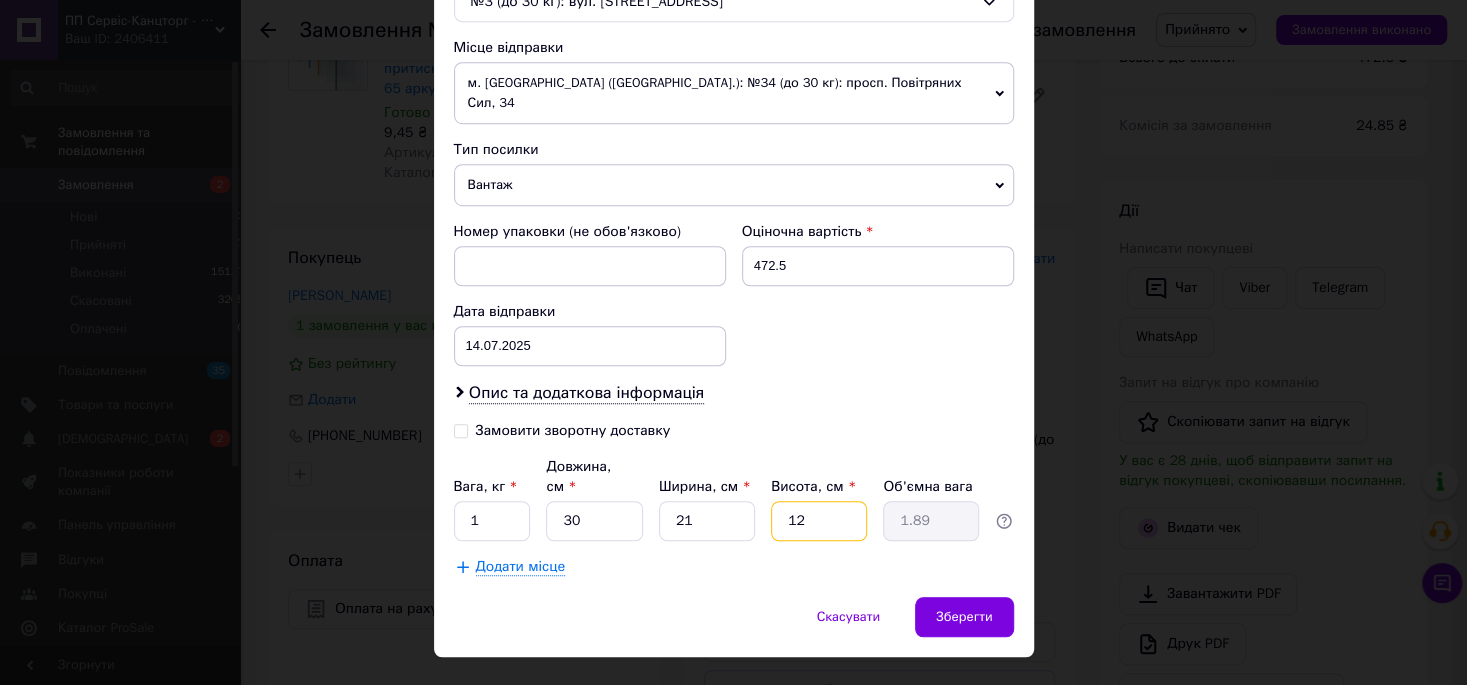 type on "1" 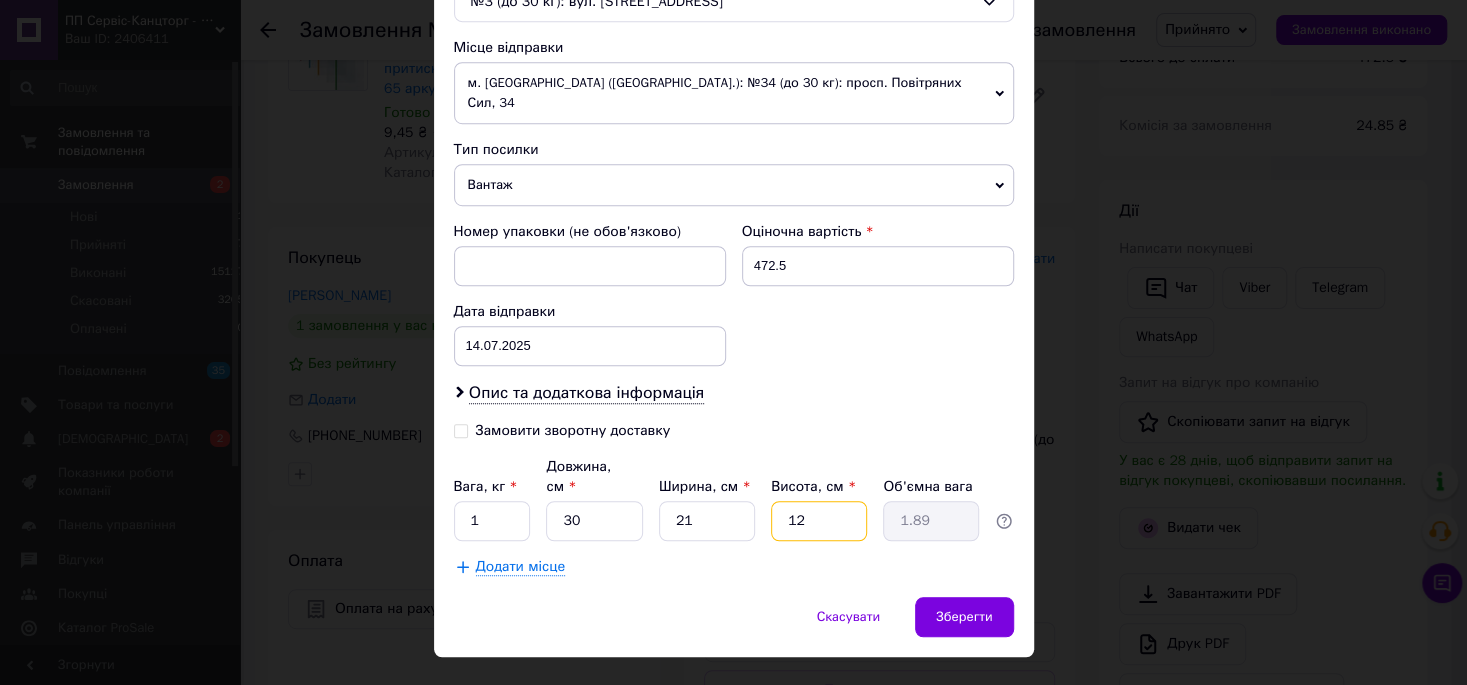 type on "0.16" 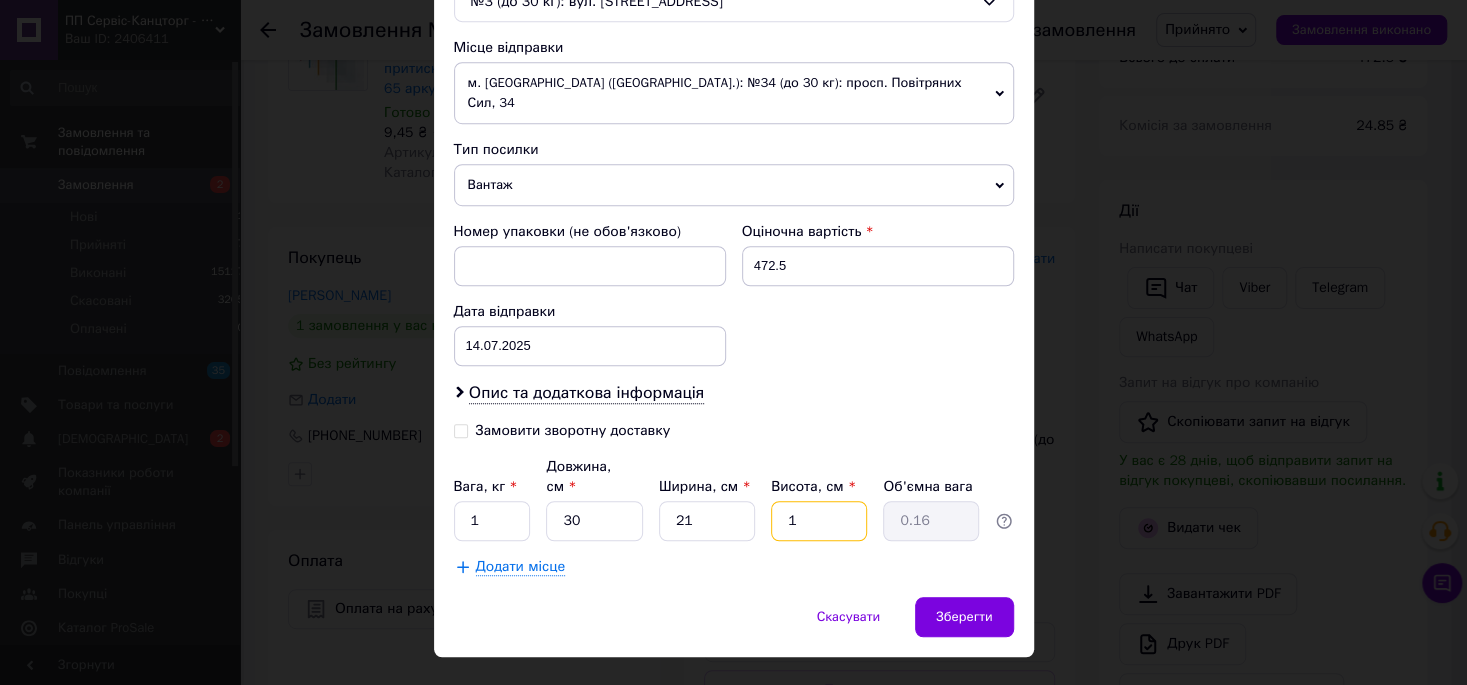 type on "10" 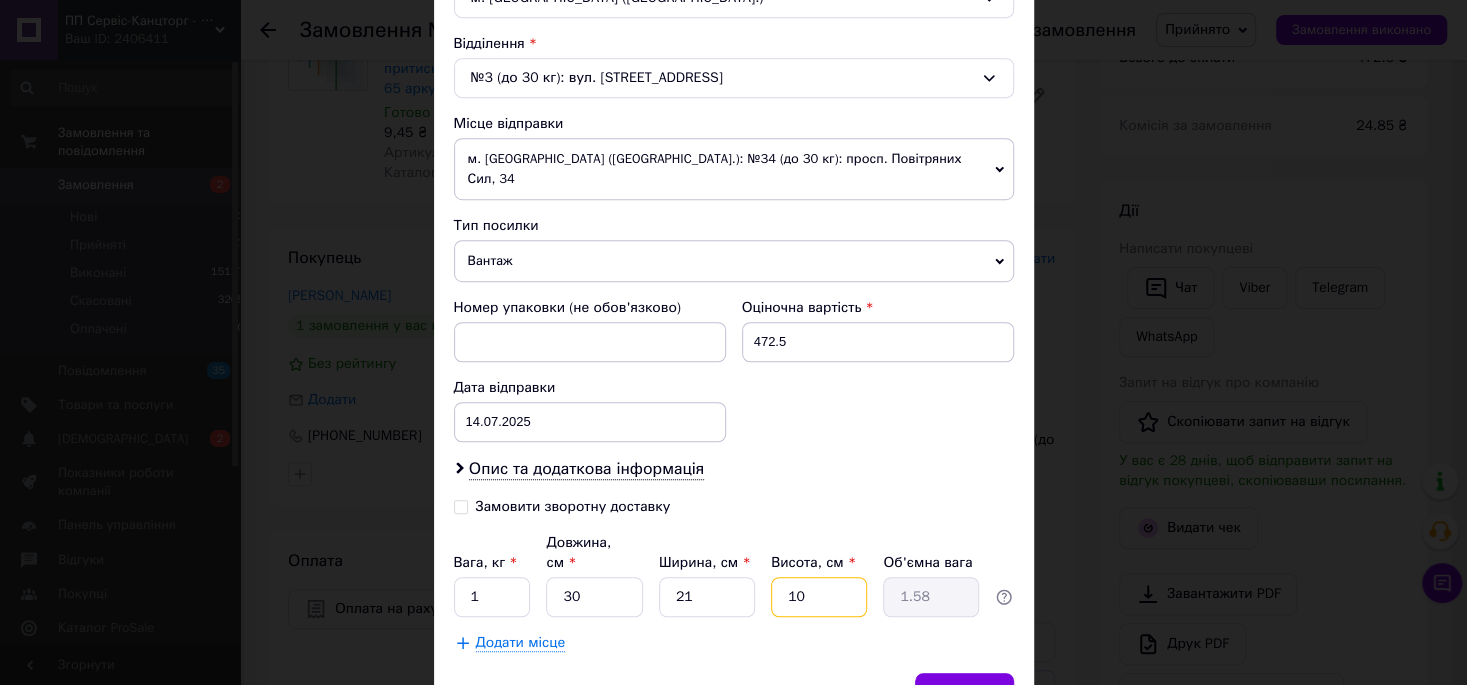 scroll, scrollTop: 567, scrollLeft: 0, axis: vertical 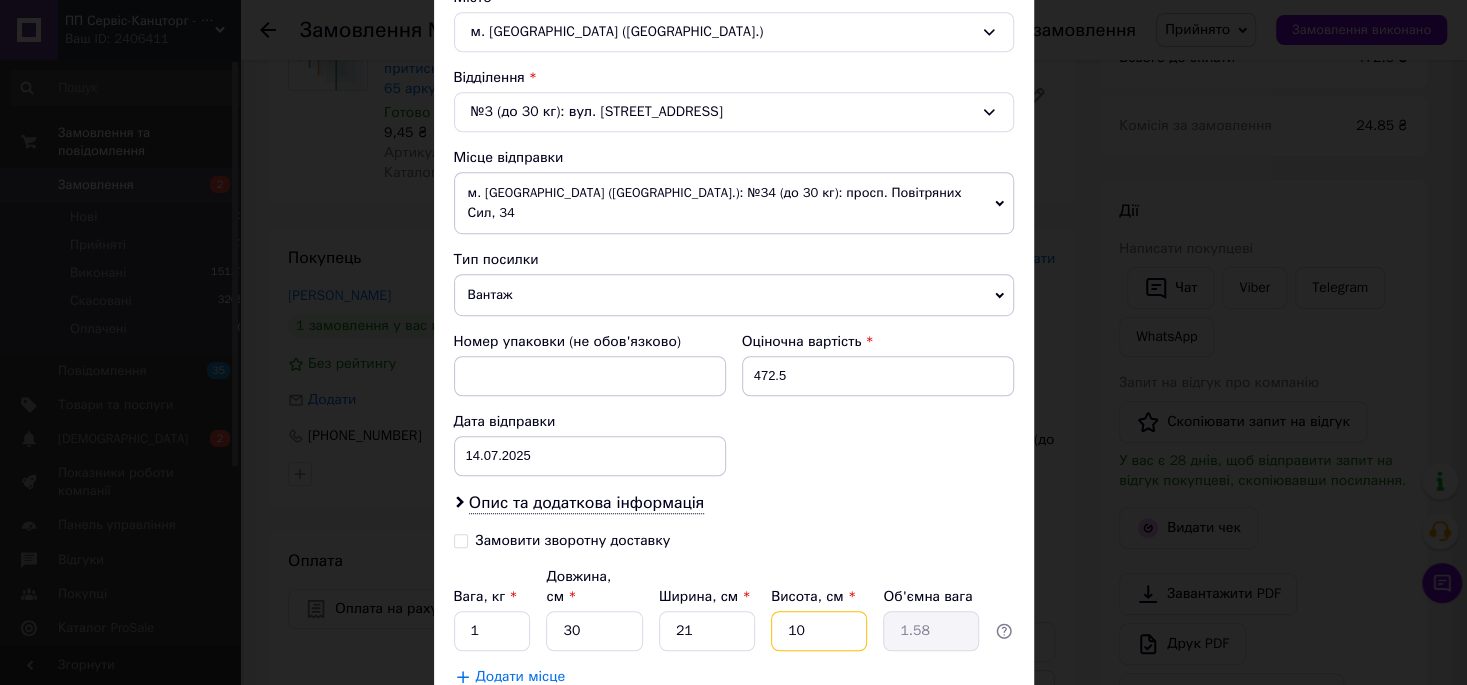 type on "10" 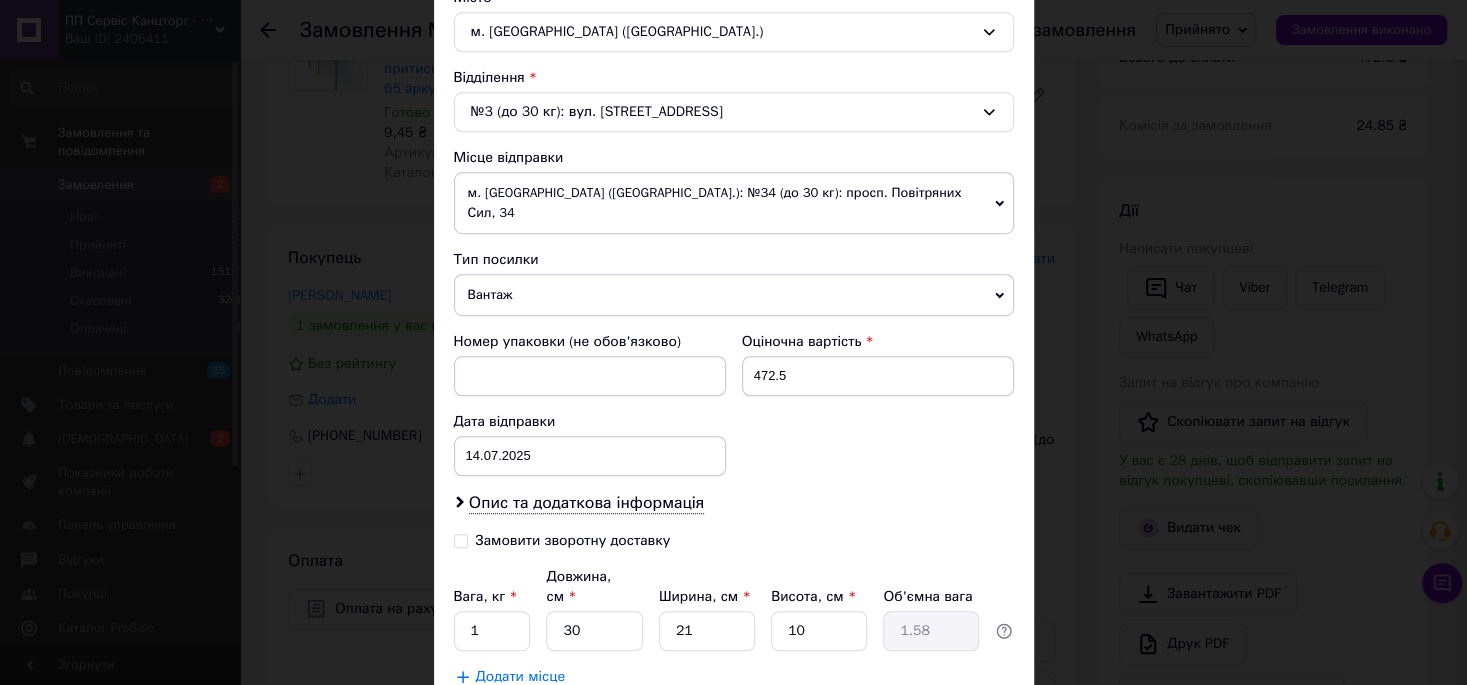 click on "м. [GEOGRAPHIC_DATA] ([GEOGRAPHIC_DATA].): №34 (до 30 кг): просп. Повітряних Сил, 34" at bounding box center [734, 203] 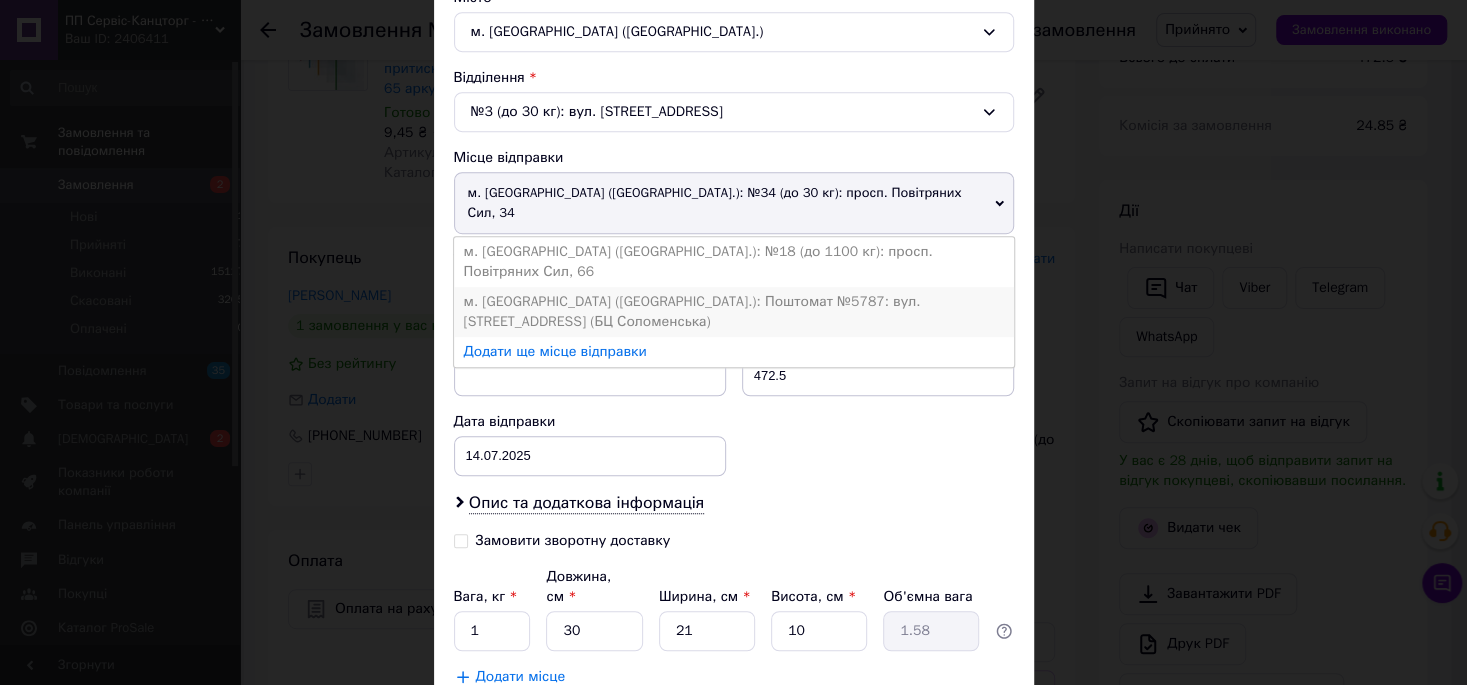 click on "м. [GEOGRAPHIC_DATA] ([GEOGRAPHIC_DATA].): Поштомат №5787: вул. [STREET_ADDRESS] (БЦ Соломенська)" at bounding box center [734, 312] 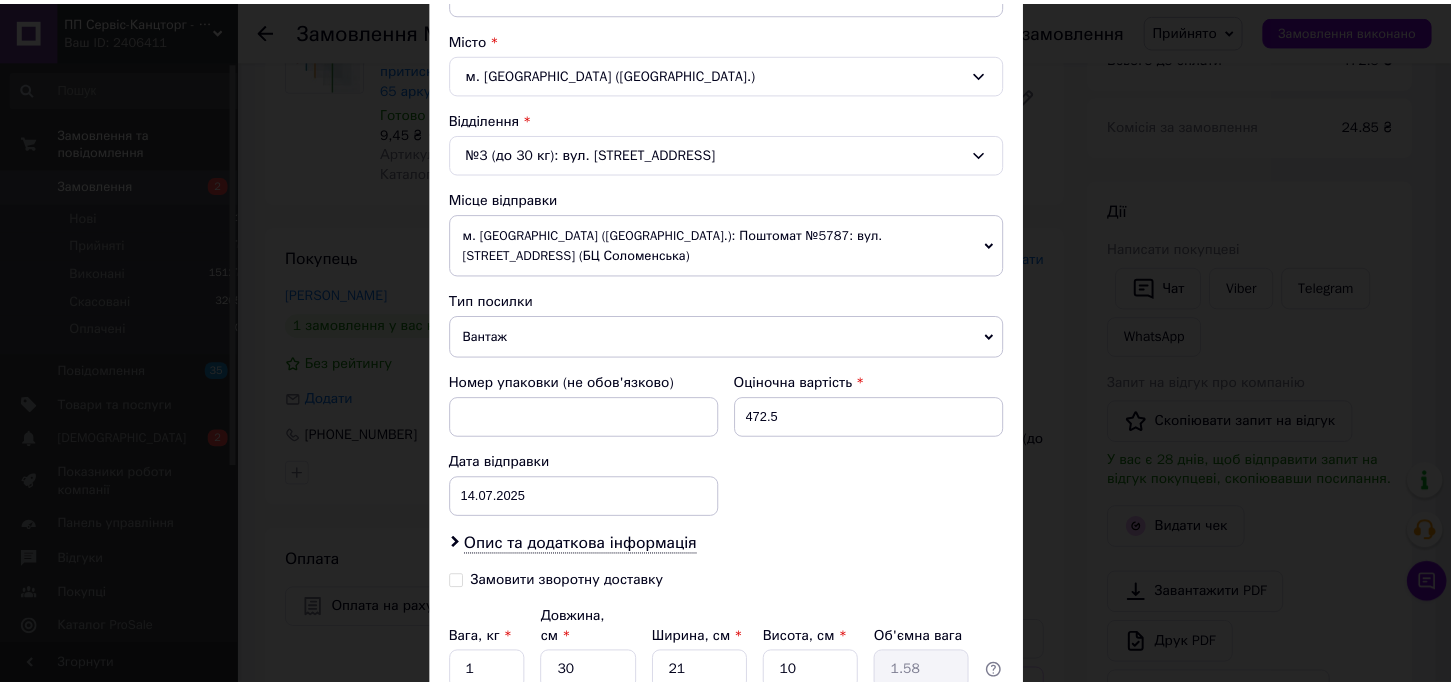 scroll, scrollTop: 677, scrollLeft: 0, axis: vertical 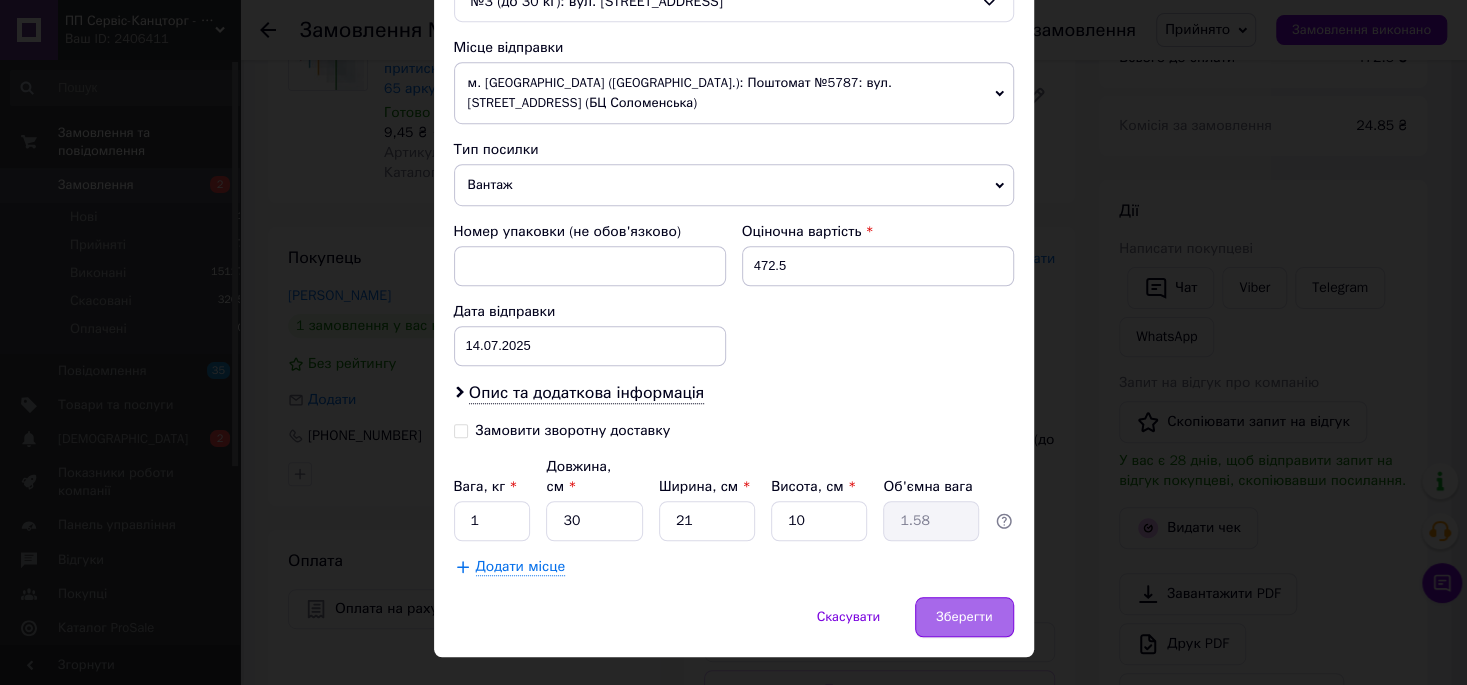 click on "Зберегти" at bounding box center [964, 617] 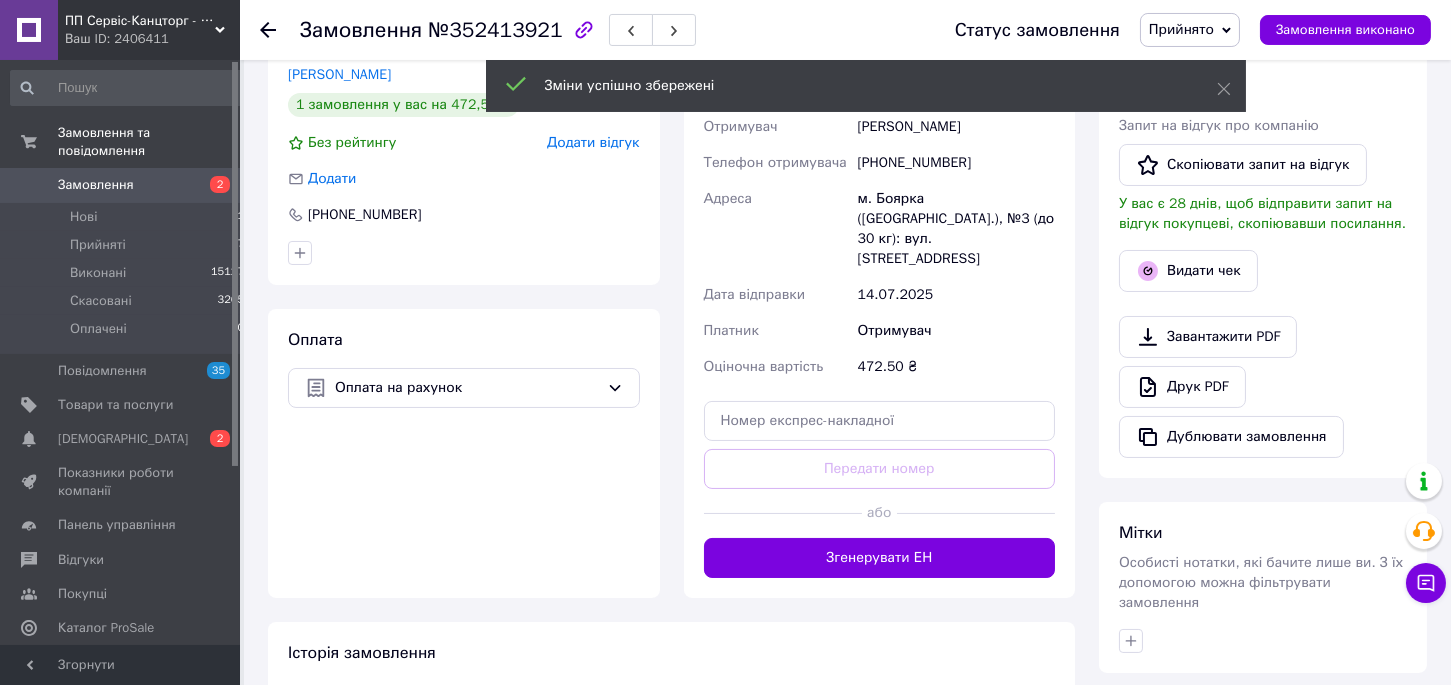 scroll, scrollTop: 550, scrollLeft: 0, axis: vertical 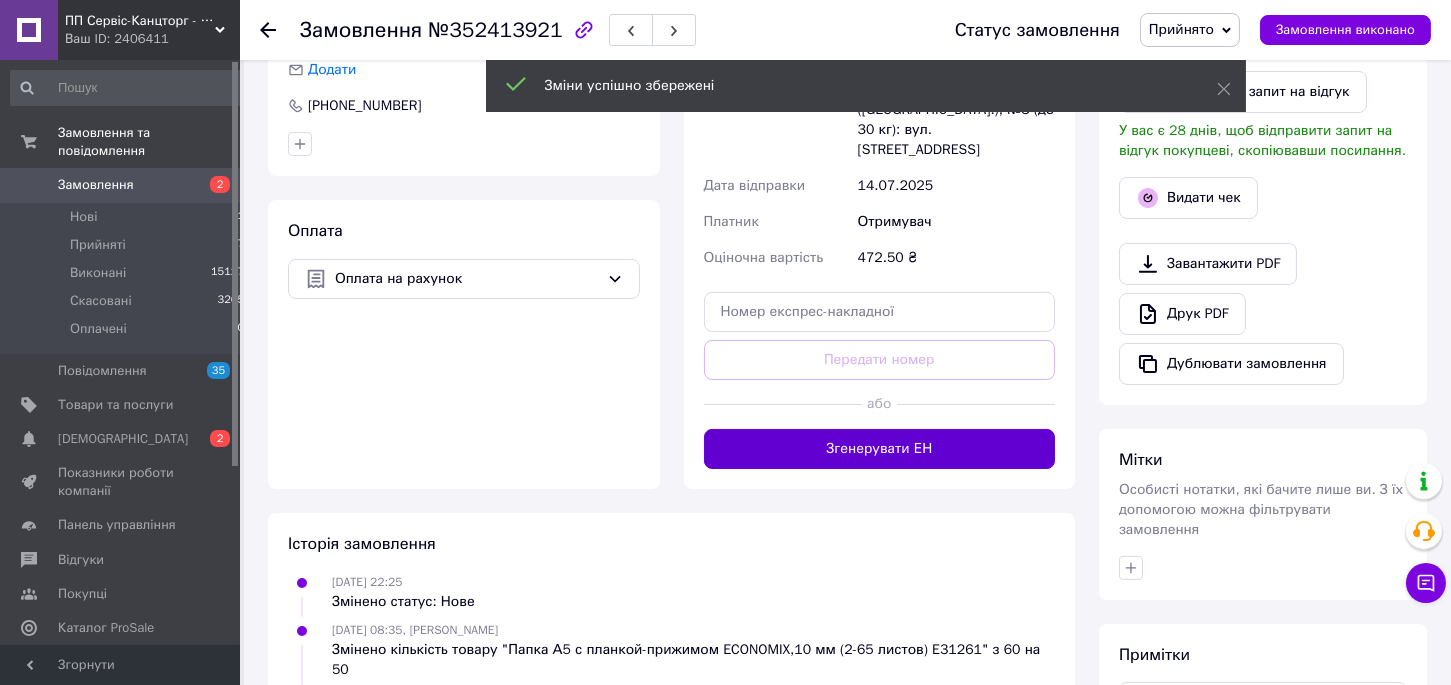 click on "Згенерувати ЕН" at bounding box center (880, 449) 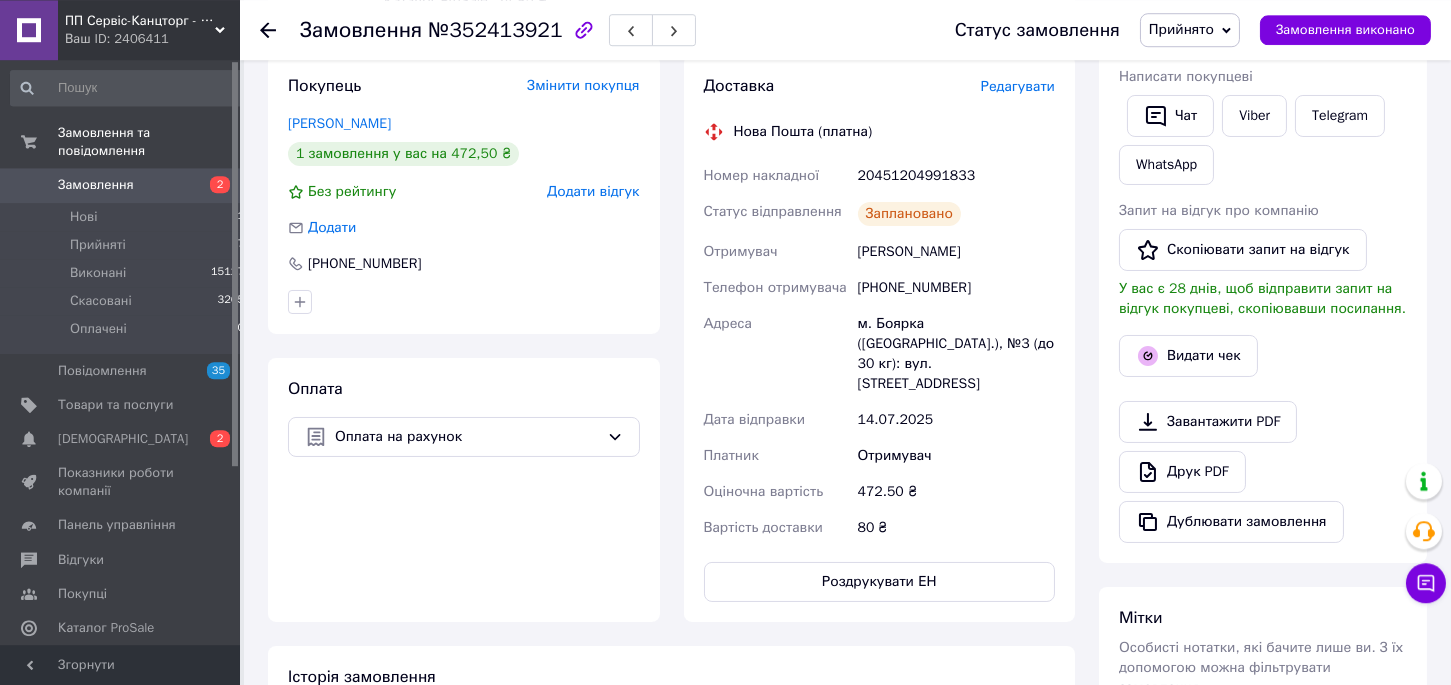 scroll, scrollTop: 440, scrollLeft: 0, axis: vertical 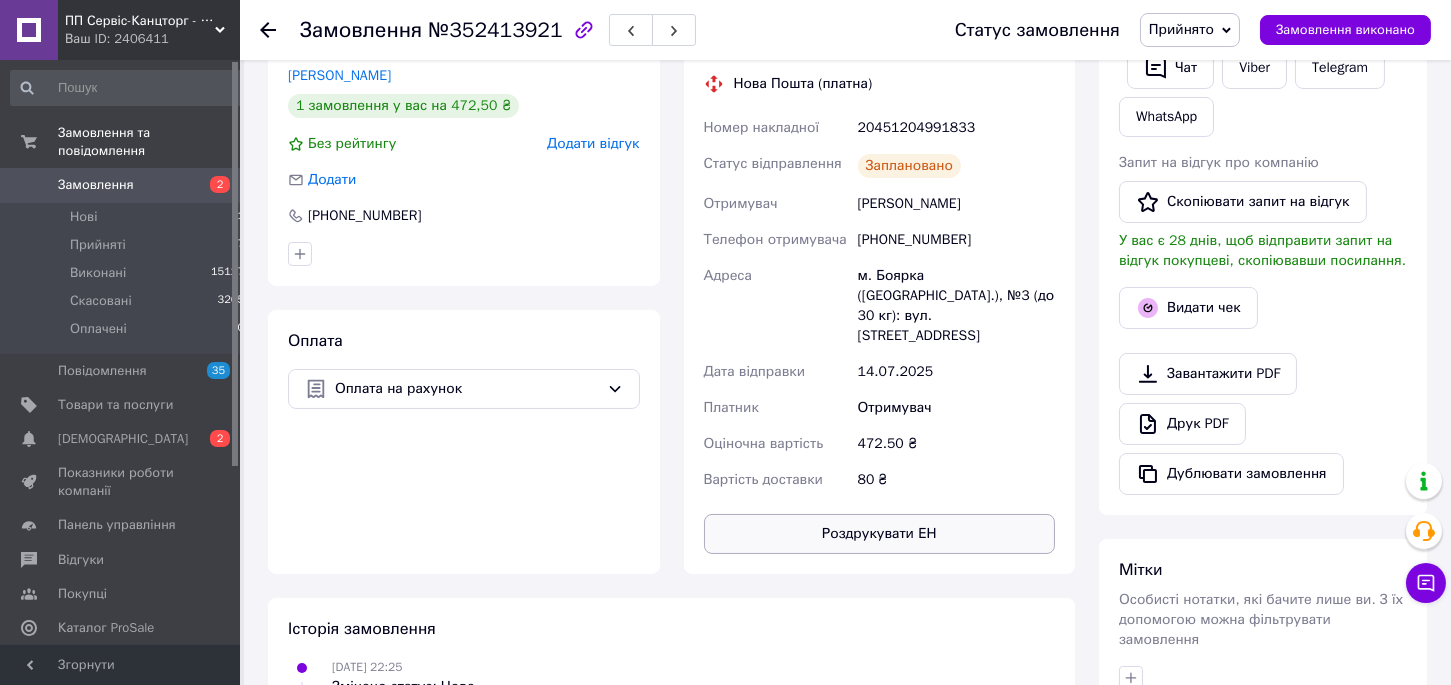 click on "Роздрукувати ЕН" at bounding box center (880, 534) 